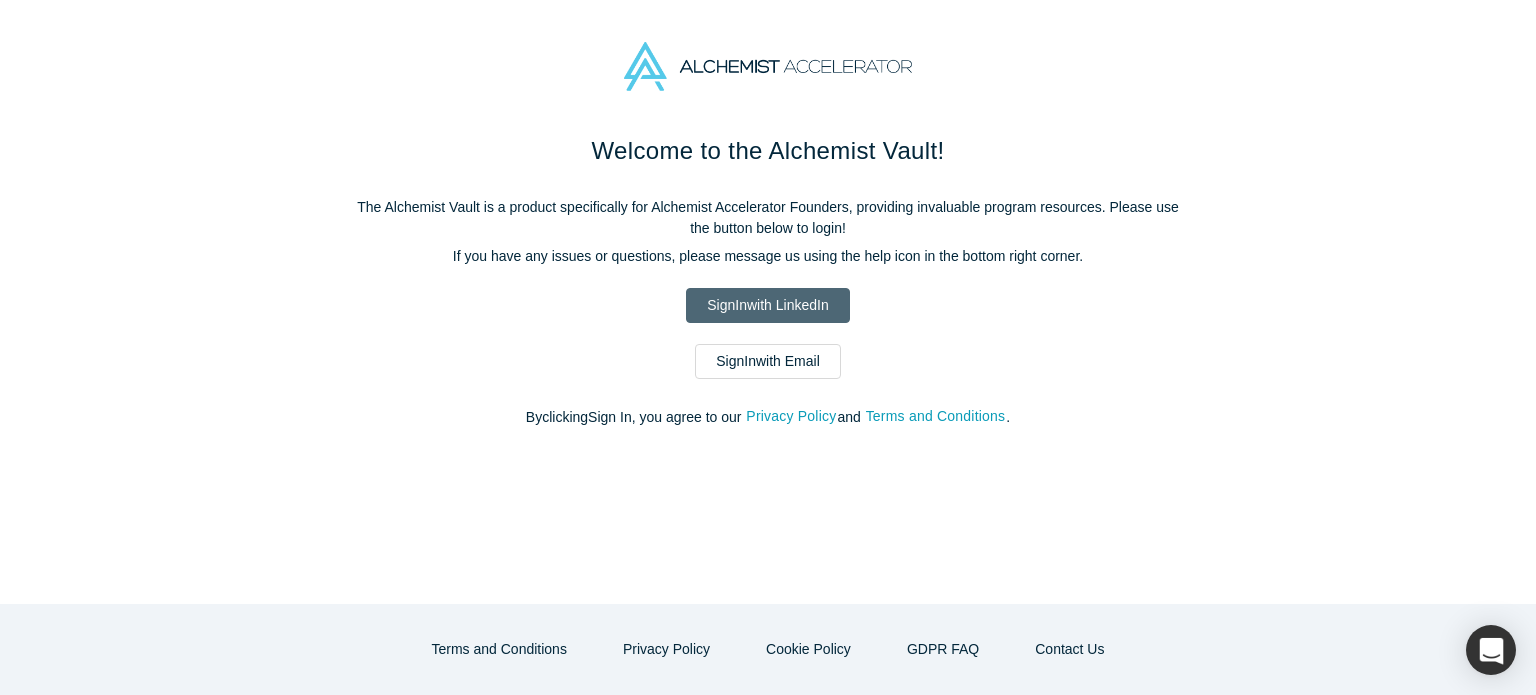 scroll, scrollTop: 0, scrollLeft: 0, axis: both 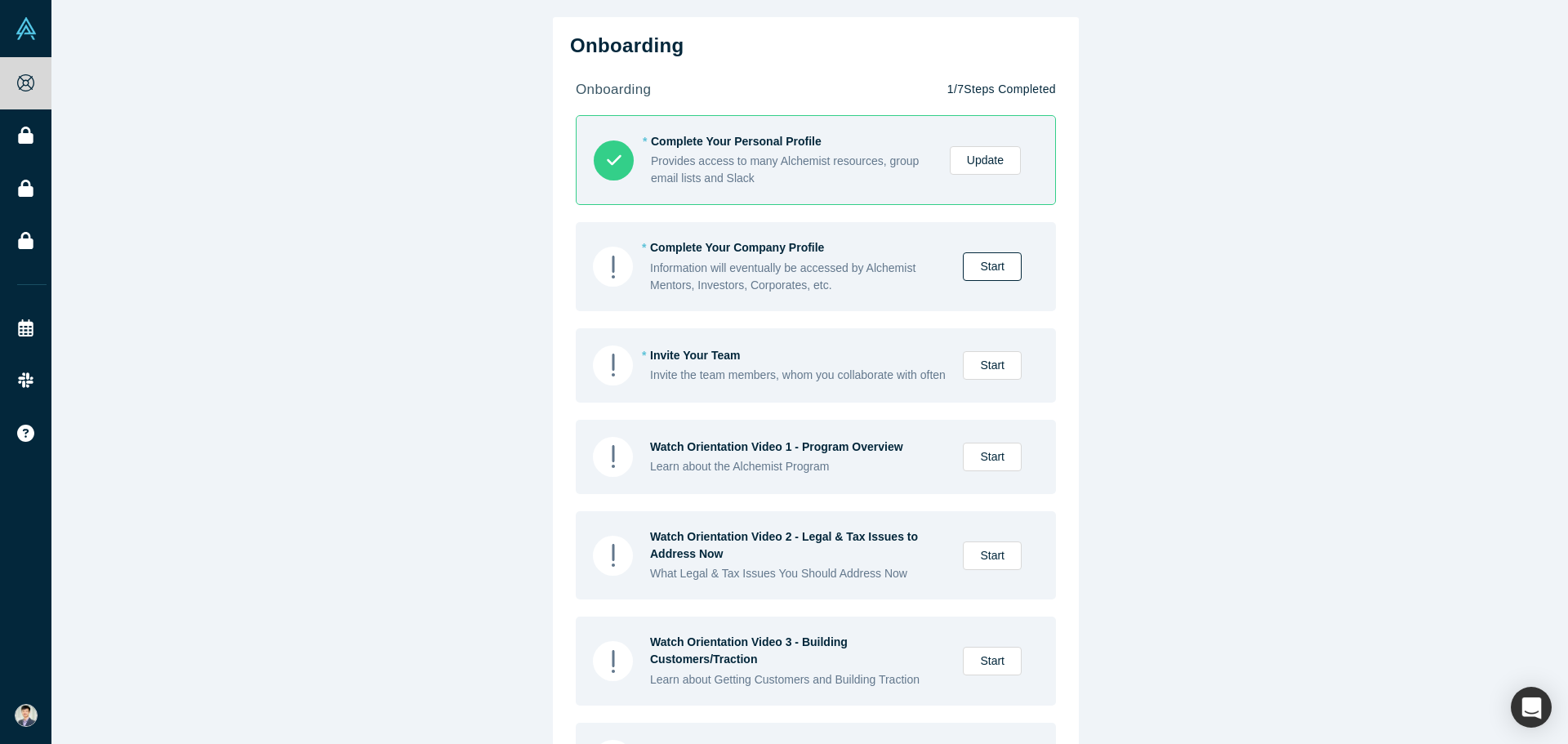 click on "Start" at bounding box center [992, 266] 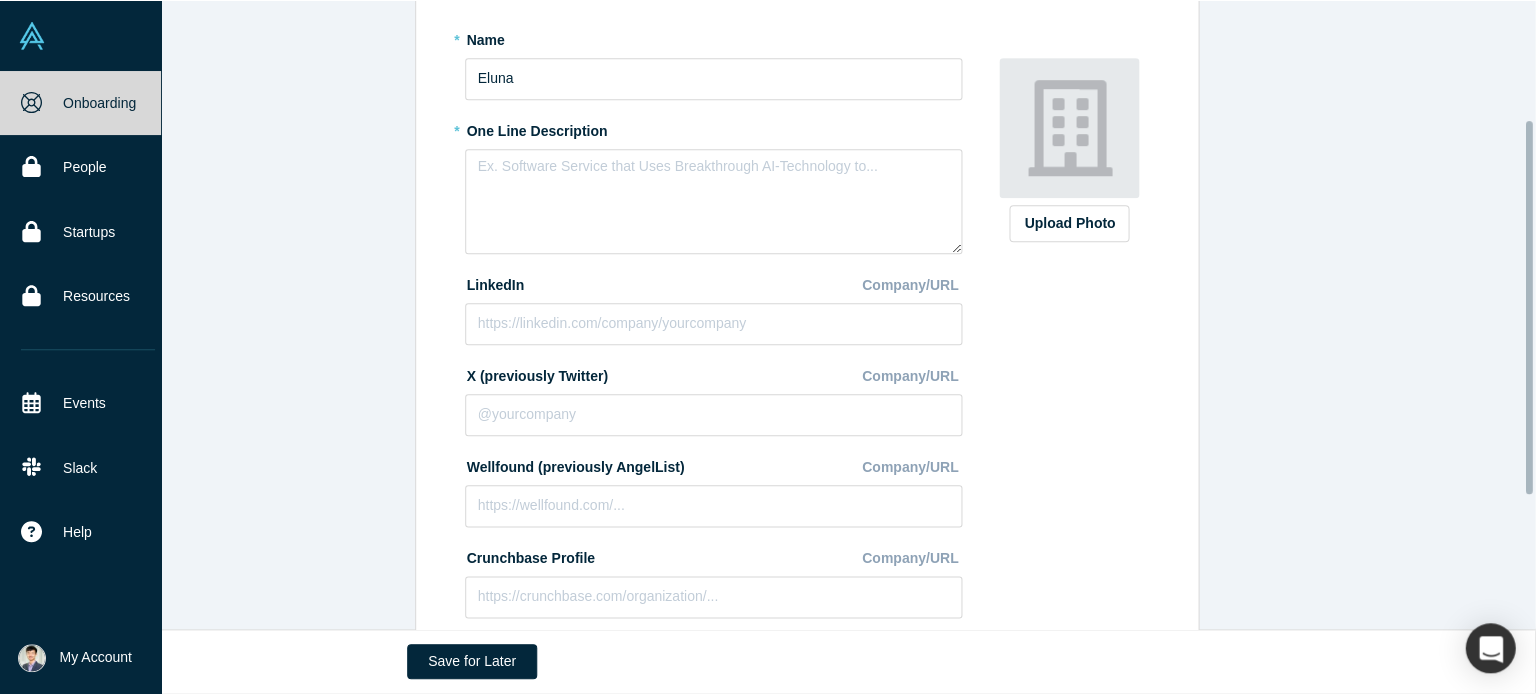 scroll, scrollTop: 200, scrollLeft: 0, axis: vertical 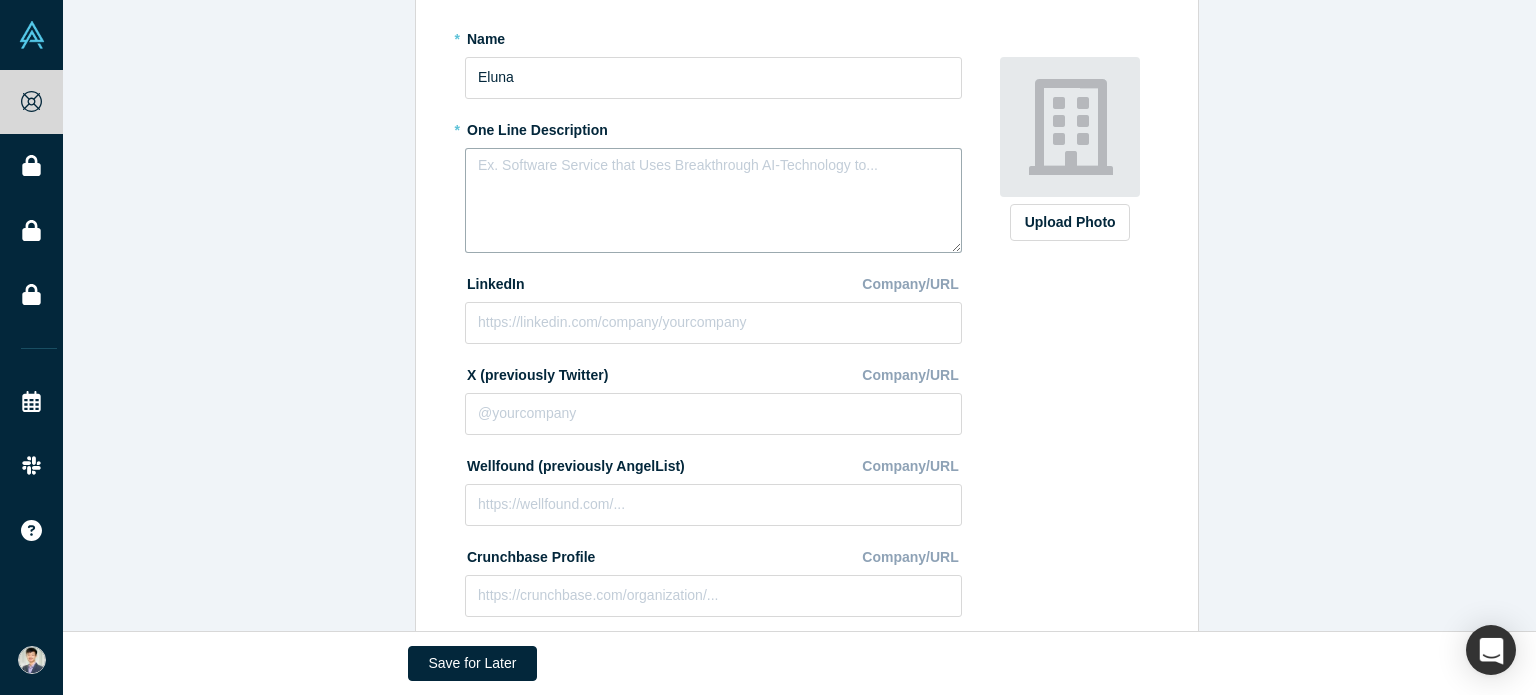 click at bounding box center (713, 200) 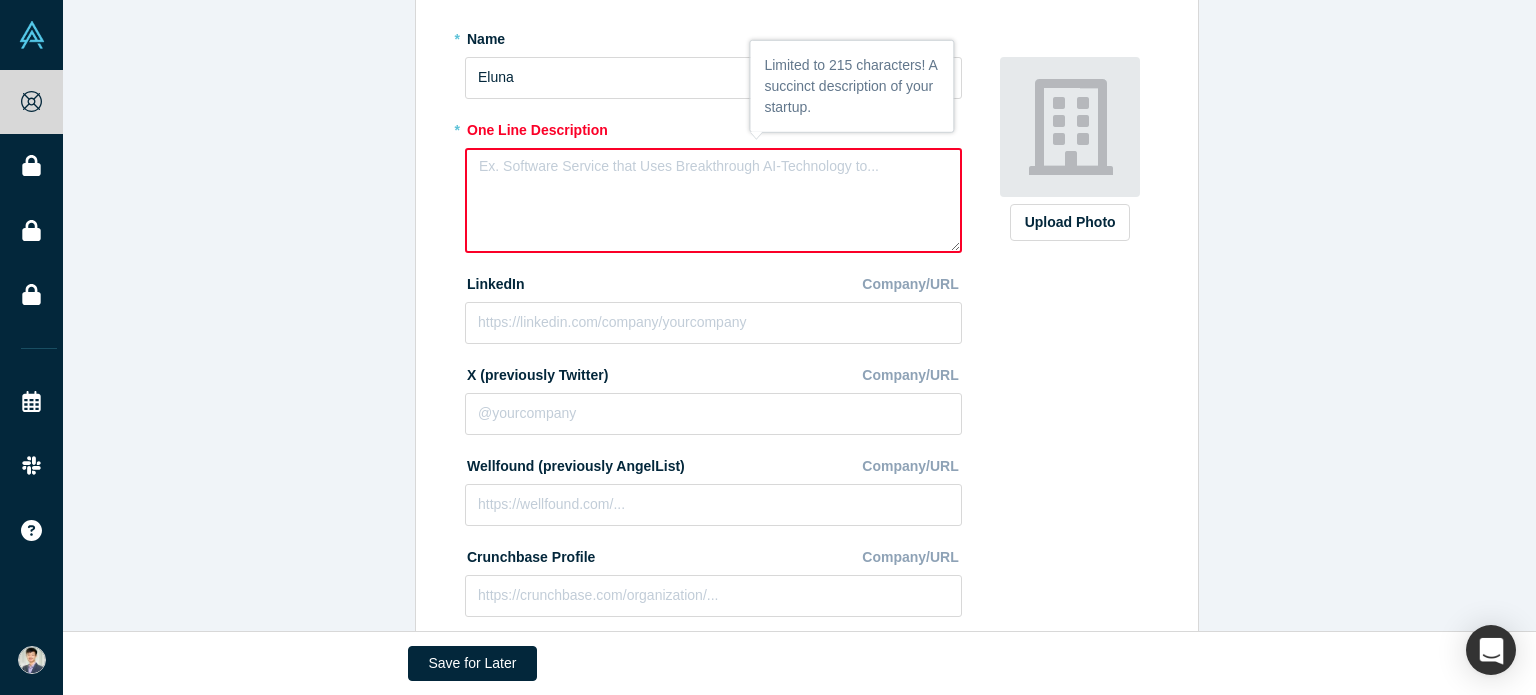 paste on "Data and Energy Illumination
for Data Centers" 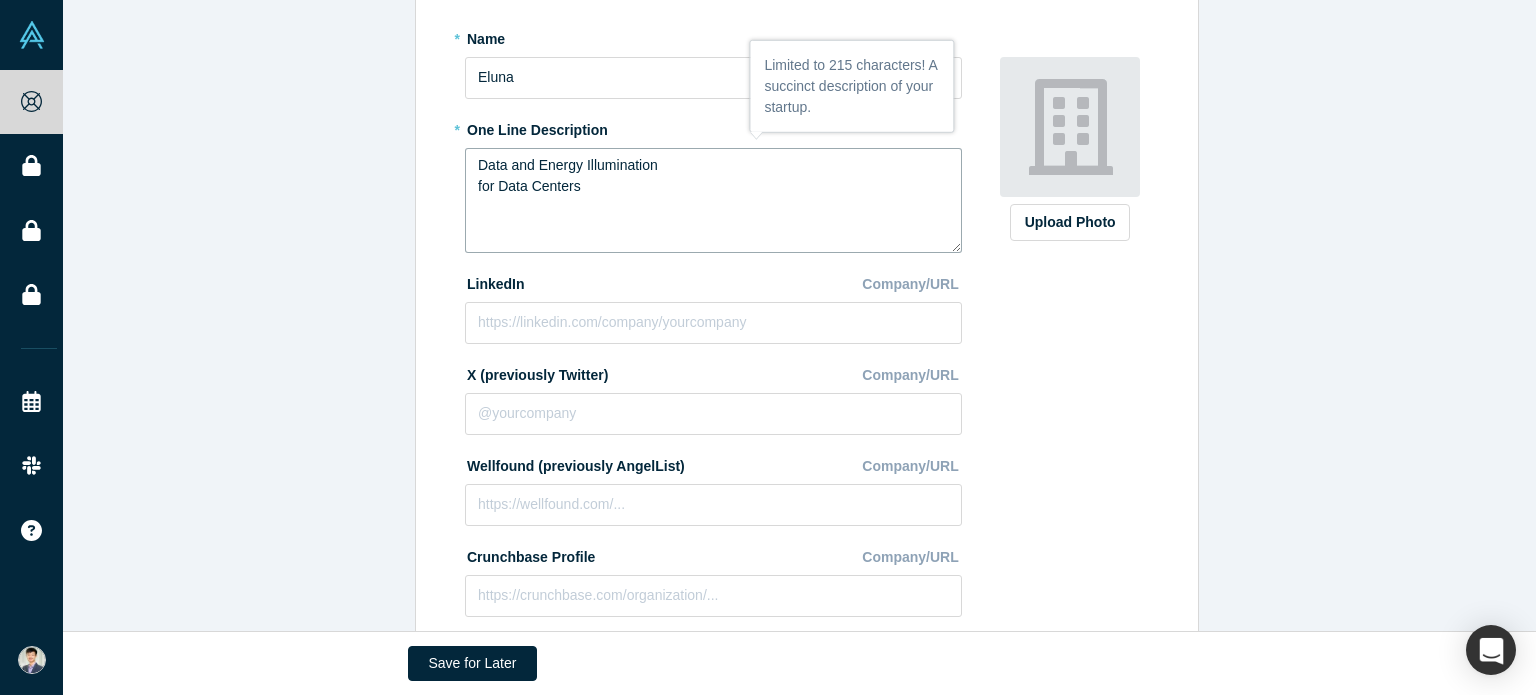 drag, startPoint x: 656, startPoint y: 199, endPoint x: 489, endPoint y: 214, distance: 167.6723 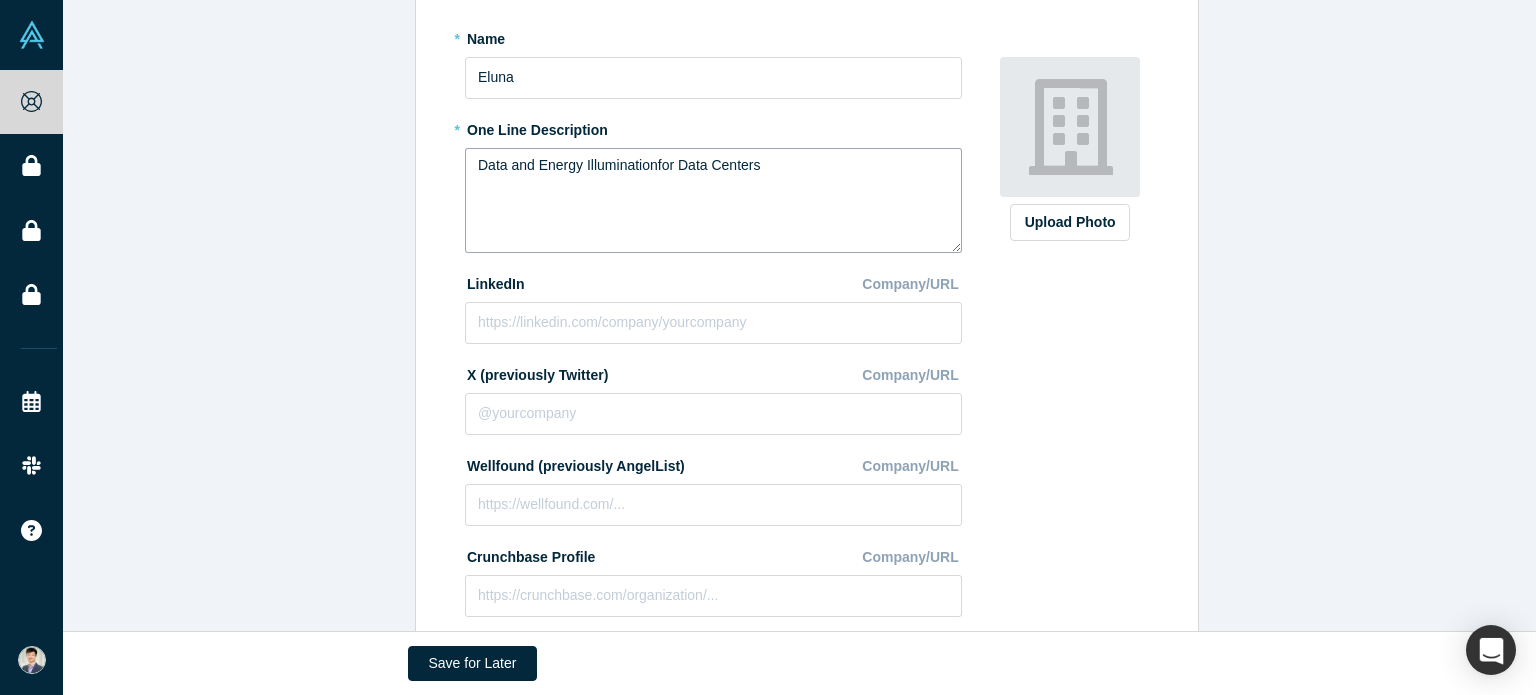 click on "Data and Energy Illuminationfor Data Centers" at bounding box center [713, 200] 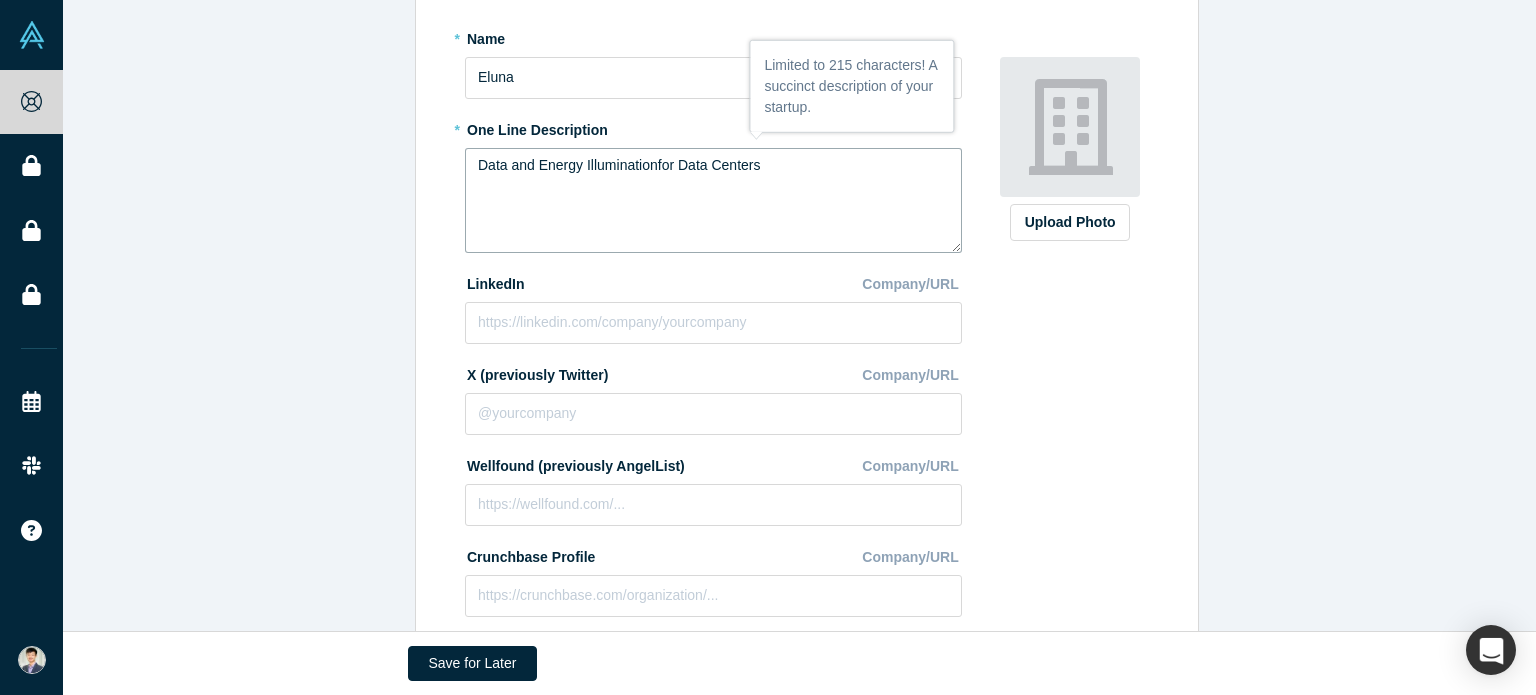 click on "Data and Energy Illuminationfor Data Centers" at bounding box center [713, 200] 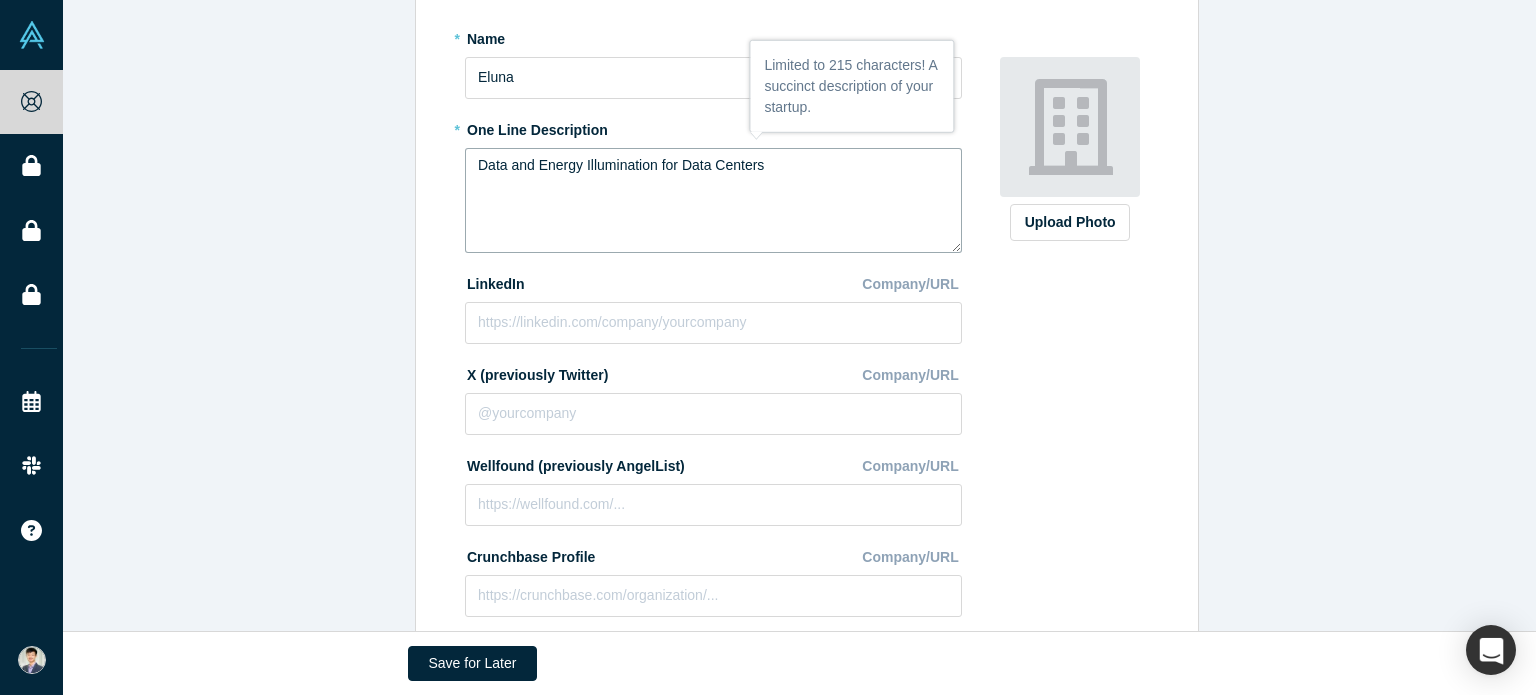 type on "Data and Energy Illumination for Data Centers" 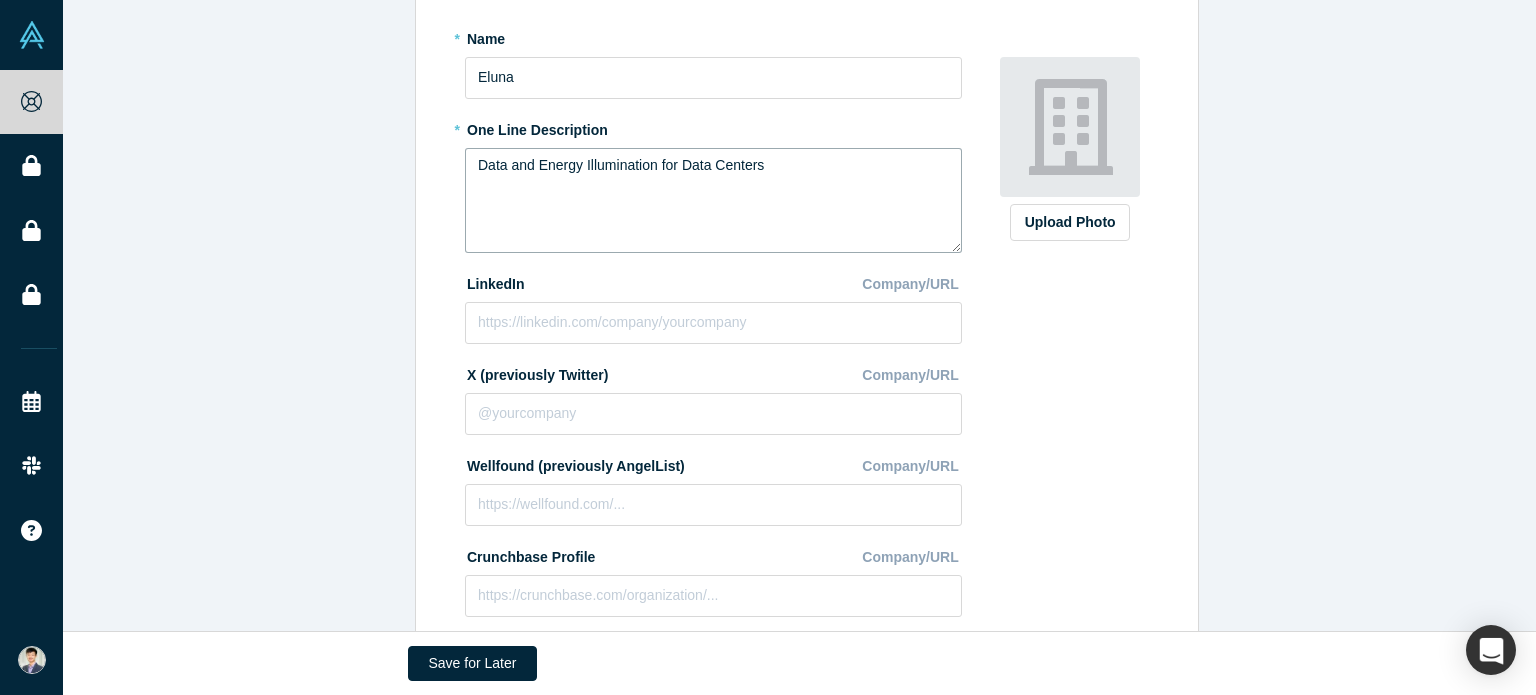 click on "Data and Energy Illumination for Data Centers" at bounding box center (713, 200) 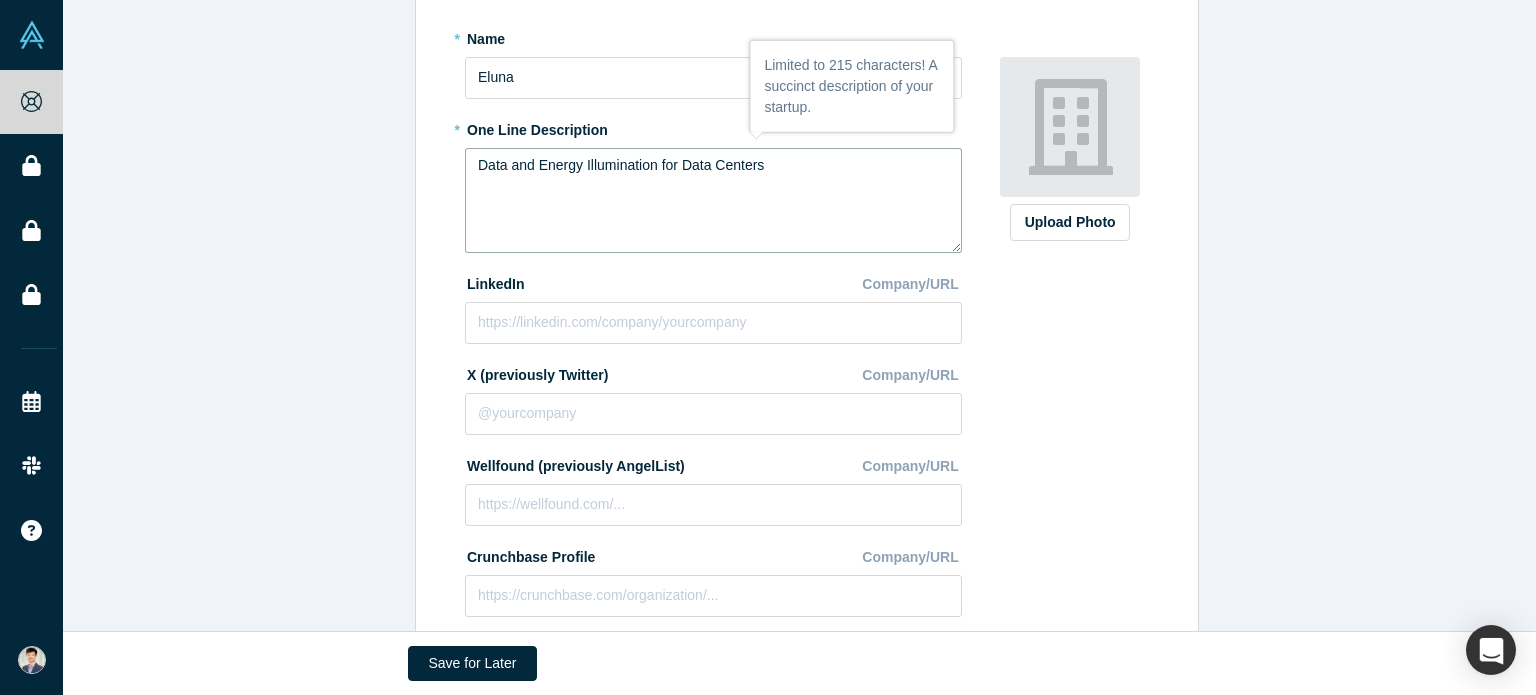 click on "Data and Energy Illumination for Data Centers" at bounding box center (713, 200) 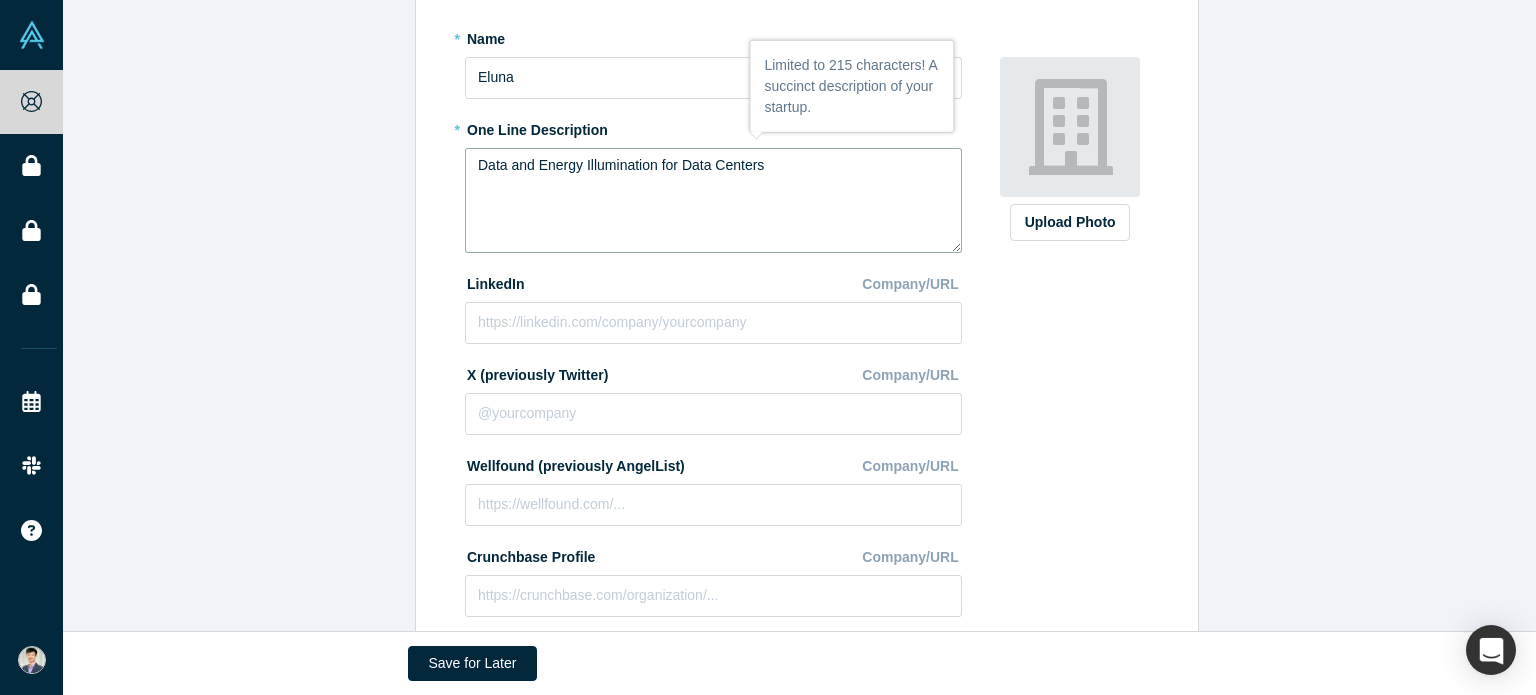 scroll, scrollTop: 300, scrollLeft: 0, axis: vertical 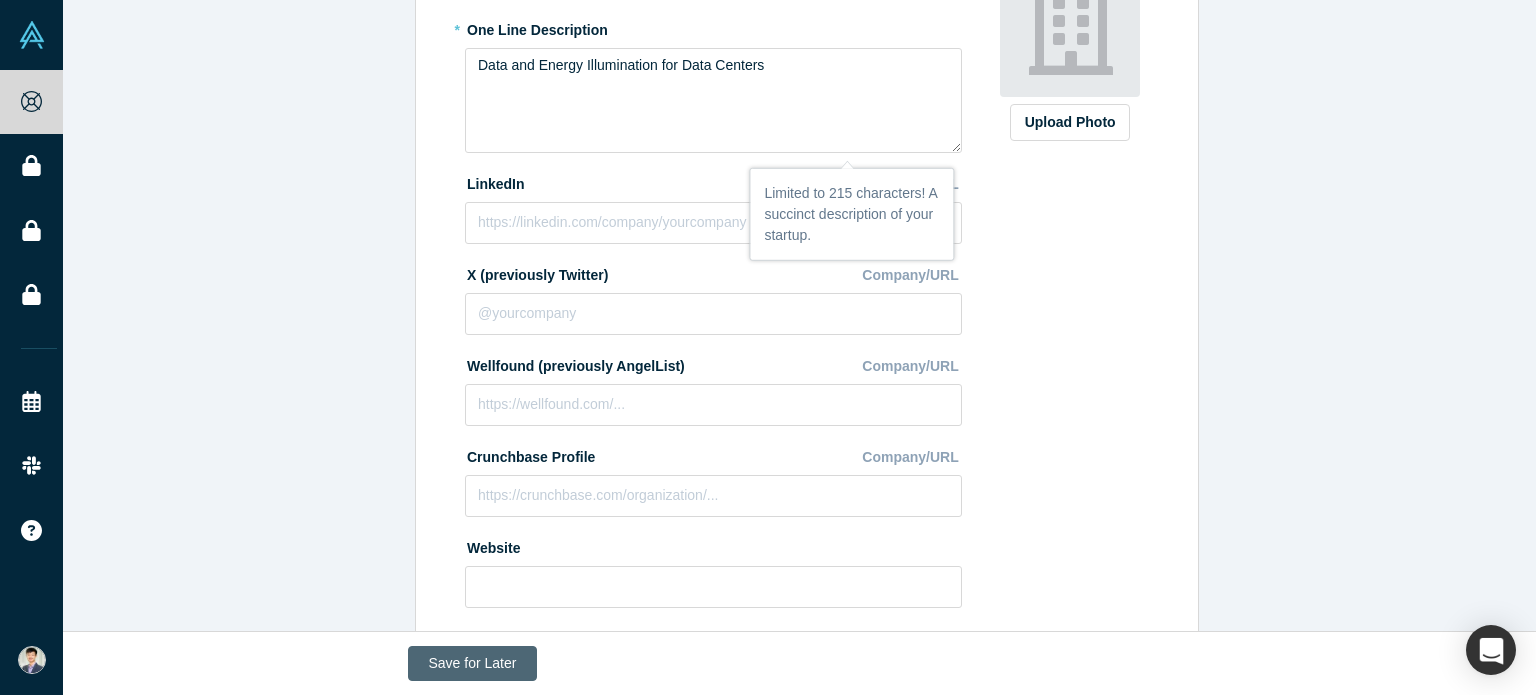 click on "Save for Later" at bounding box center [473, 663] 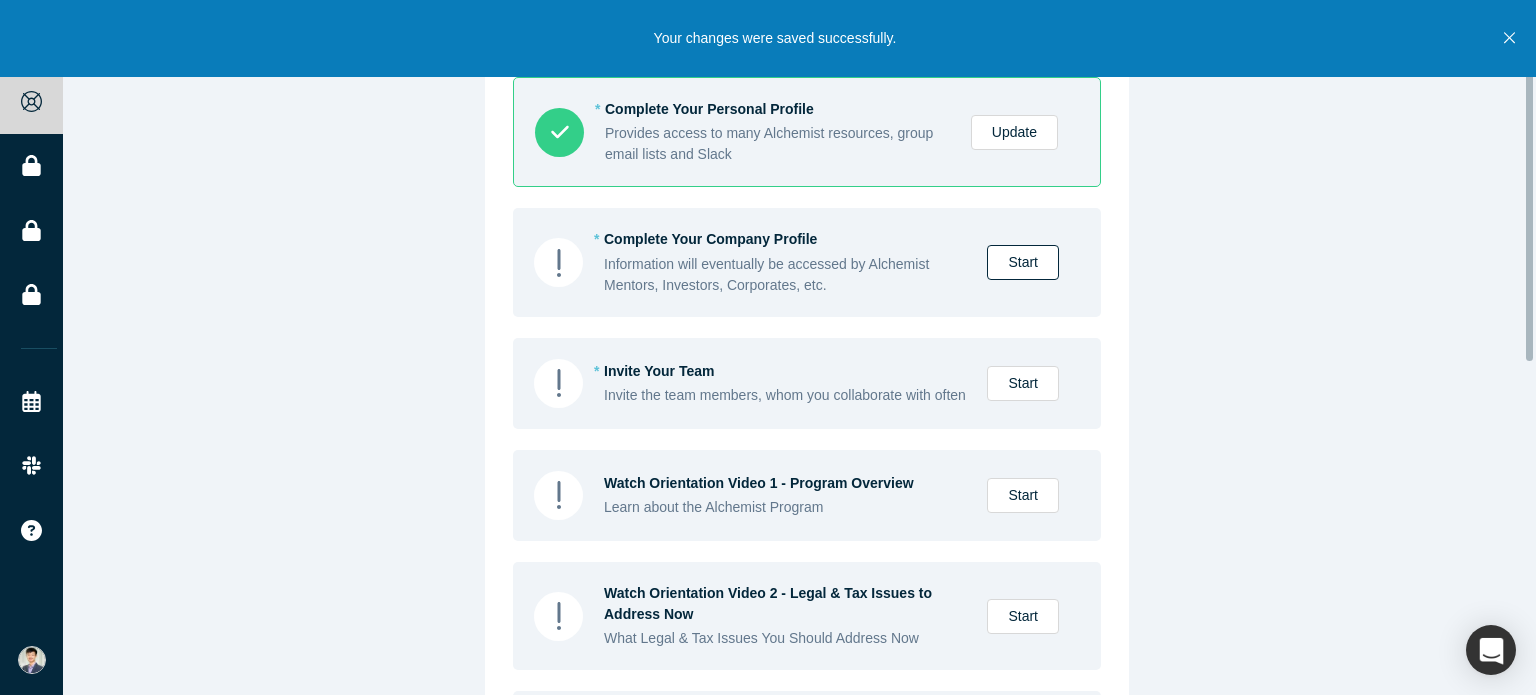 scroll, scrollTop: 100, scrollLeft: 0, axis: vertical 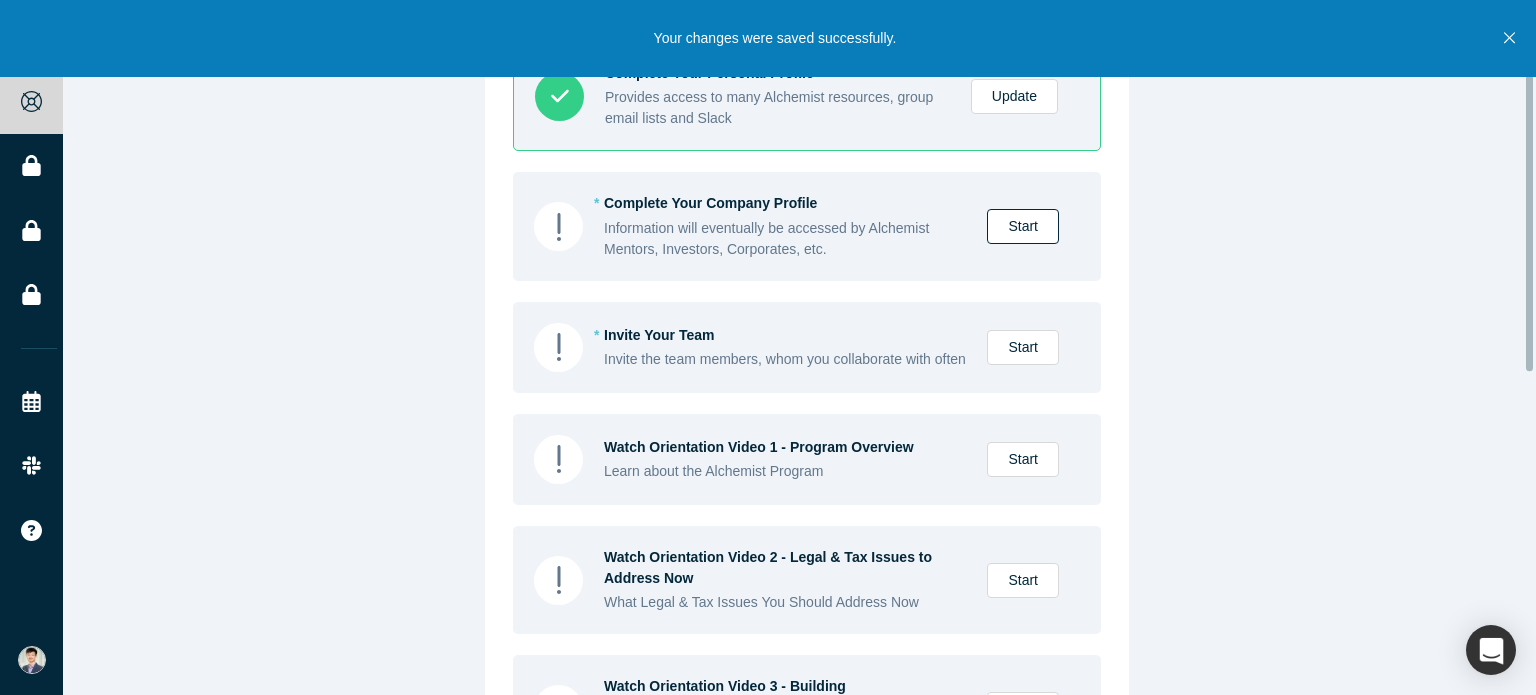 click on "Start" at bounding box center (1023, 226) 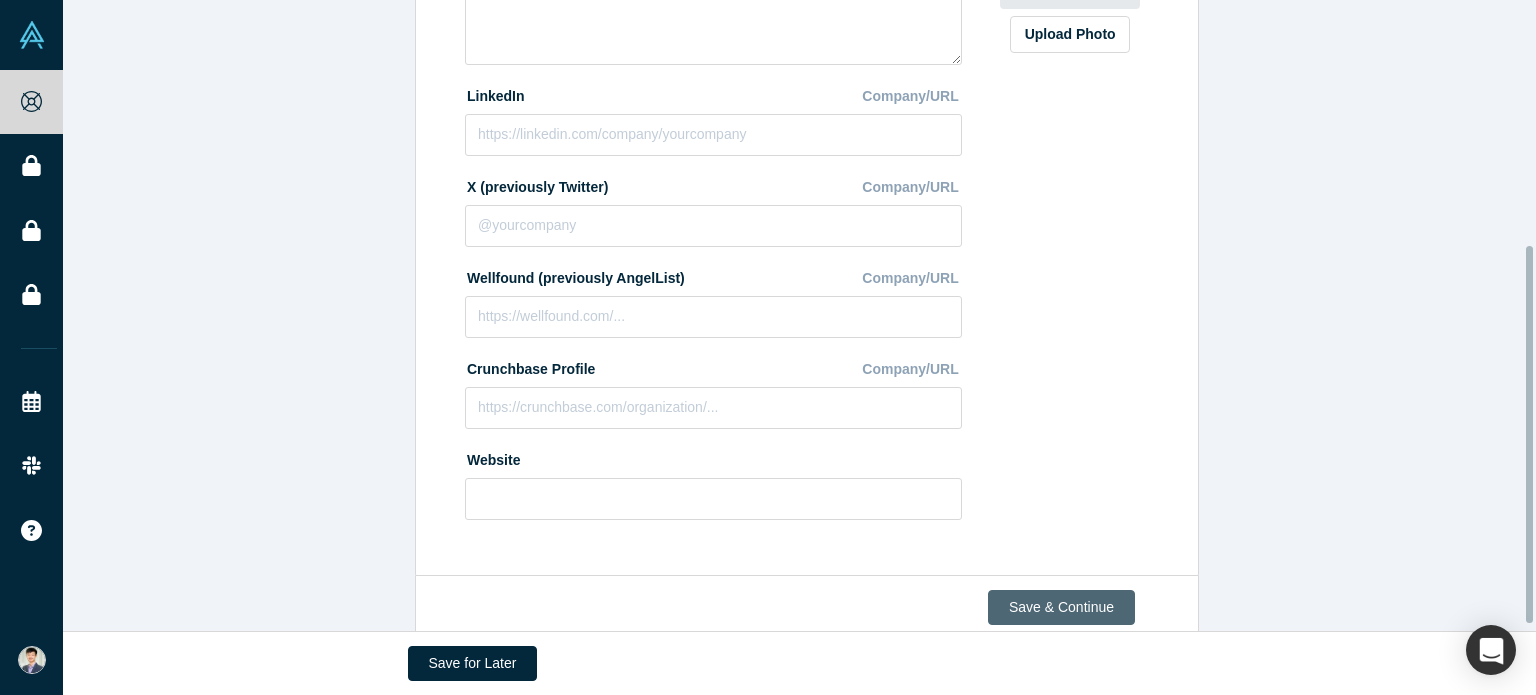 scroll, scrollTop: 422, scrollLeft: 0, axis: vertical 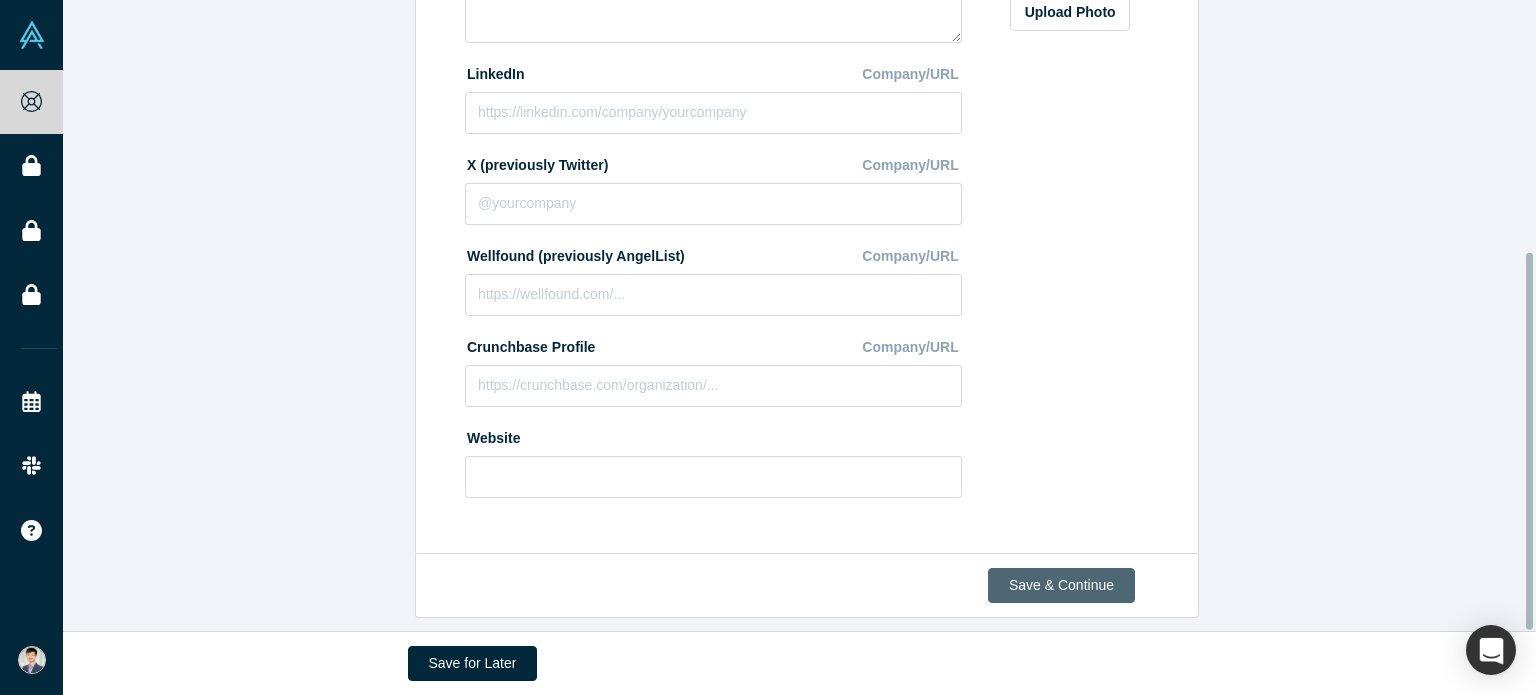 click on "Save & Continue" at bounding box center [1061, 585] 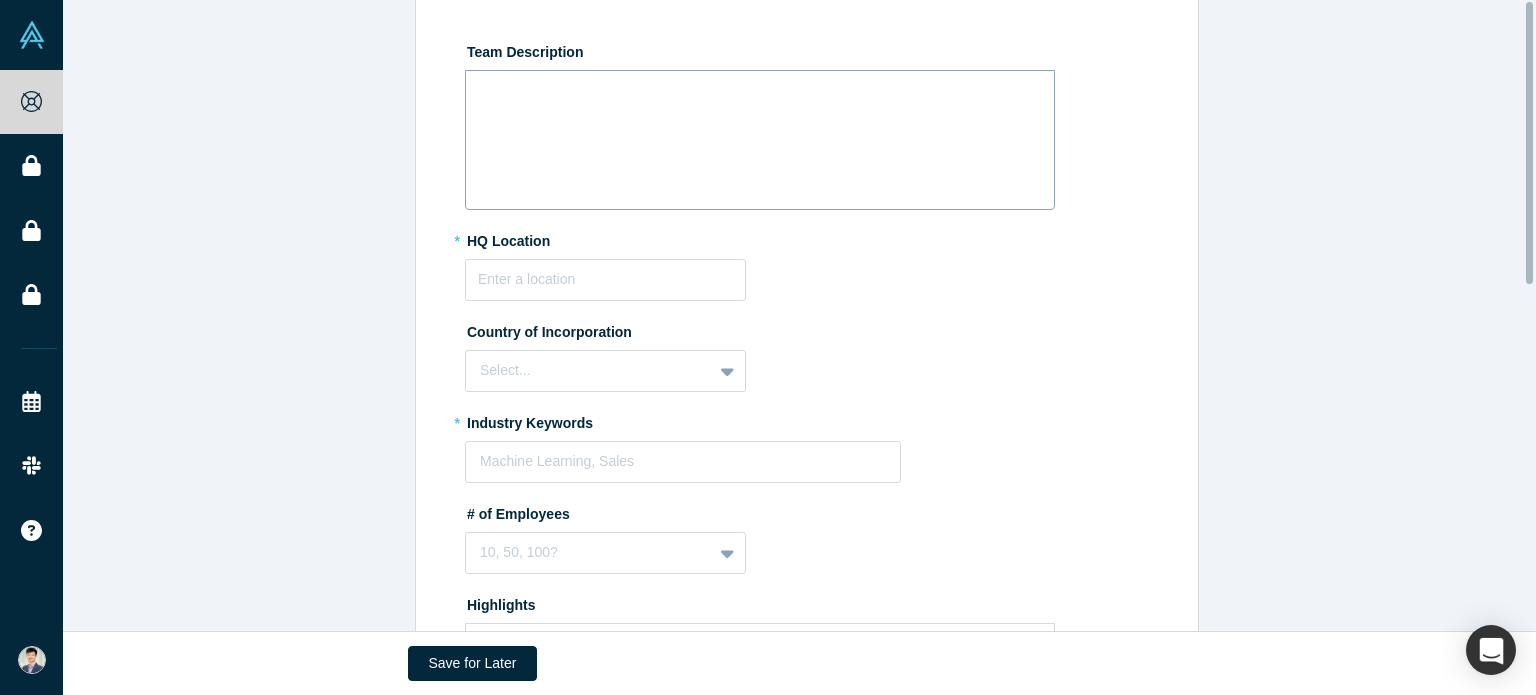 scroll, scrollTop: 0, scrollLeft: 0, axis: both 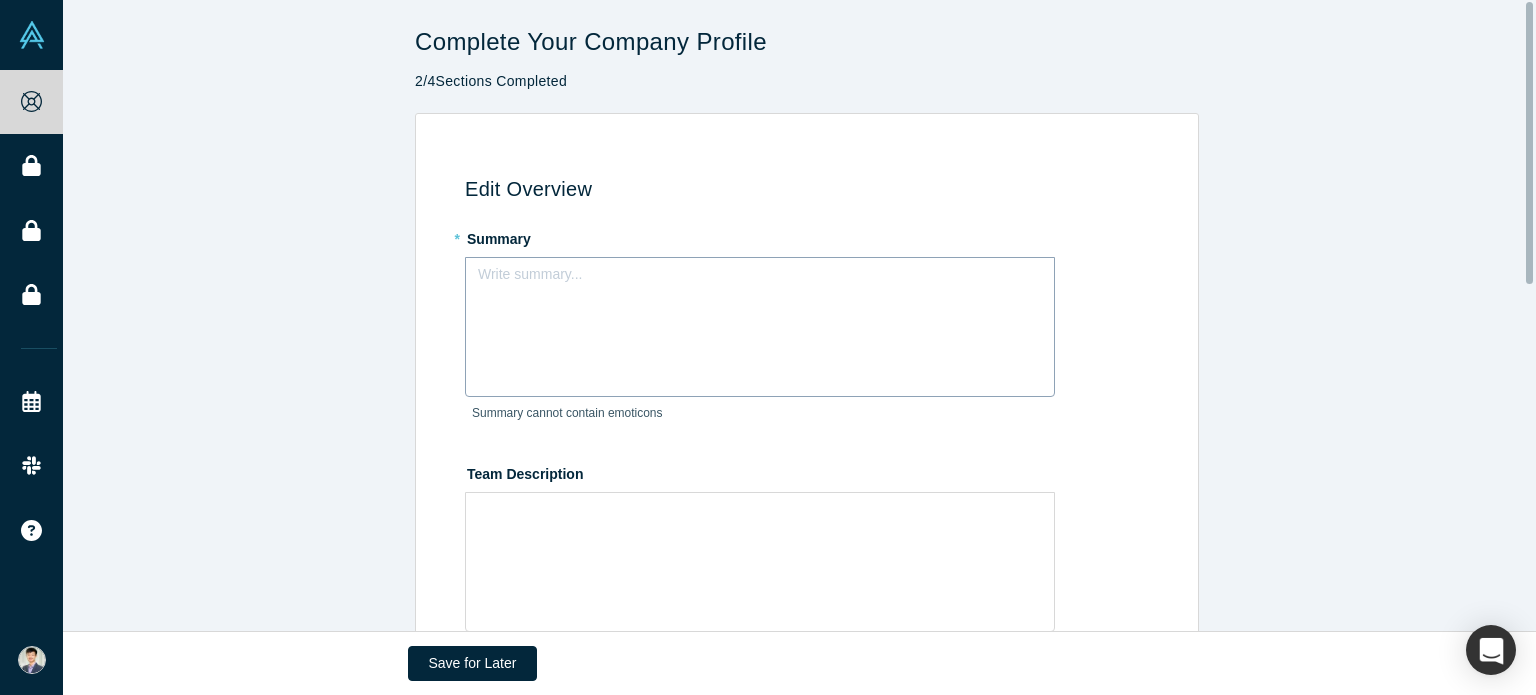 click on "Write summary..." at bounding box center (760, 327) 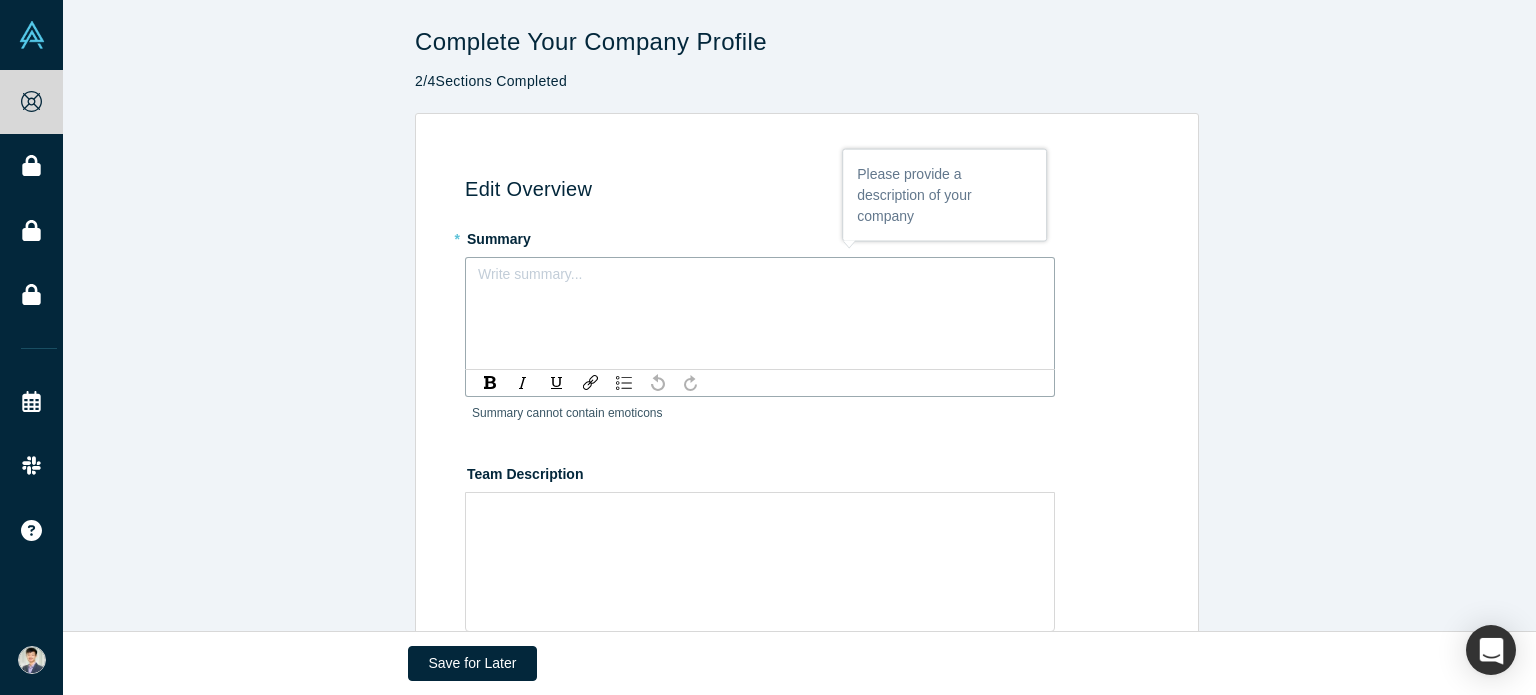 click on "Write summary..." at bounding box center (760, 313) 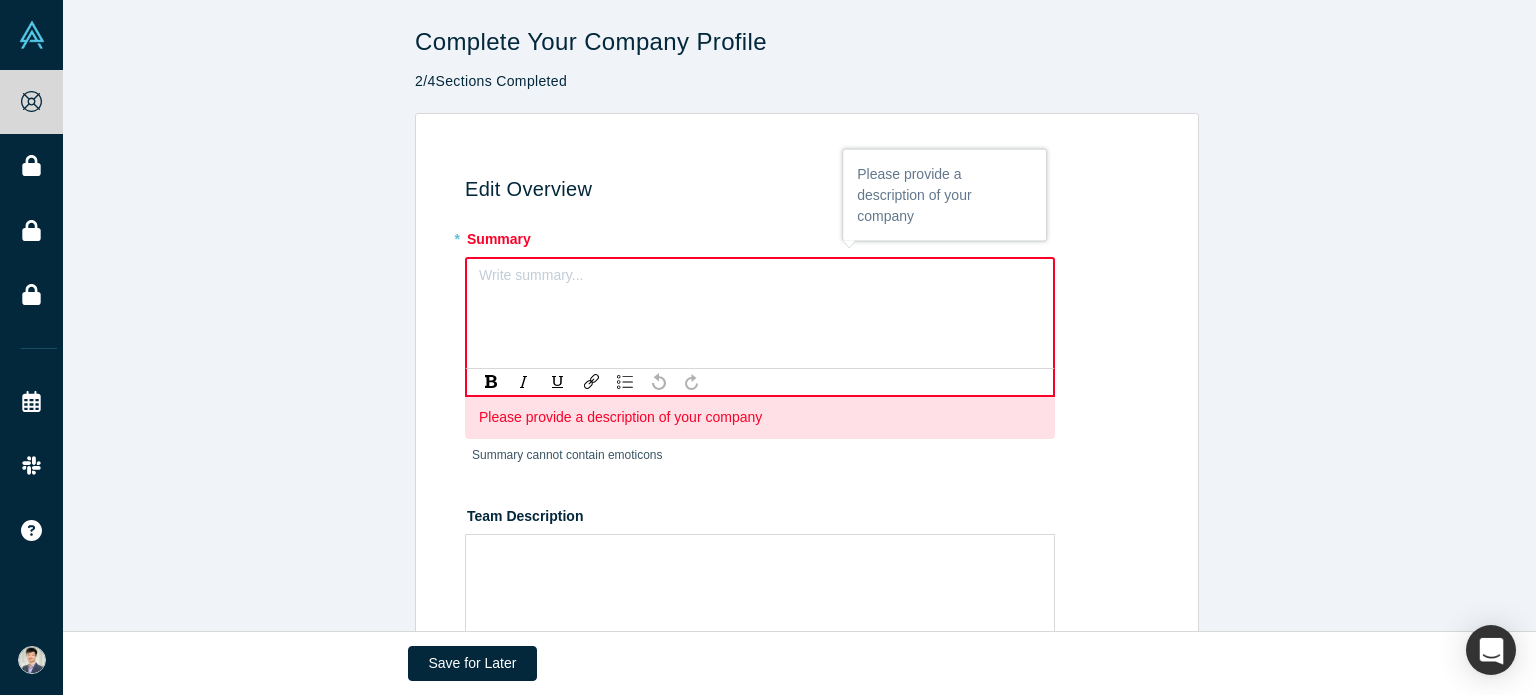 click on "Write summary..." at bounding box center [760, 313] 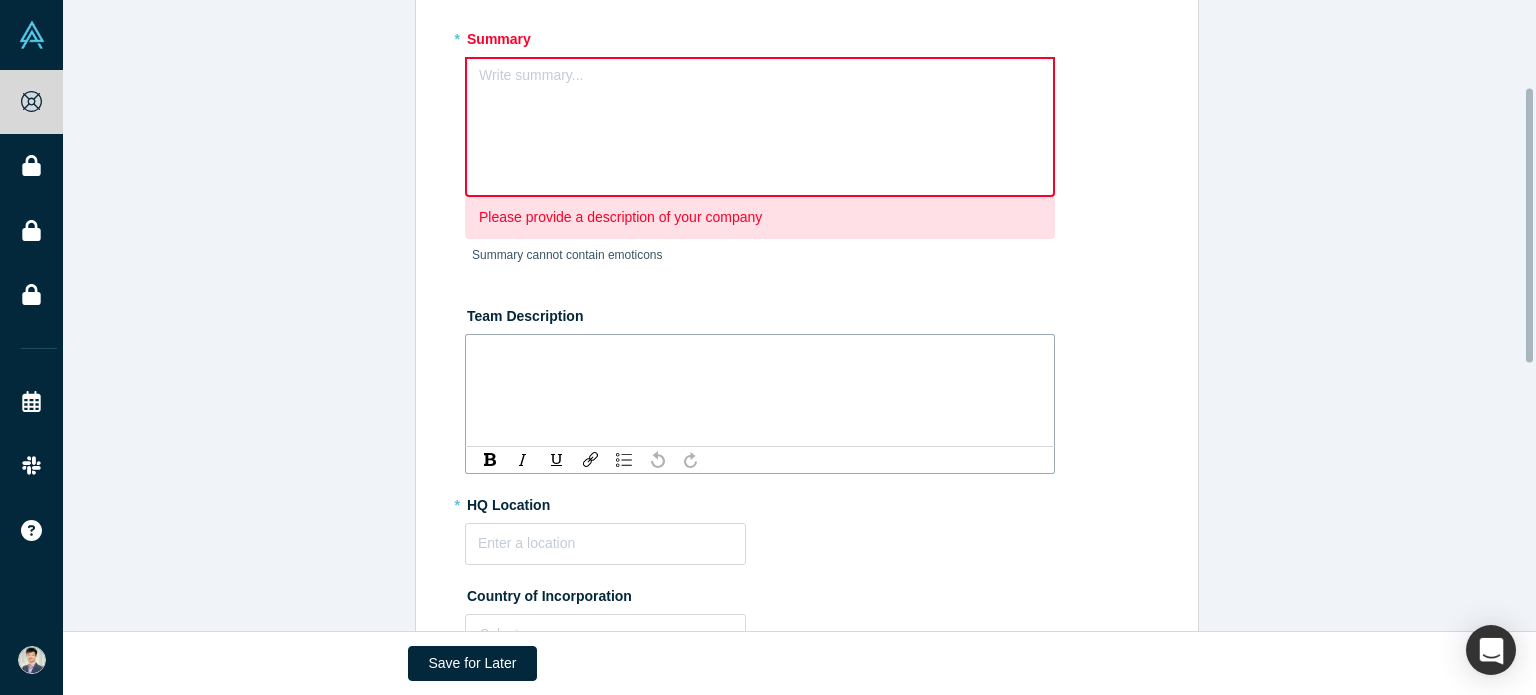 click at bounding box center [760, 357] 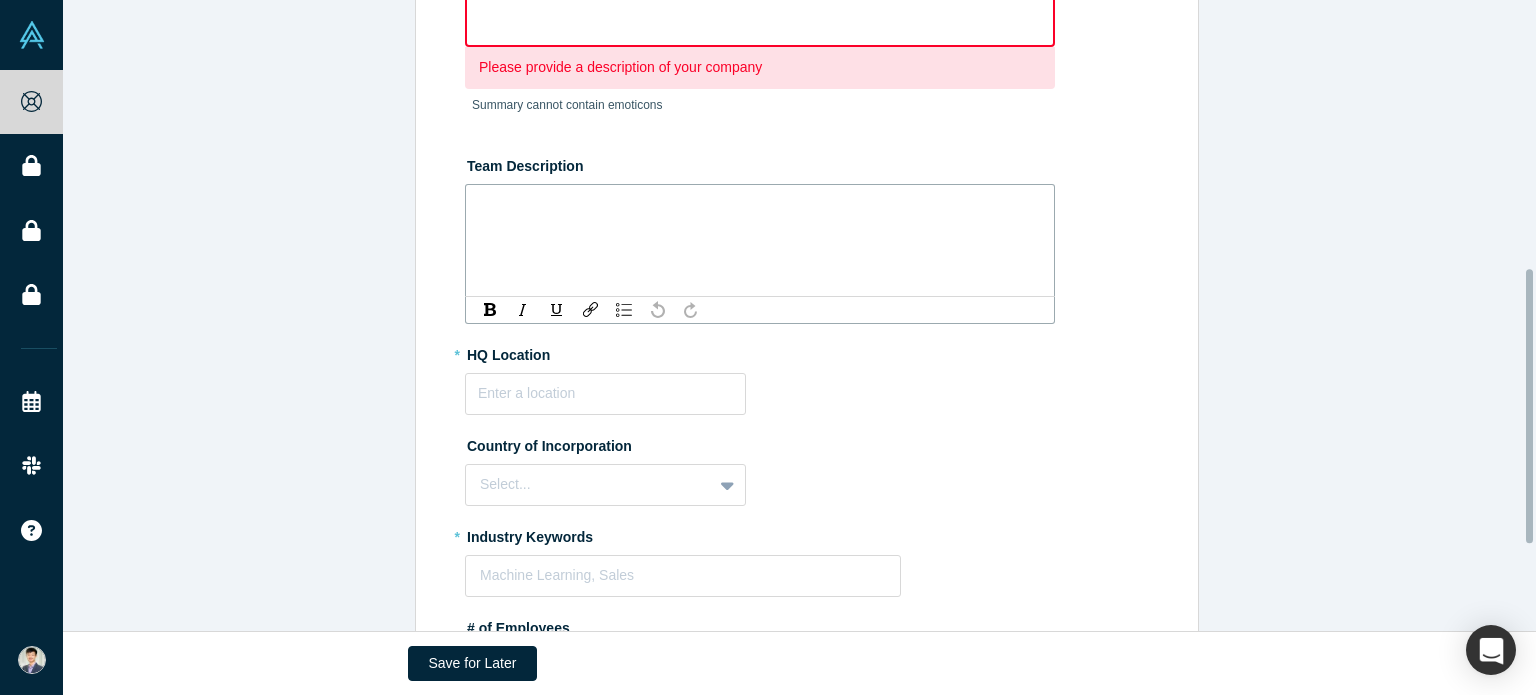 scroll, scrollTop: 0, scrollLeft: 0, axis: both 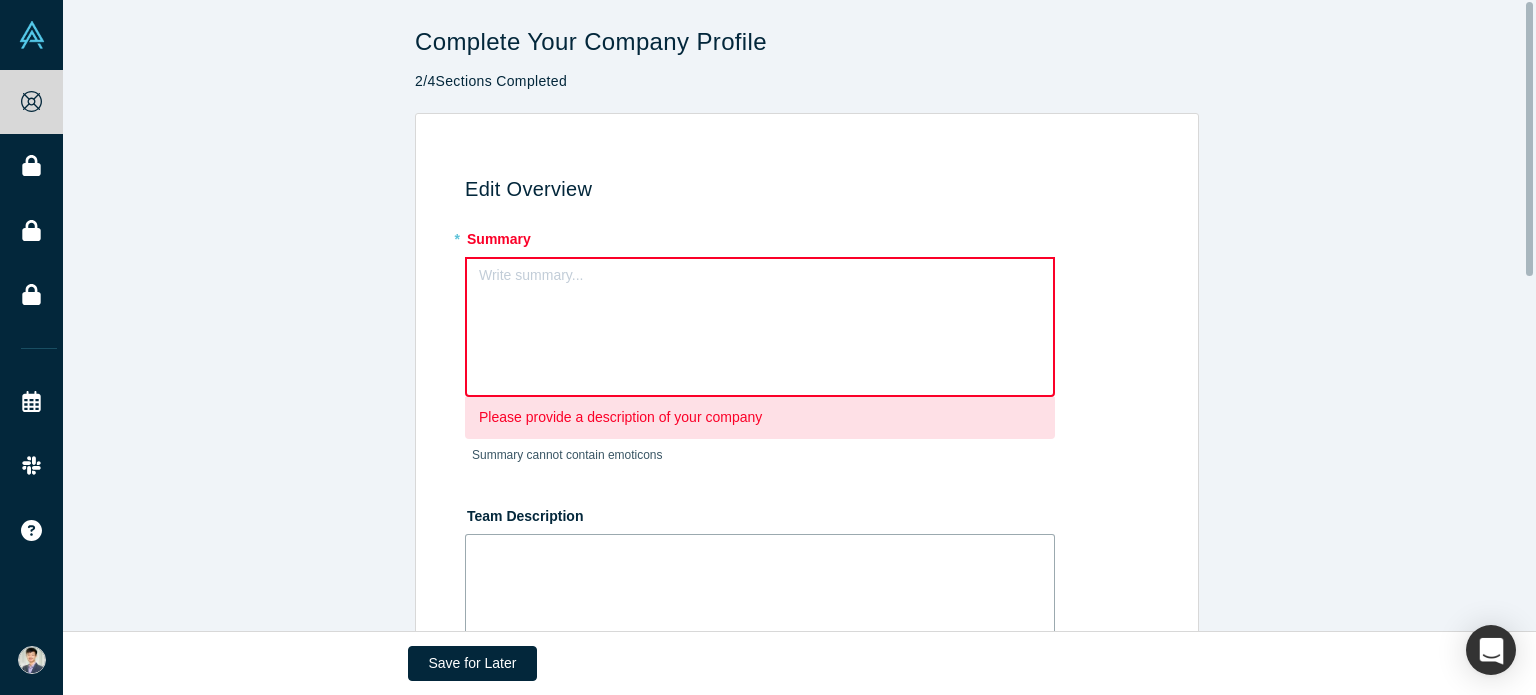 click on "Write summary..." at bounding box center [760, 327] 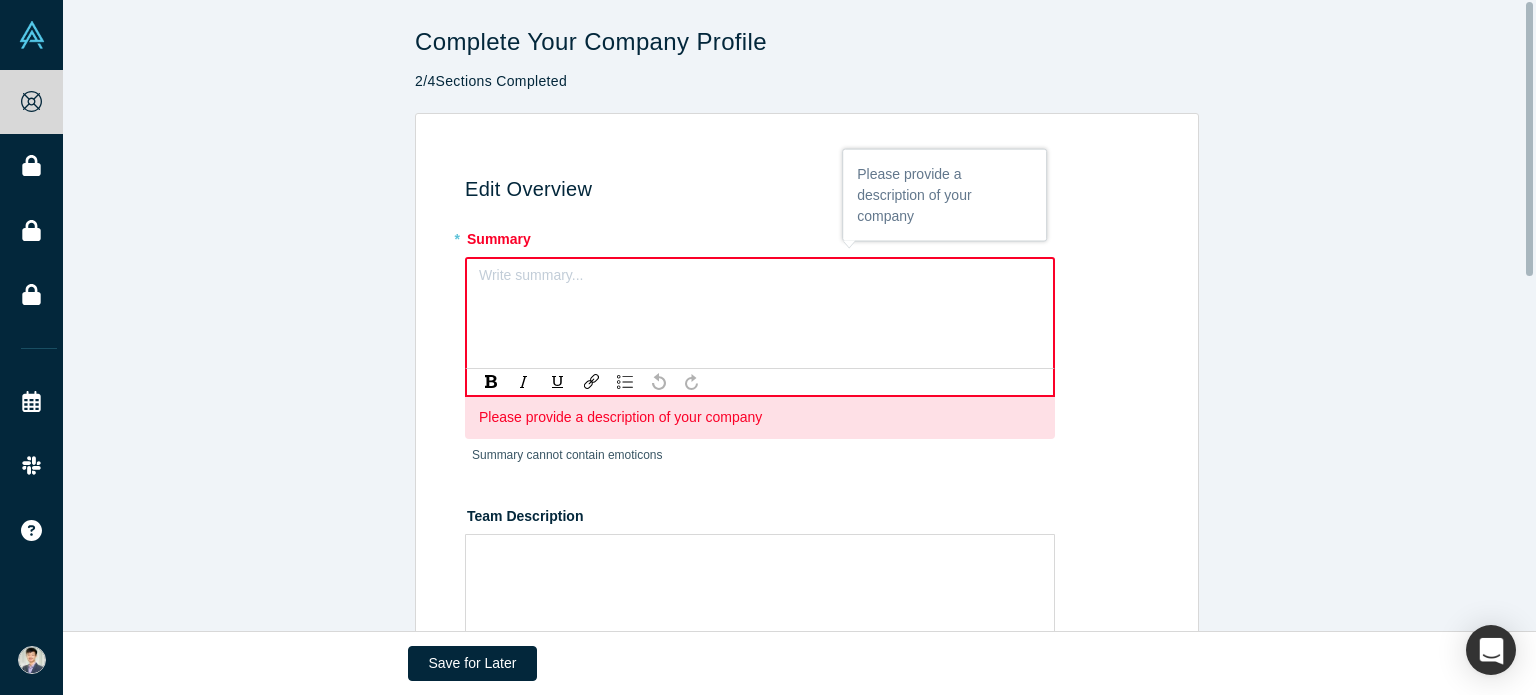 click at bounding box center (760, 281) 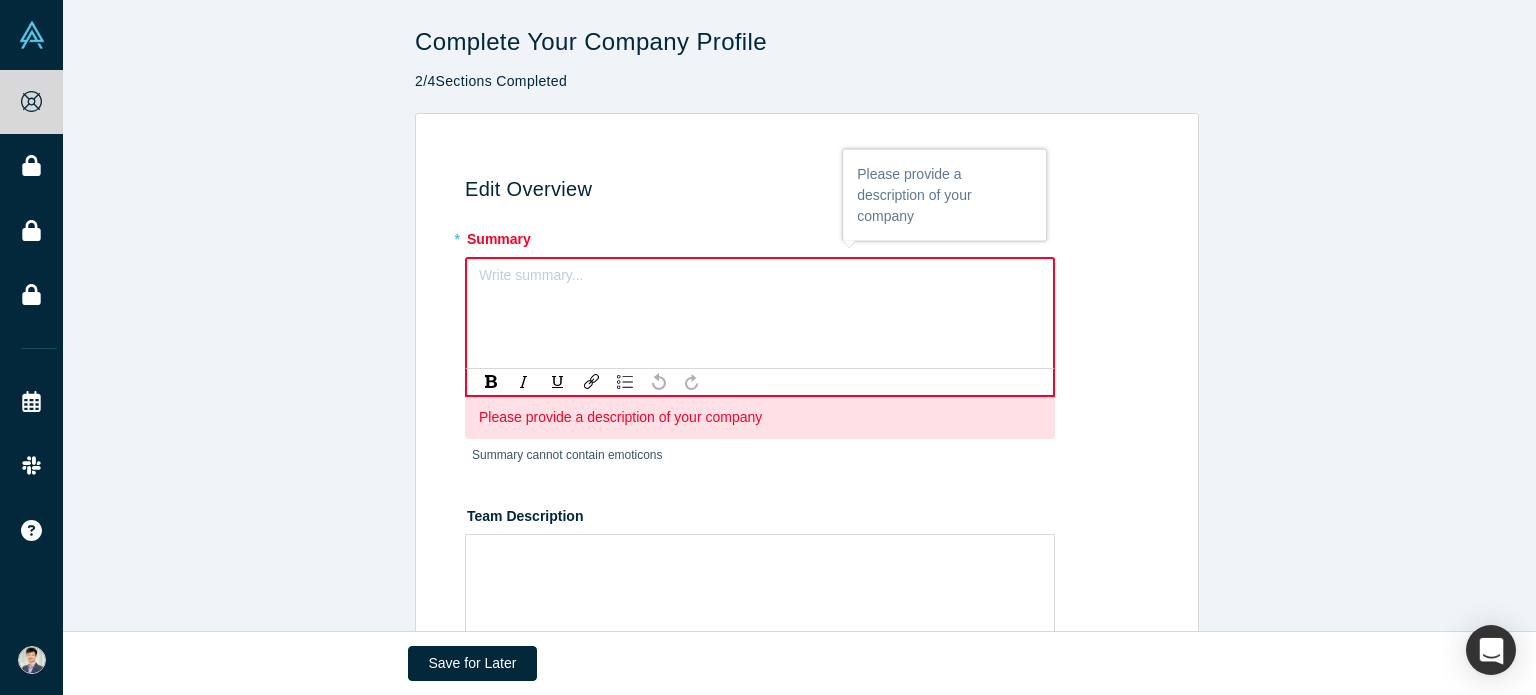 click at bounding box center (760, 281) 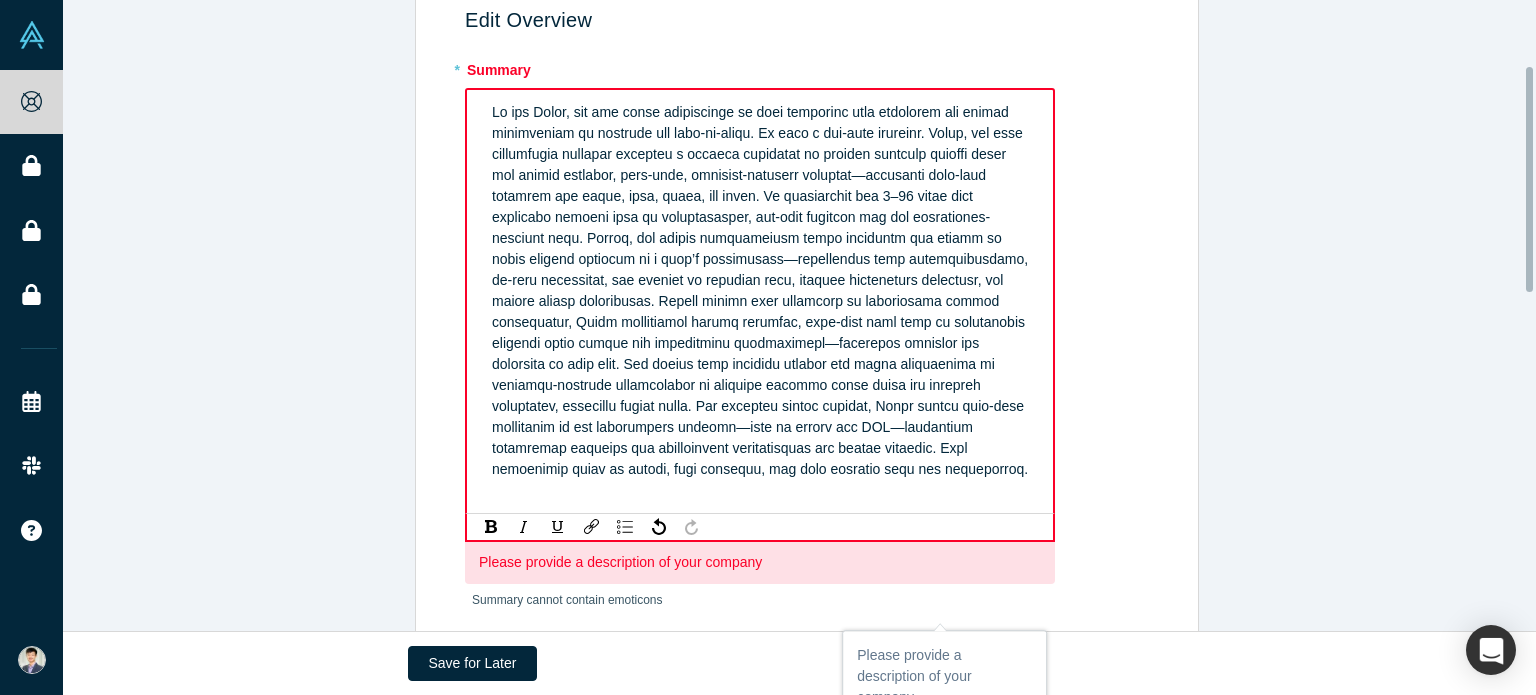 scroll, scrollTop: 200, scrollLeft: 0, axis: vertical 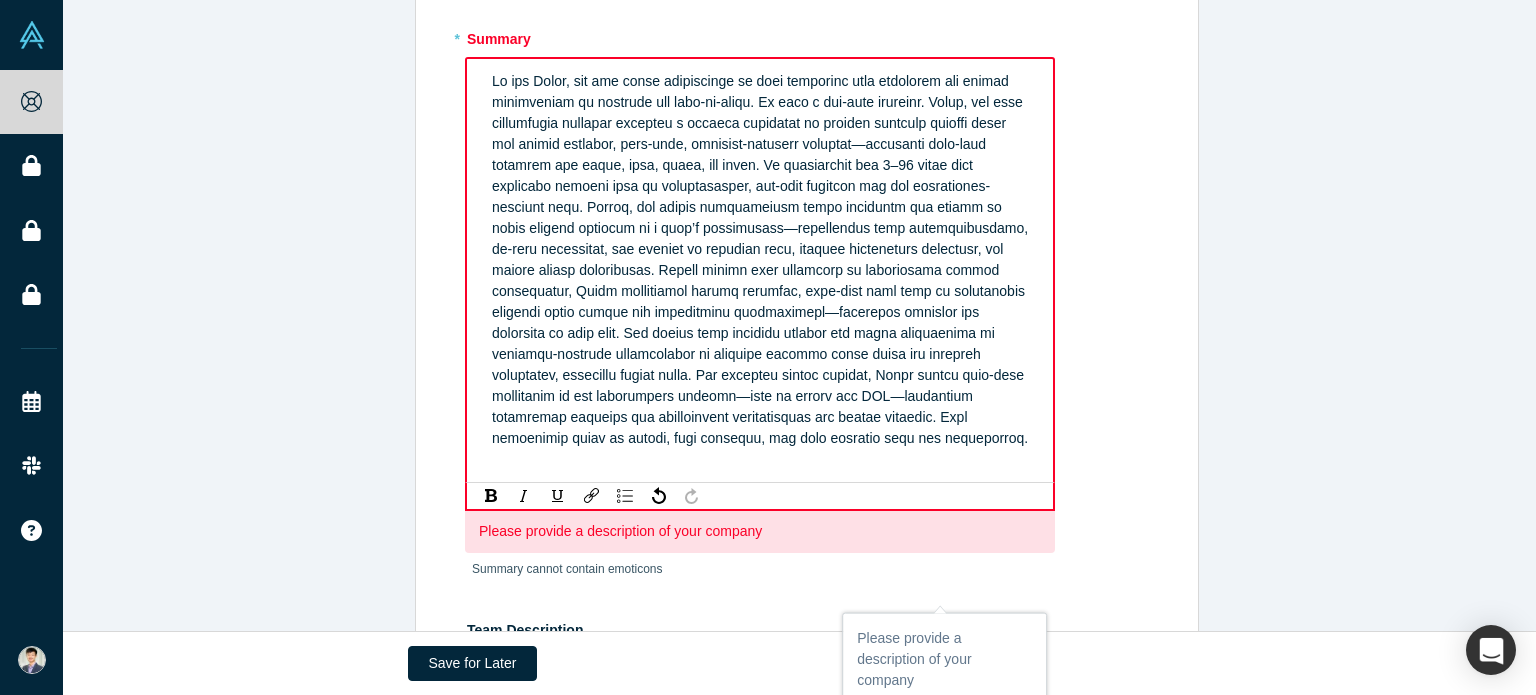 click on "* Summary Please provide a description of your company Summary cannot contain emoticons" at bounding box center [810, 310] 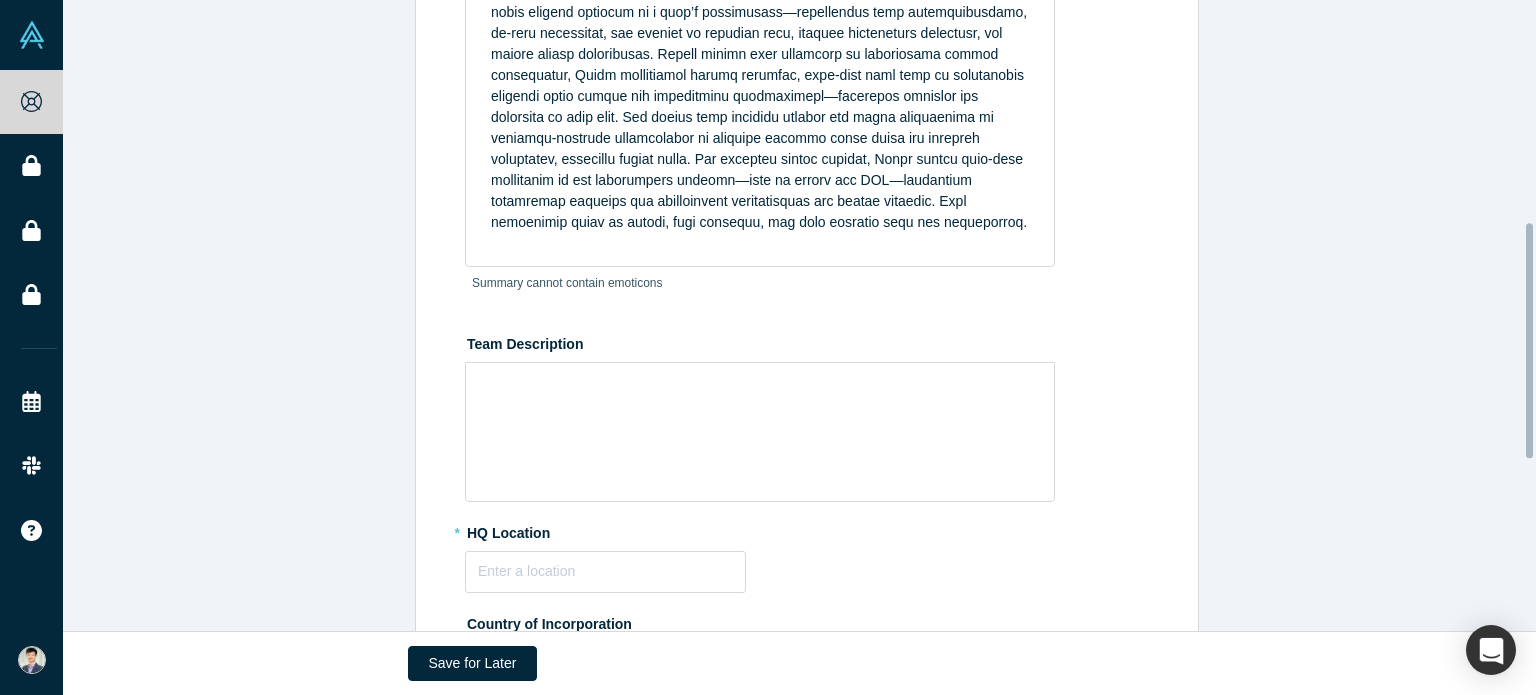 scroll, scrollTop: 600, scrollLeft: 0, axis: vertical 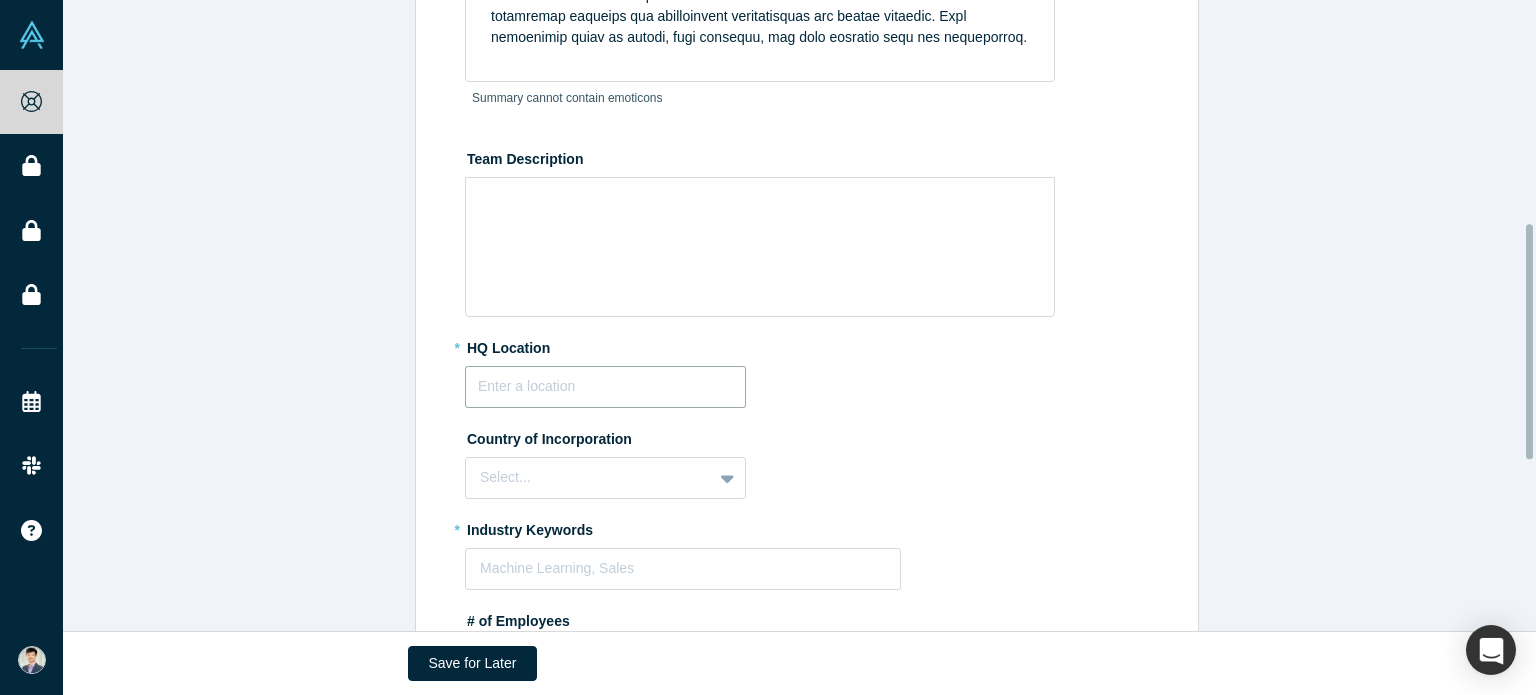 click at bounding box center [605, 387] 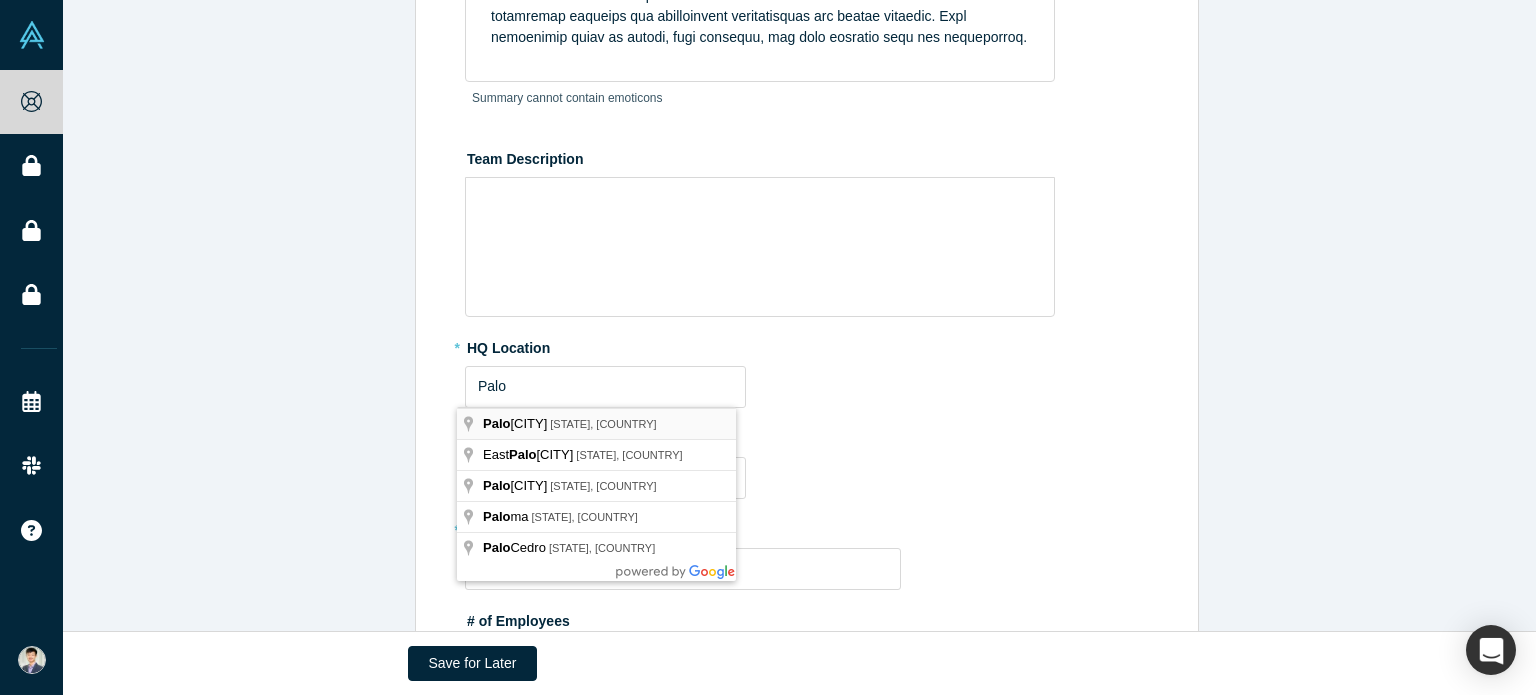 type on "[CITY], [STATE], [COUNTRY]" 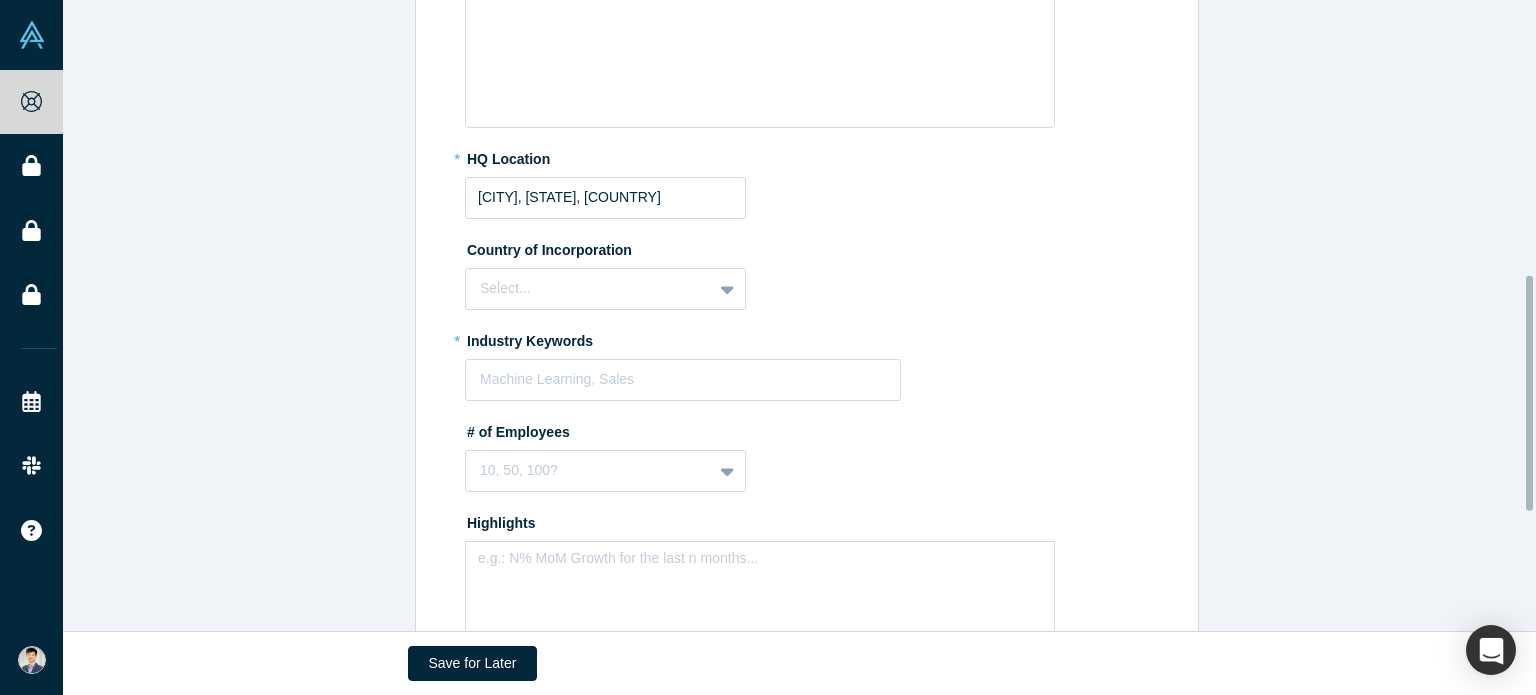 scroll, scrollTop: 800, scrollLeft: 0, axis: vertical 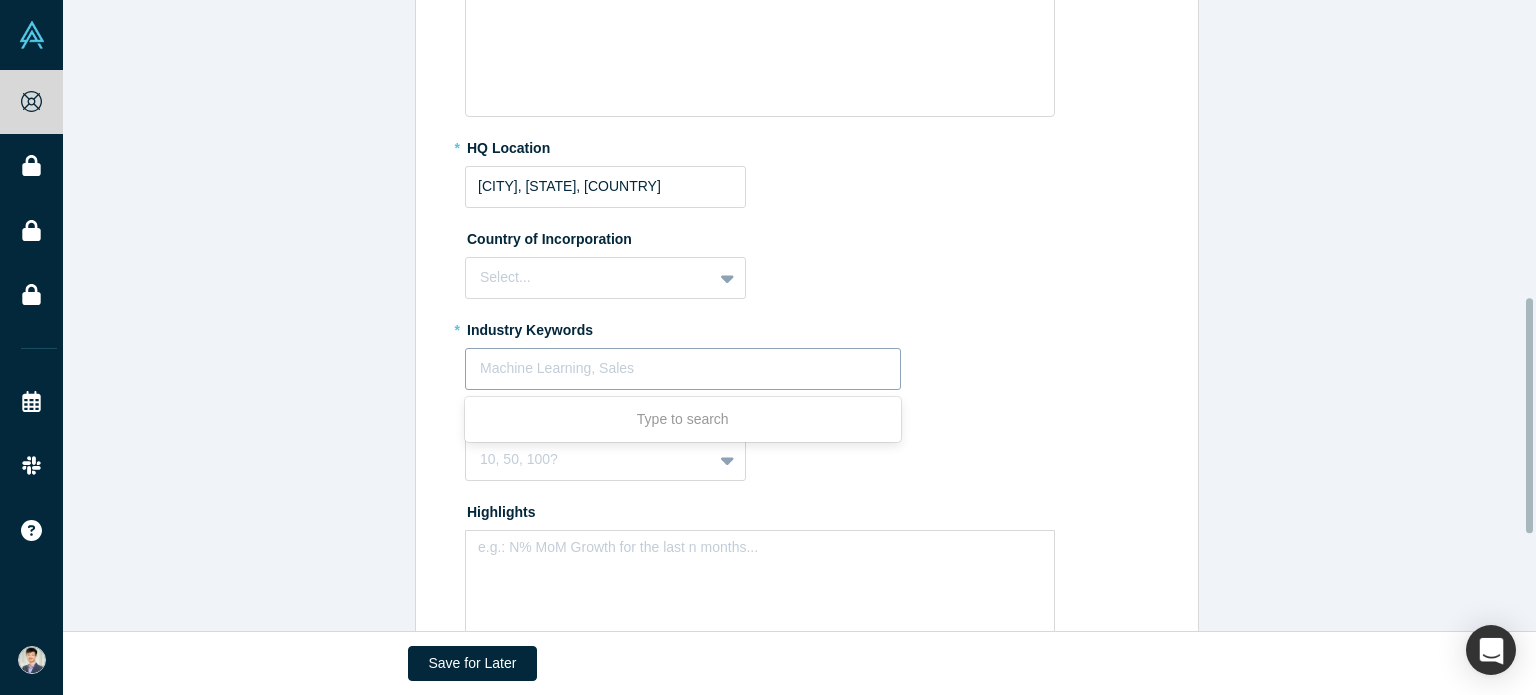 click at bounding box center (683, 368) 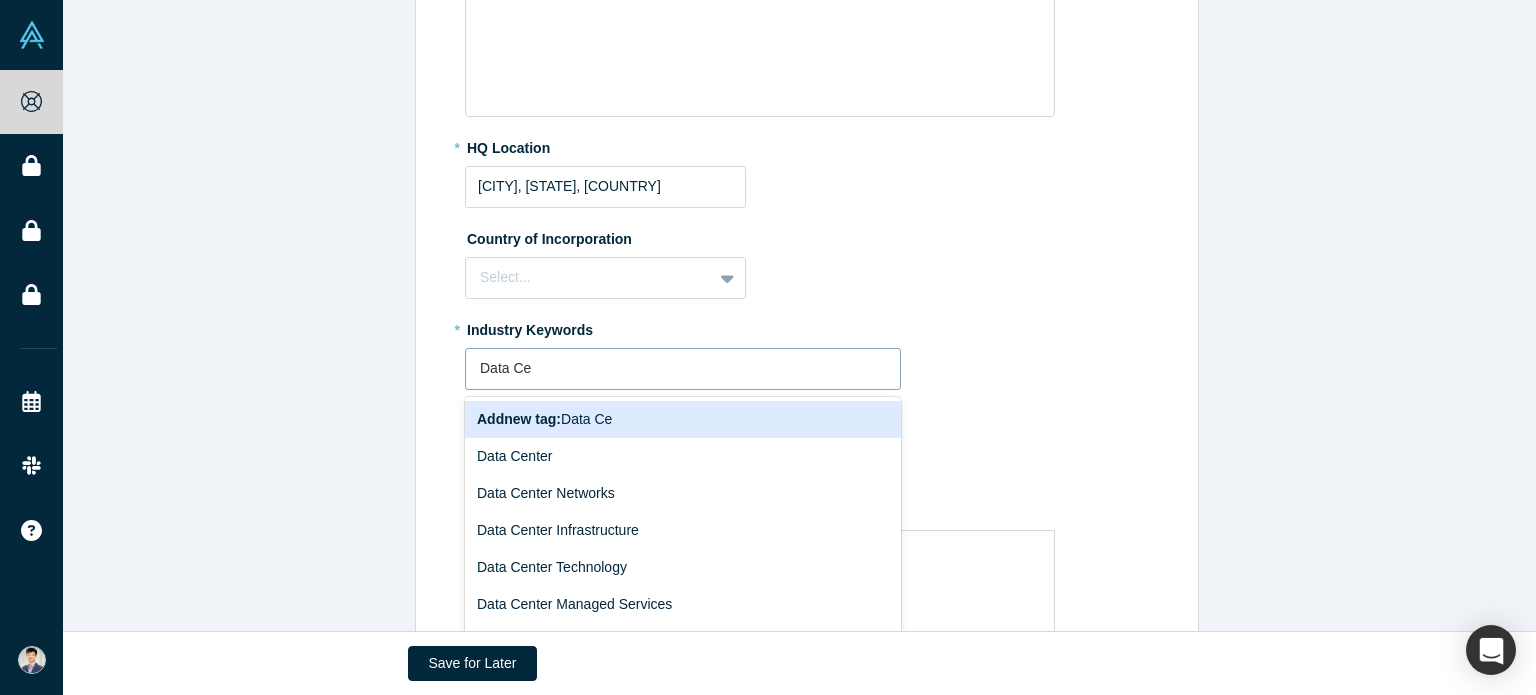 type on "Data Cen" 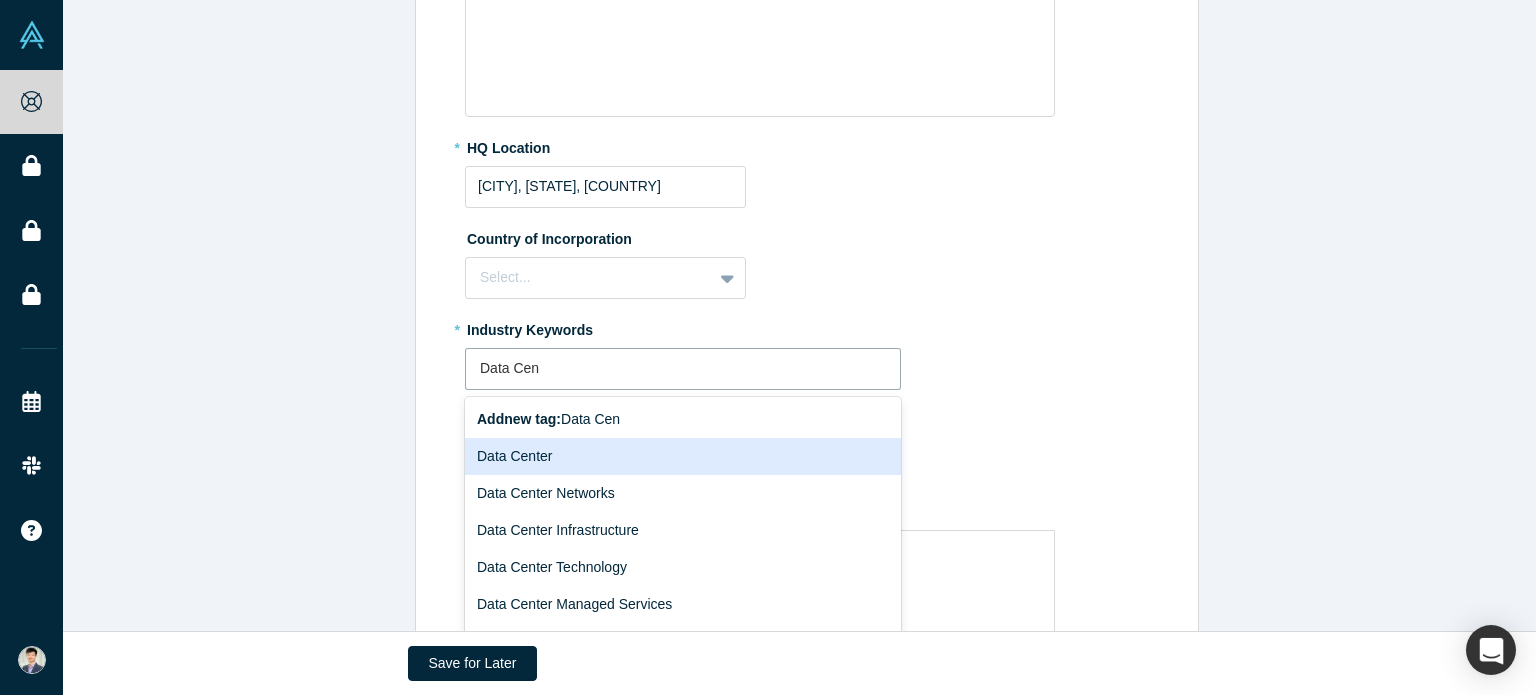 click on "Data Center" at bounding box center (683, 456) 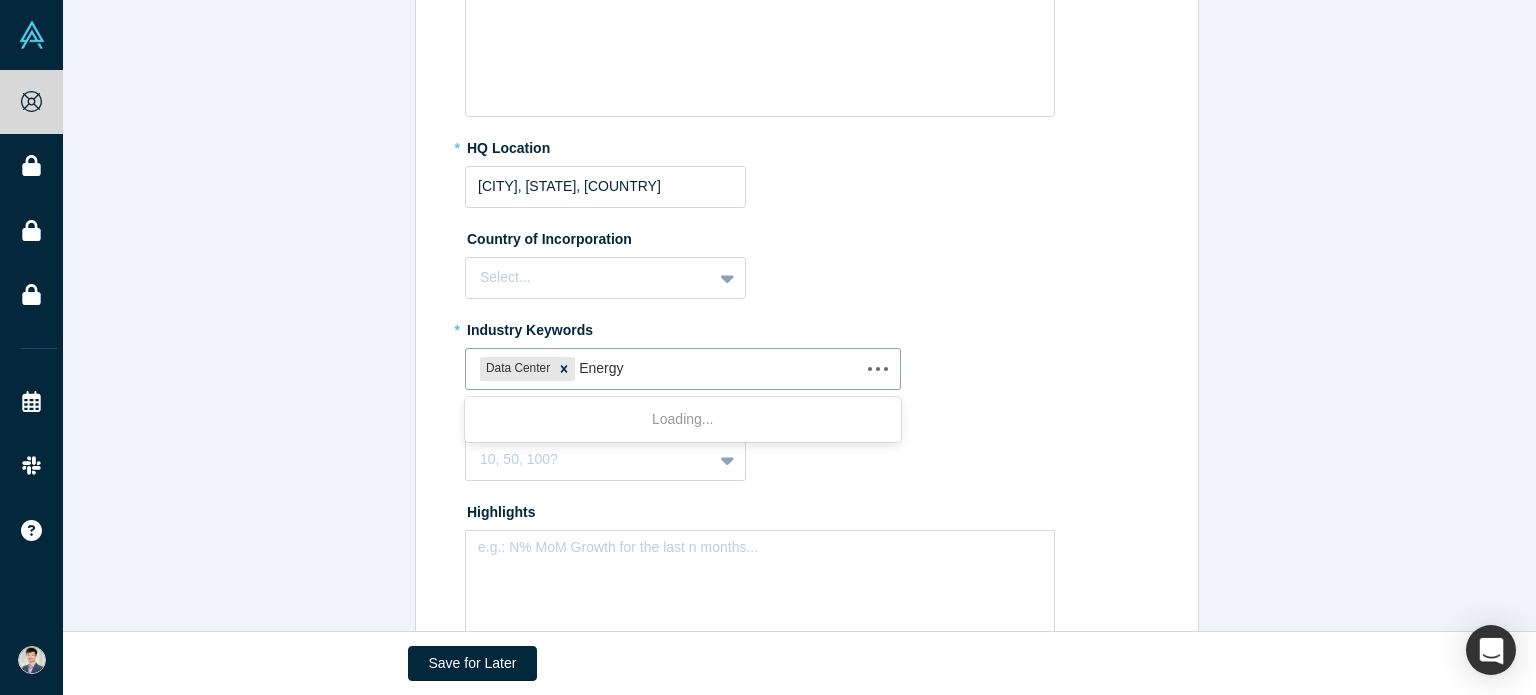 type on "Energy S" 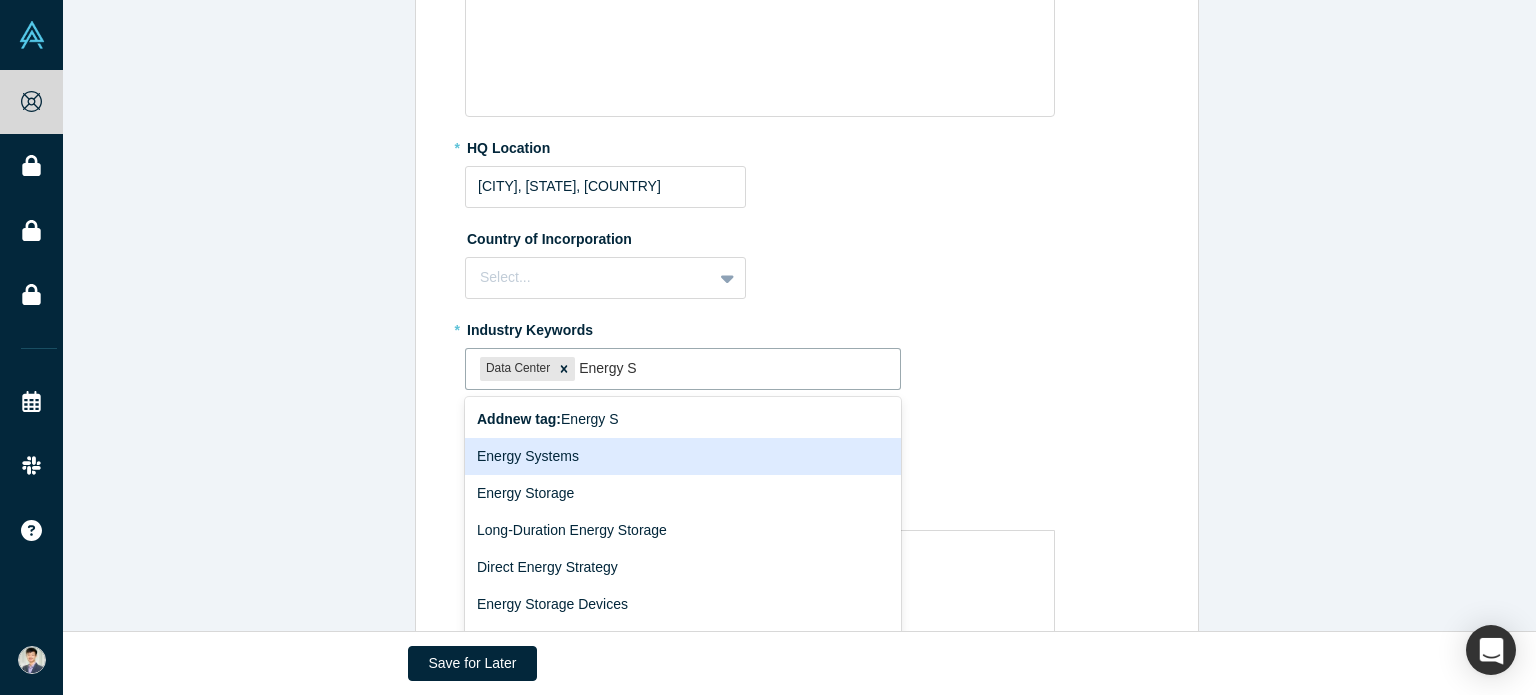 click on "Energy Systems" at bounding box center [683, 456] 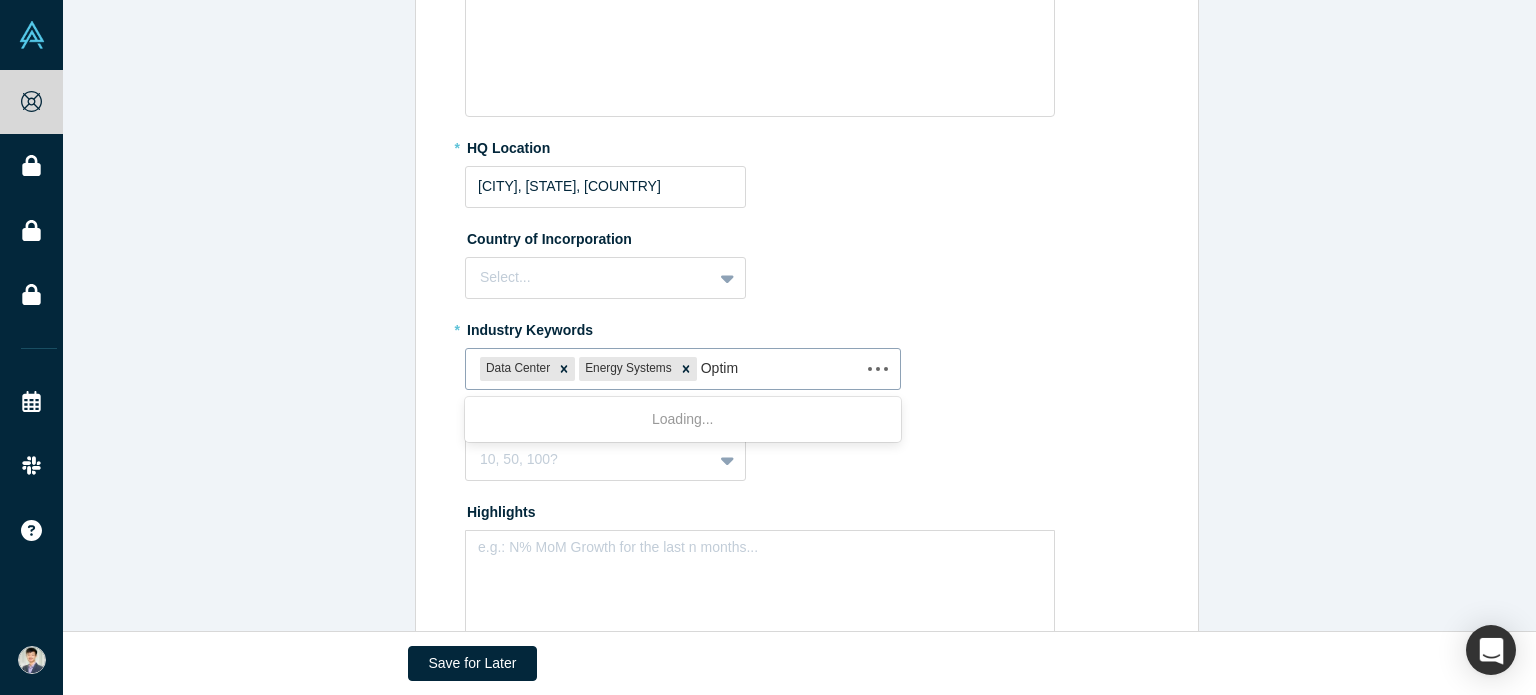 type on "[FIRST]" 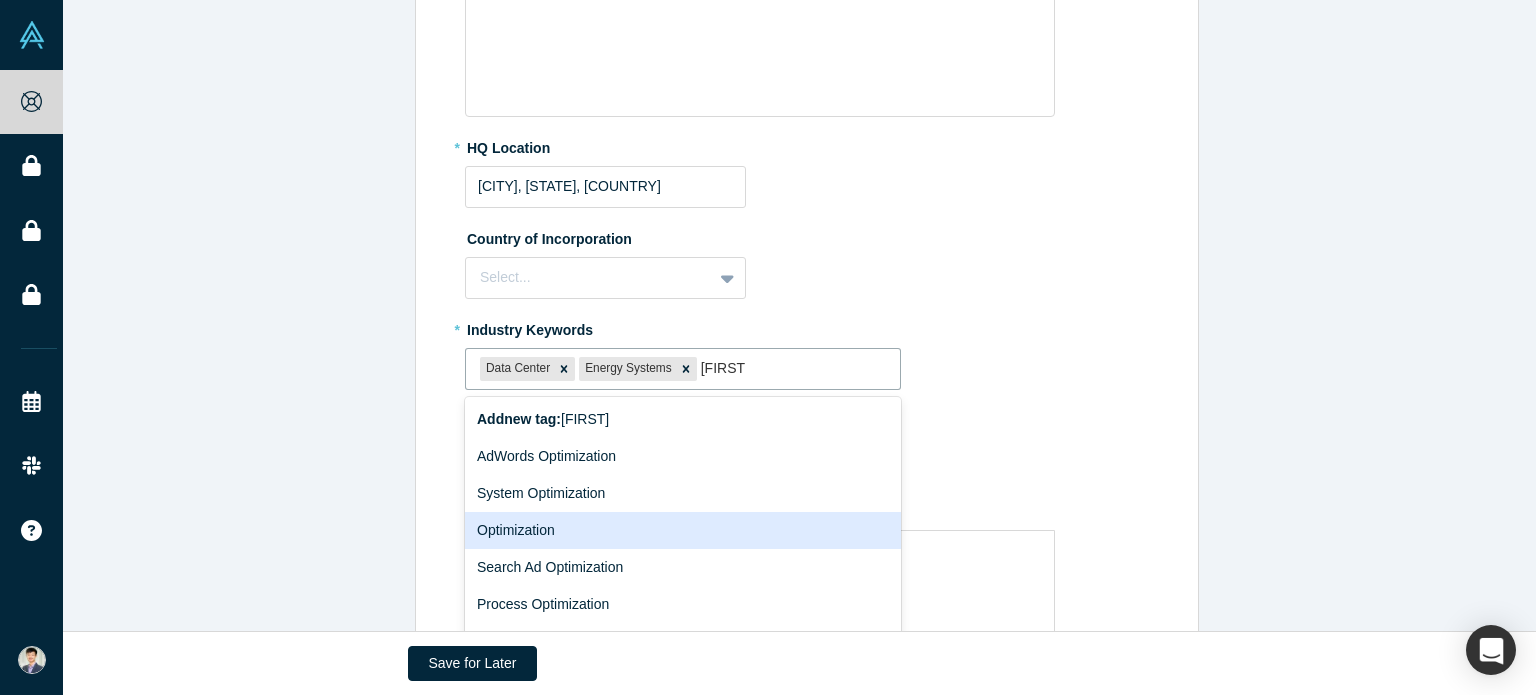 click on "Optimization" at bounding box center [683, 530] 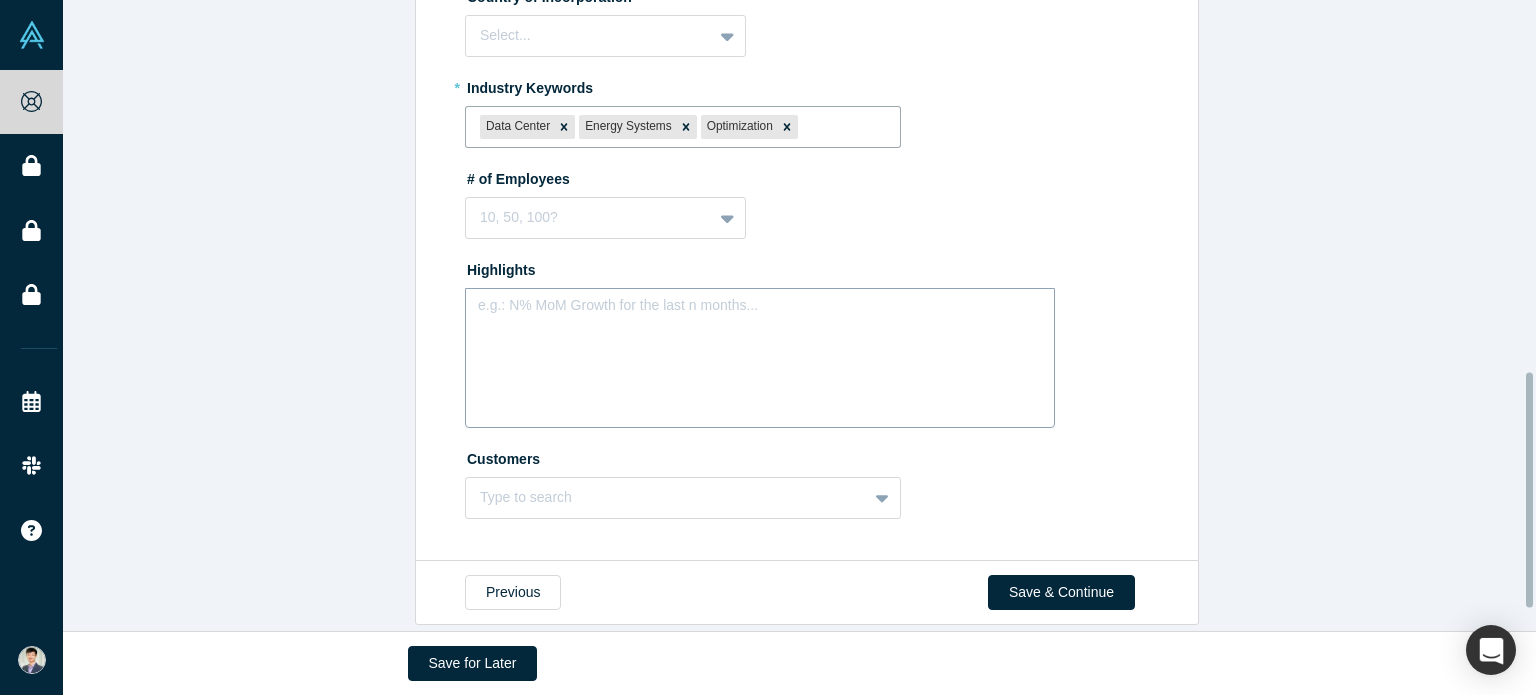 scroll, scrollTop: 1061, scrollLeft: 0, axis: vertical 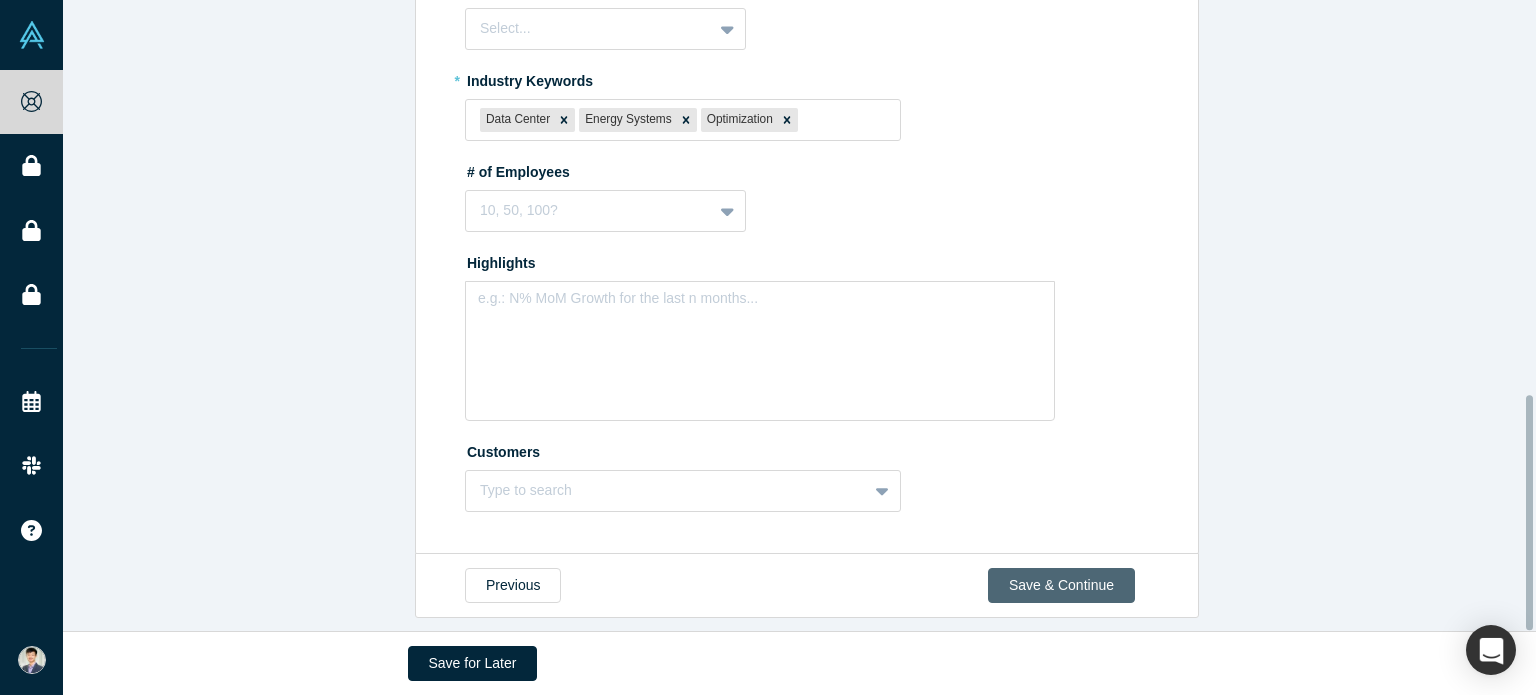 click on "Save & Continue" at bounding box center [1061, 585] 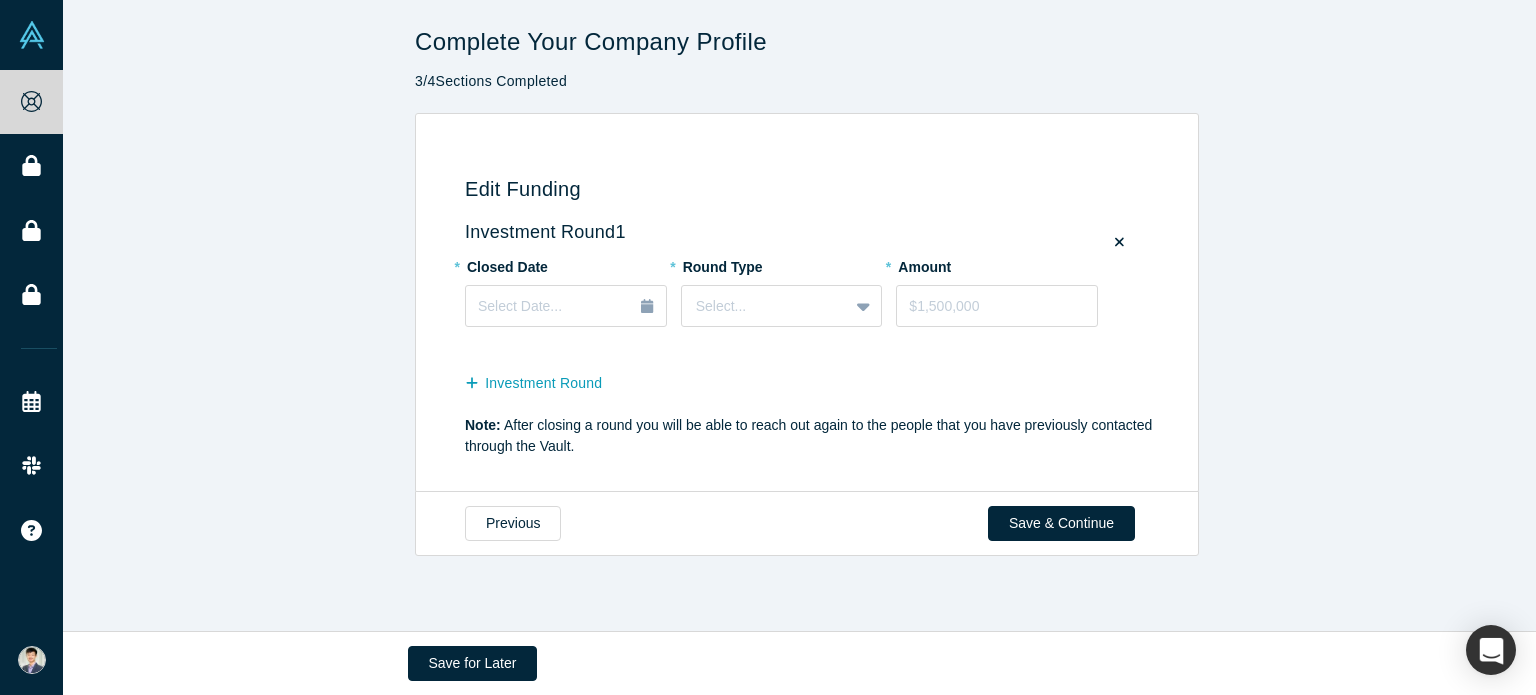 scroll, scrollTop: 0, scrollLeft: 0, axis: both 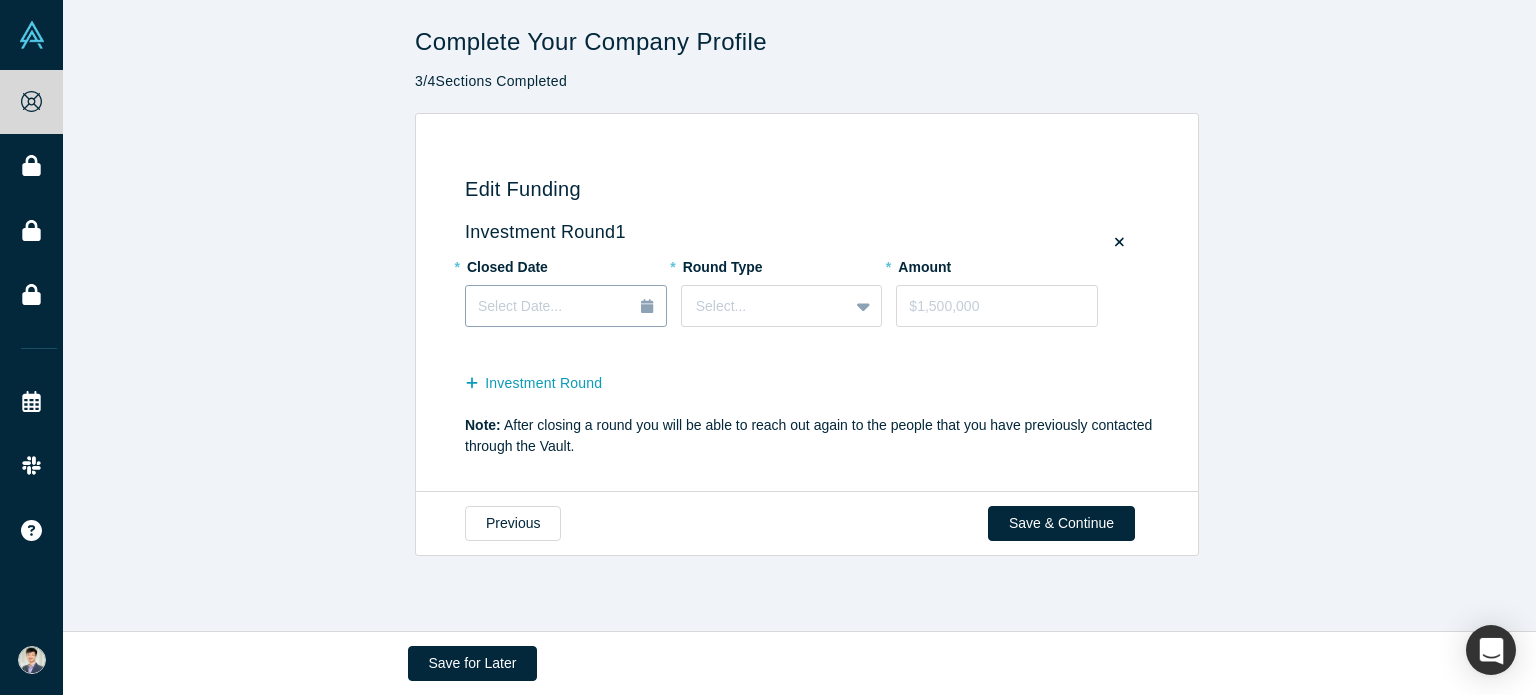 click on "Select Date..." at bounding box center (566, 307) 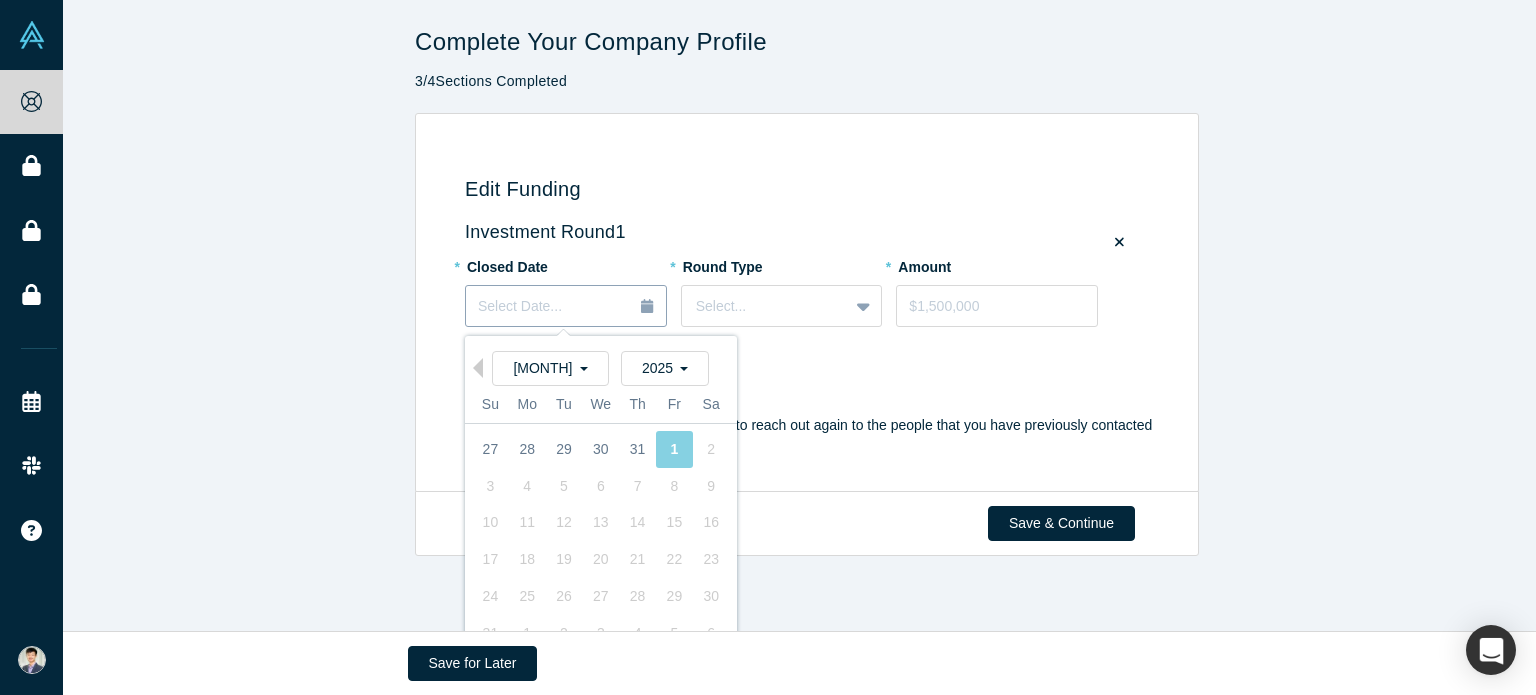 click on "Select Date..." at bounding box center (566, 307) 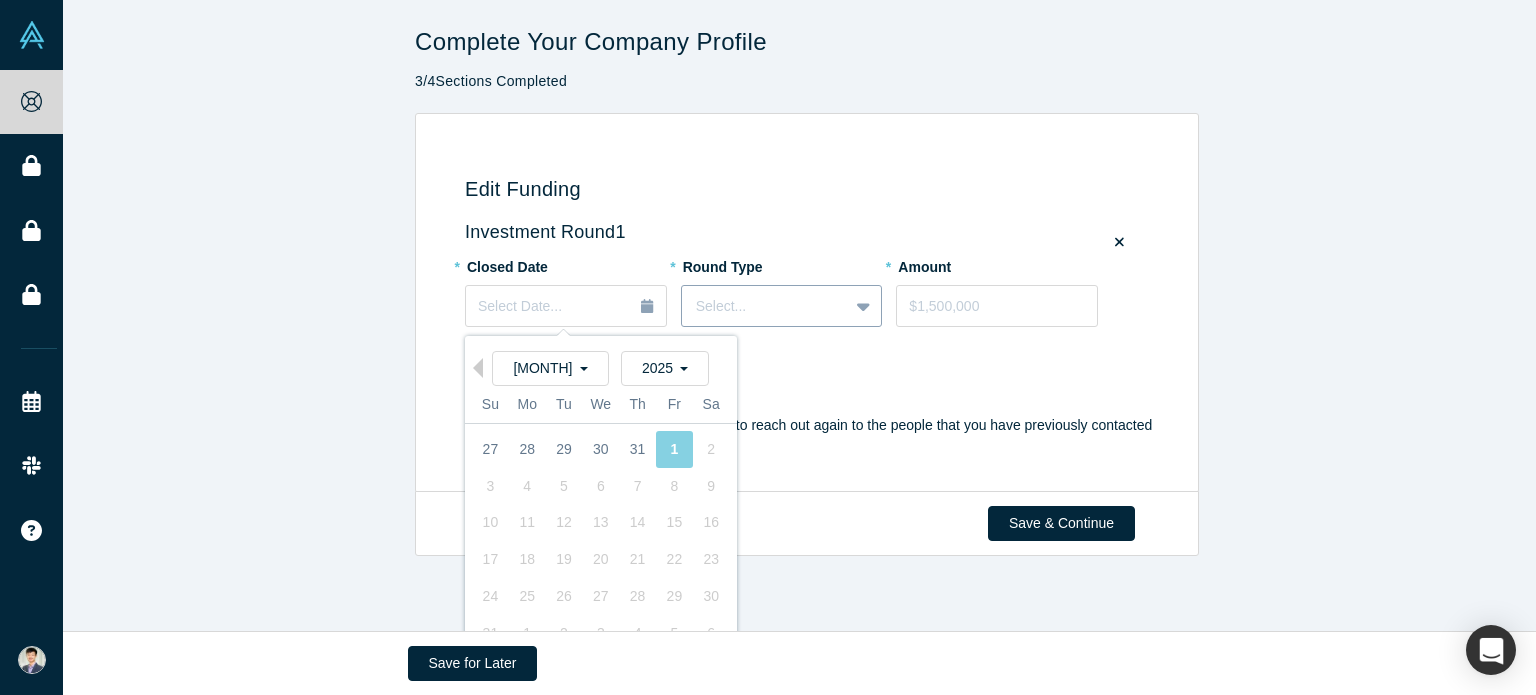 click on "* Round Type Select..." at bounding box center [789, 299] 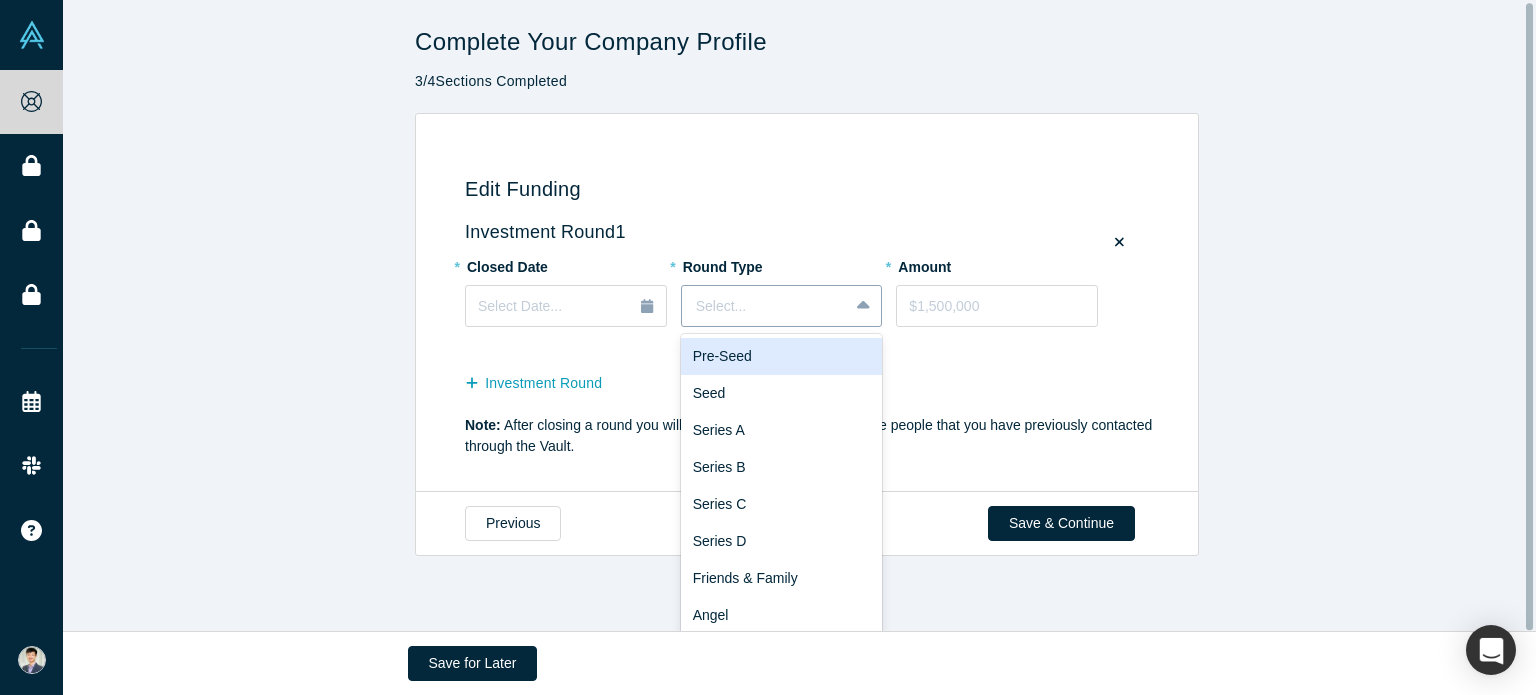 scroll, scrollTop: 2, scrollLeft: 0, axis: vertical 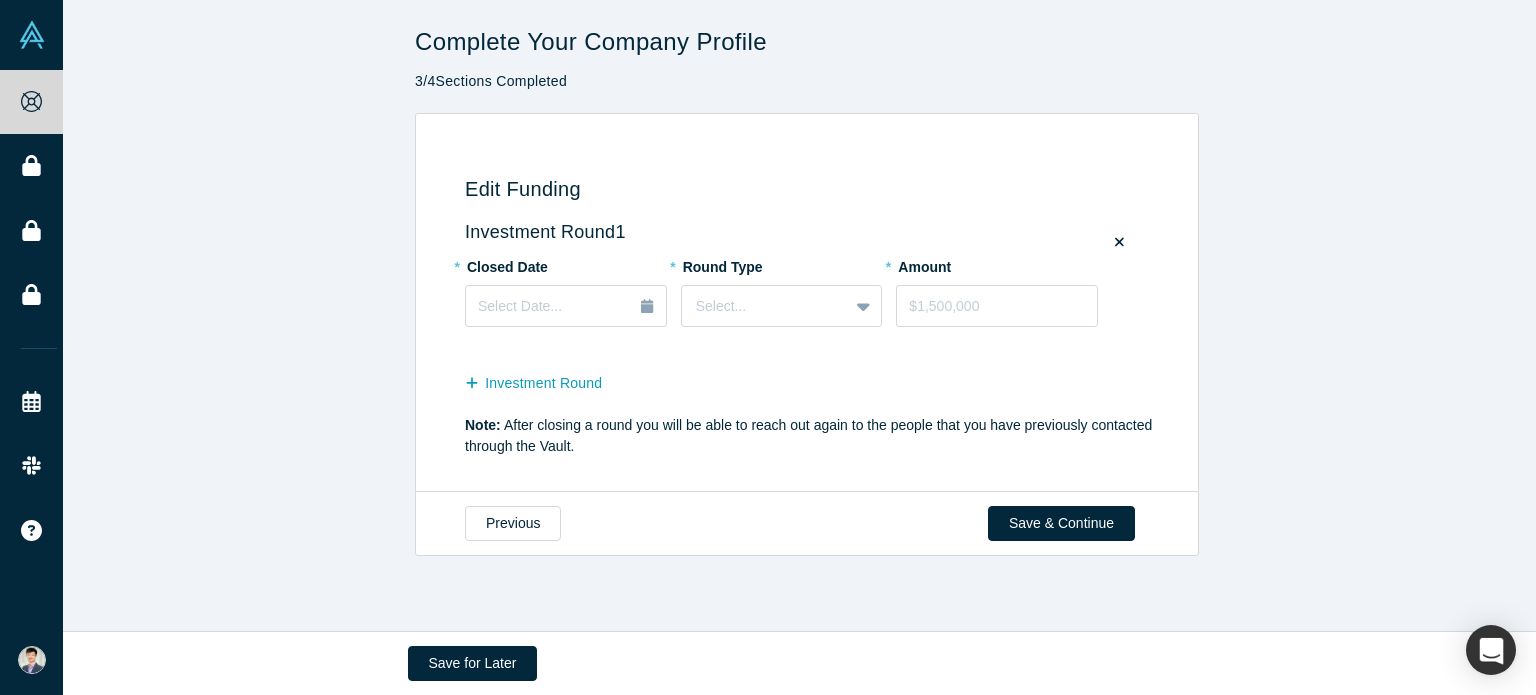 click on "Edit Funding Investment Round  1 * Closed Date Select Date... * Round Type Select... * Amount Investment Round Note:   After closing a round you will be able to reach out again to the people that you have previously contacted through the Vault." at bounding box center (807, 303) 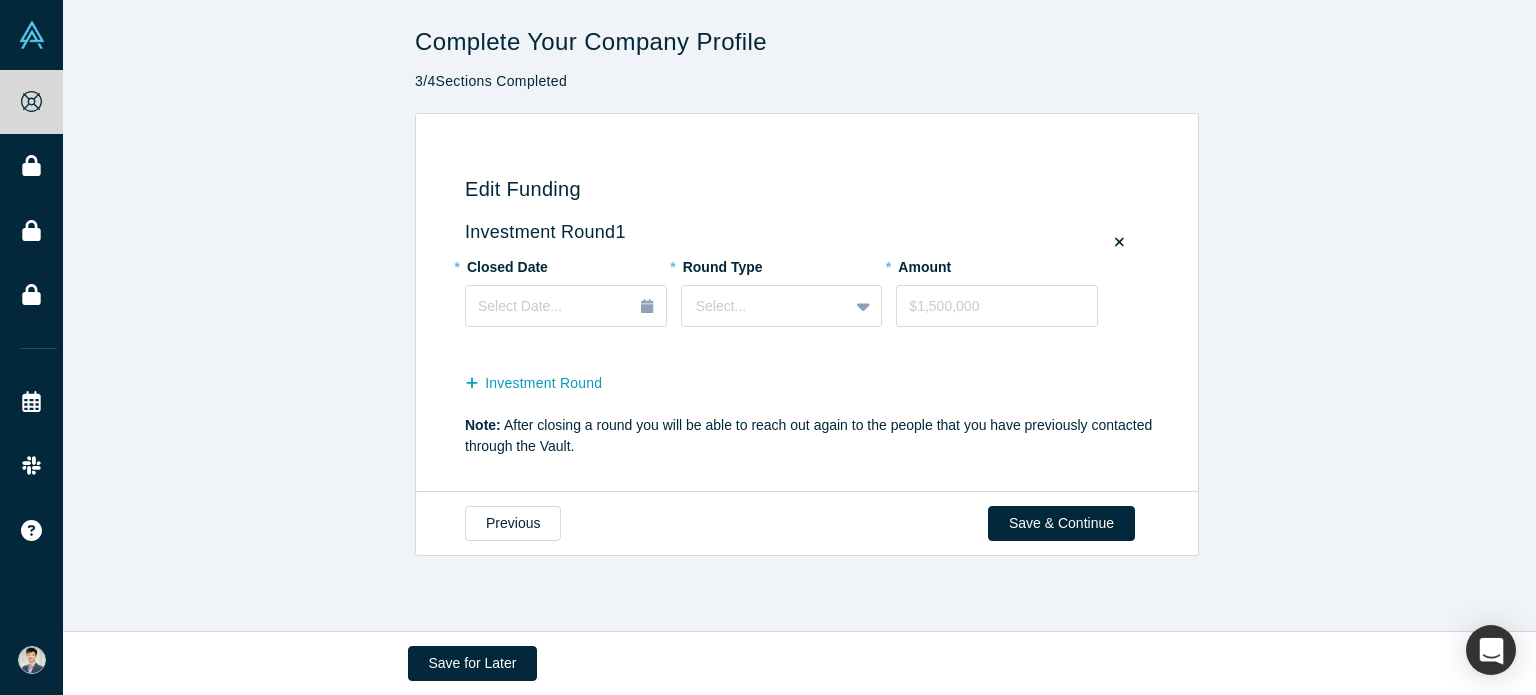 click at bounding box center (1119, 243) 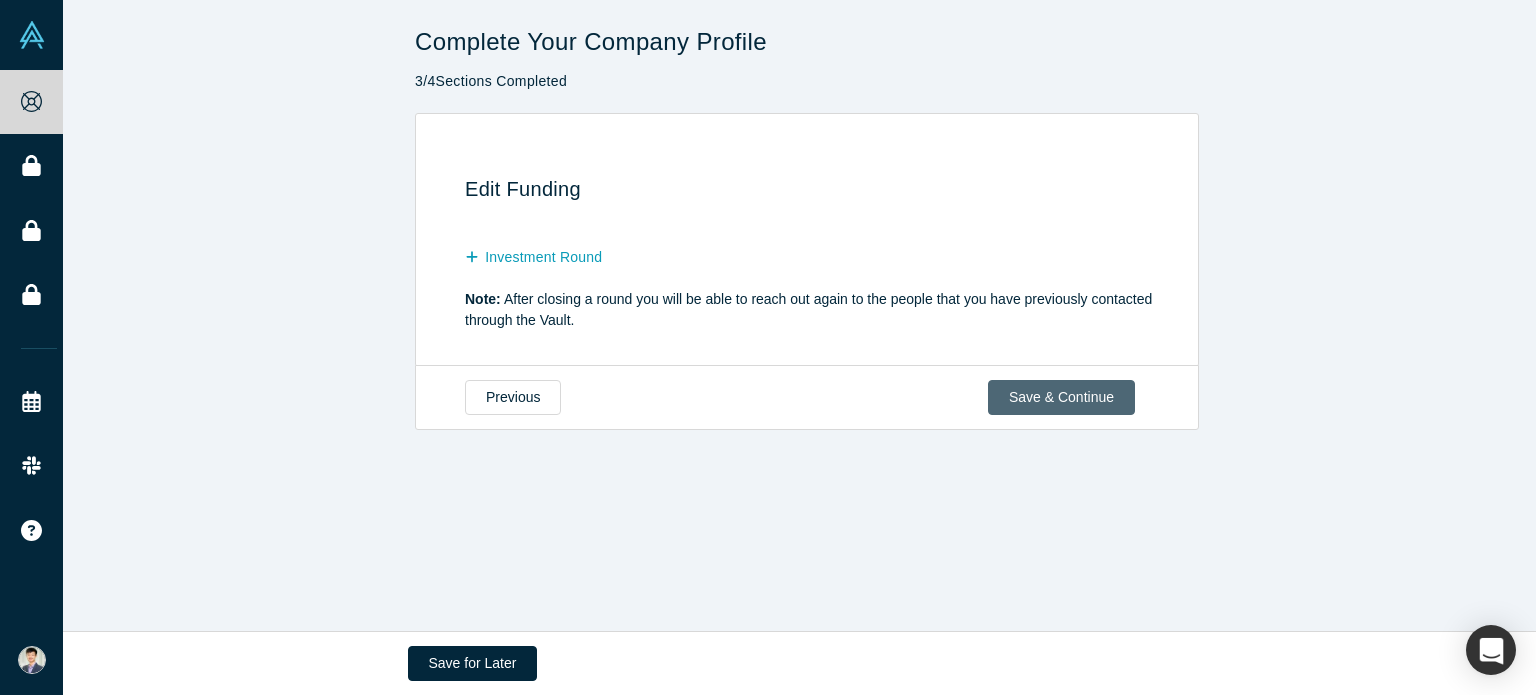 click on "Save & Continue" at bounding box center (1061, 397) 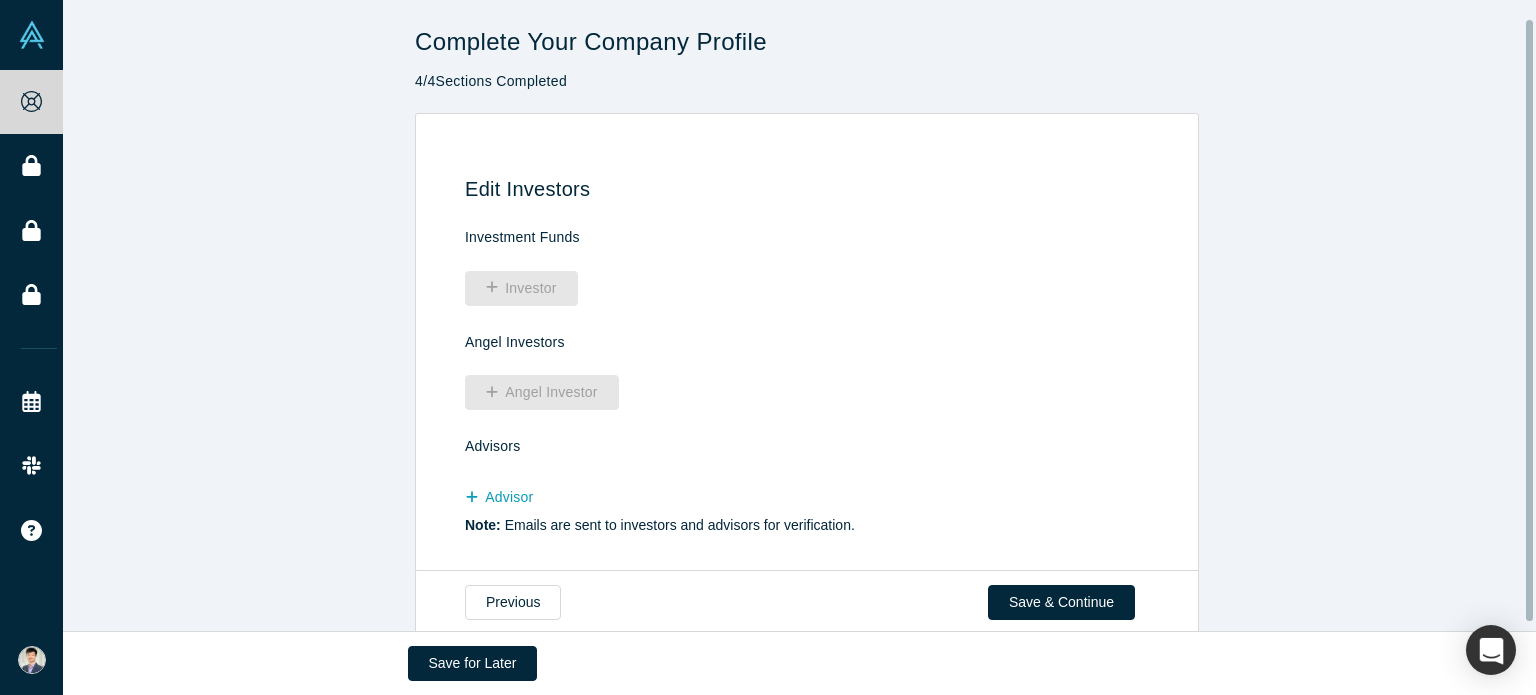 scroll, scrollTop: 28, scrollLeft: 0, axis: vertical 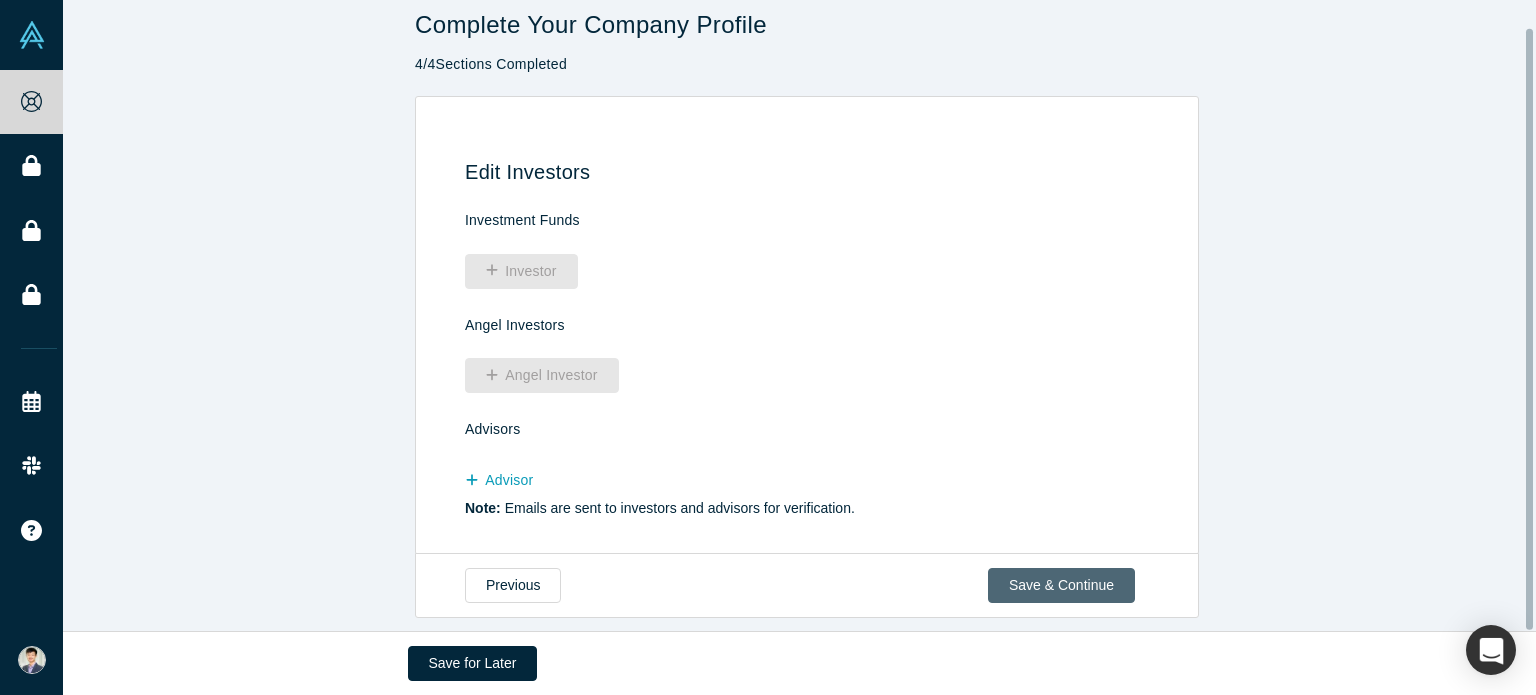 click on "Save & Continue" at bounding box center (1061, 585) 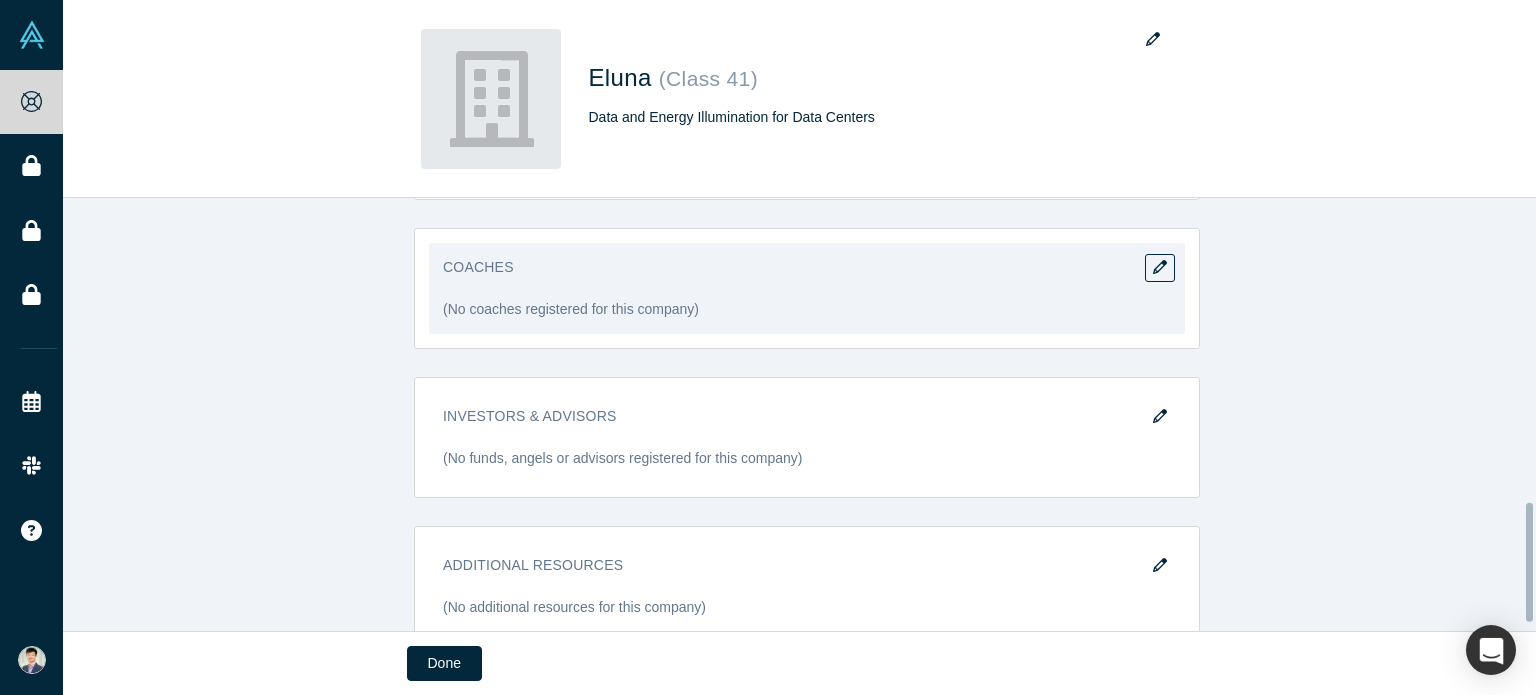 scroll, scrollTop: 1140, scrollLeft: 0, axis: vertical 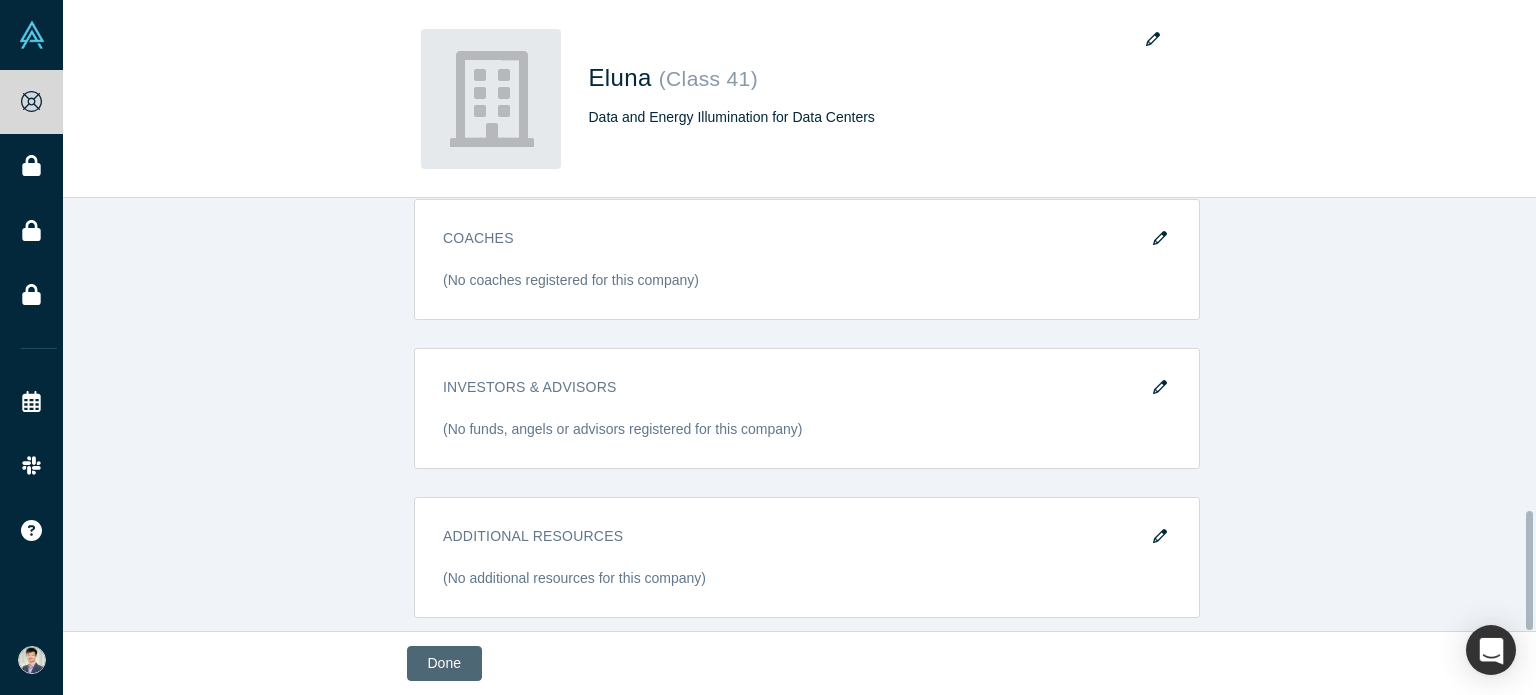 click on "Done" at bounding box center (444, 663) 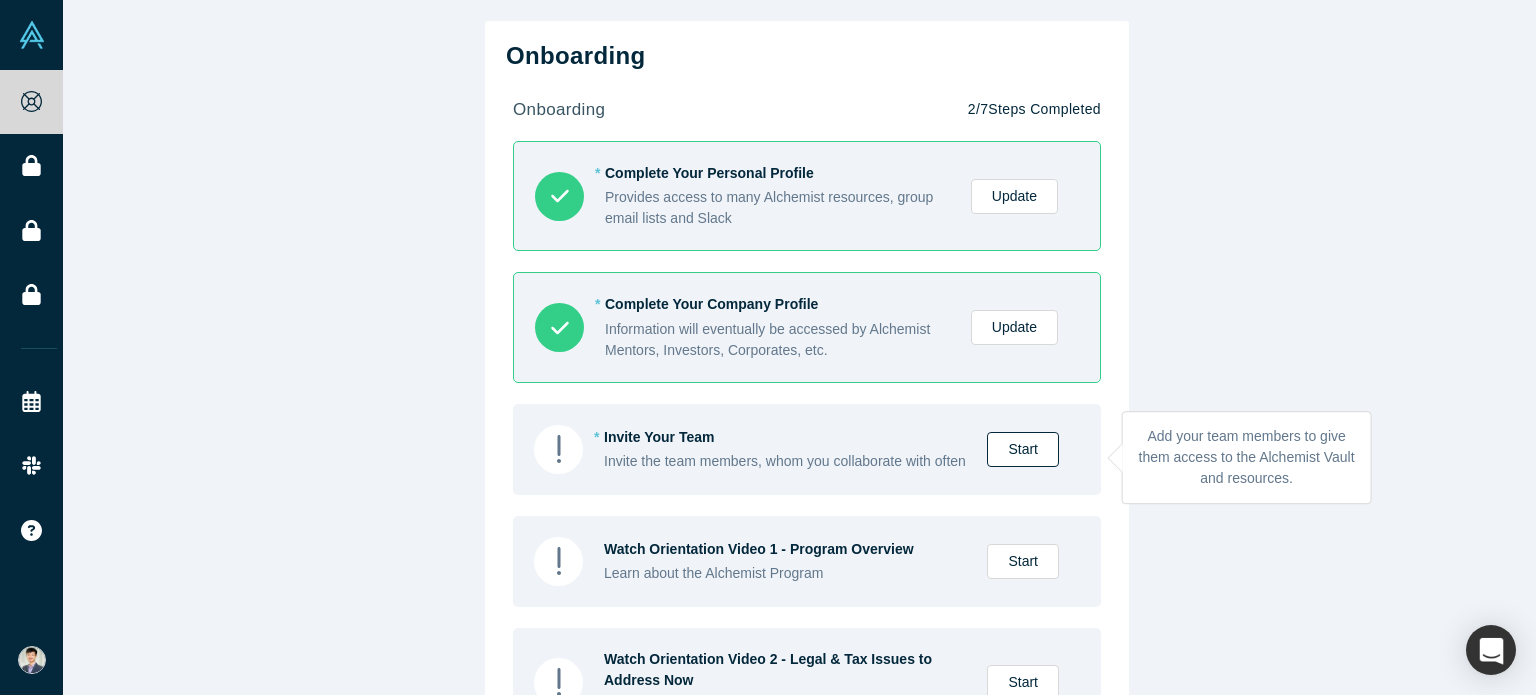 click on "Start" at bounding box center (1023, 449) 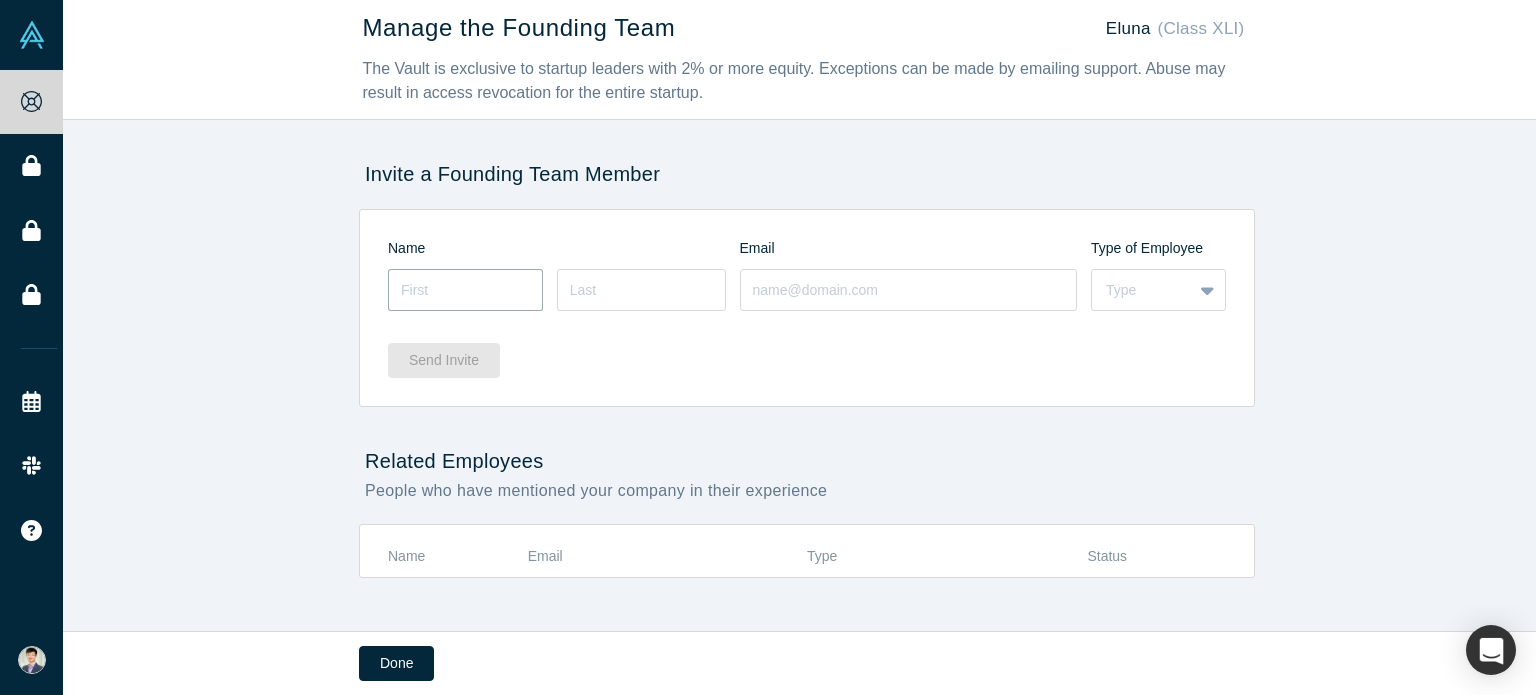 click at bounding box center (465, 290) 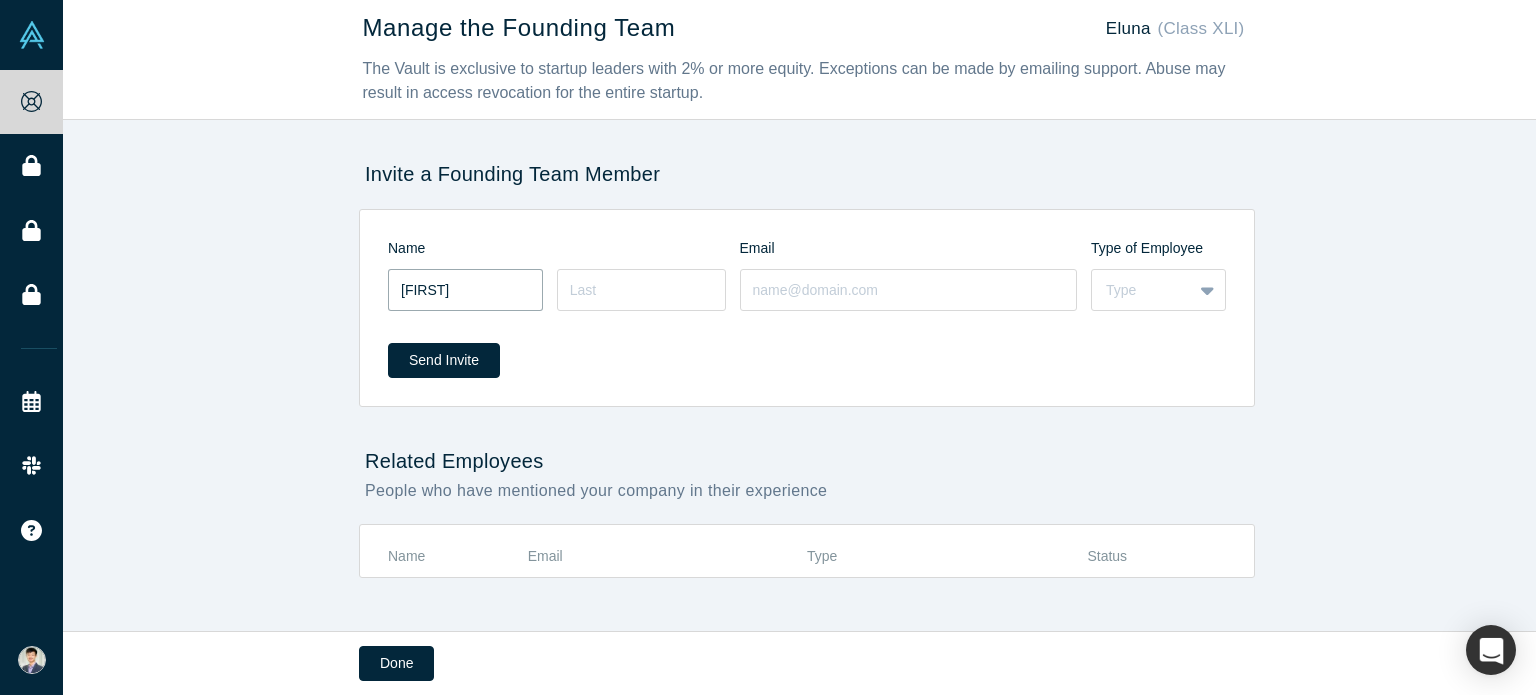 type on "[FIRST]" 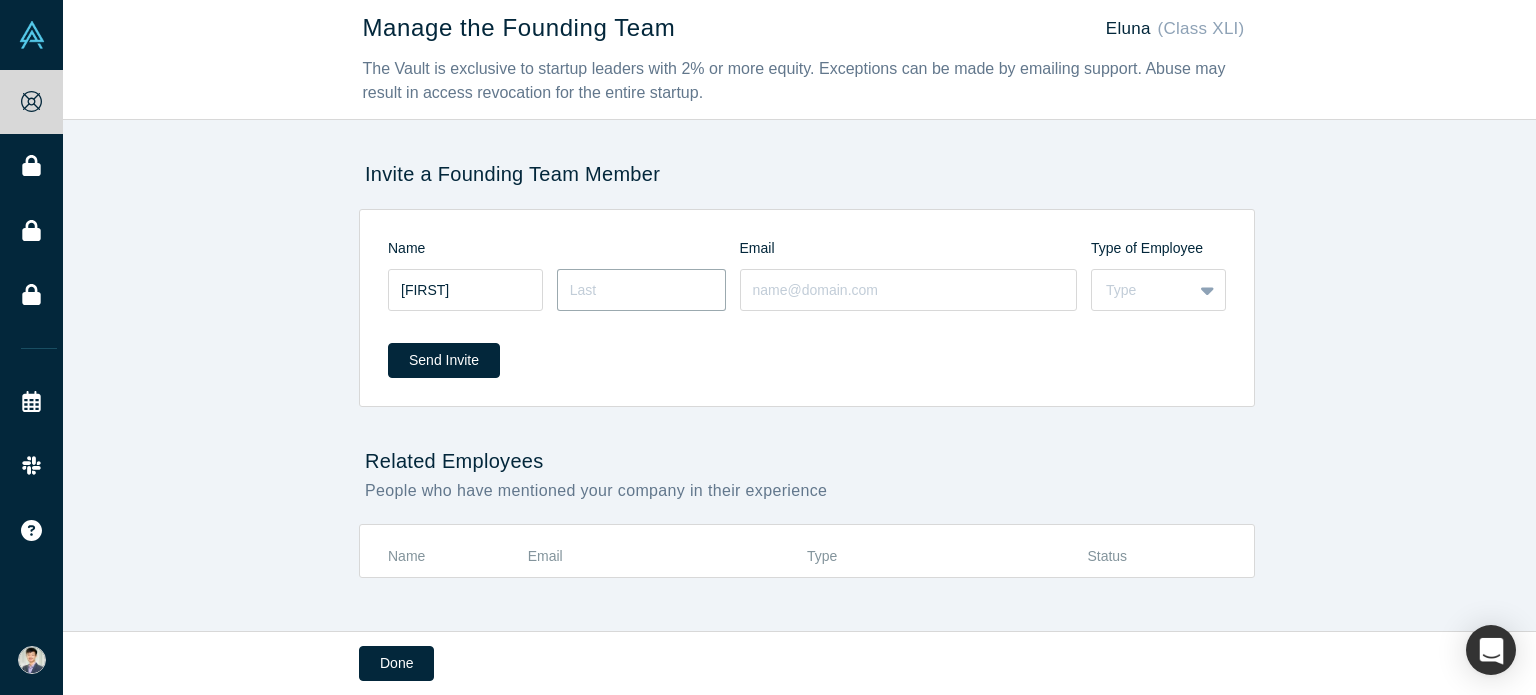 click at bounding box center (641, 290) 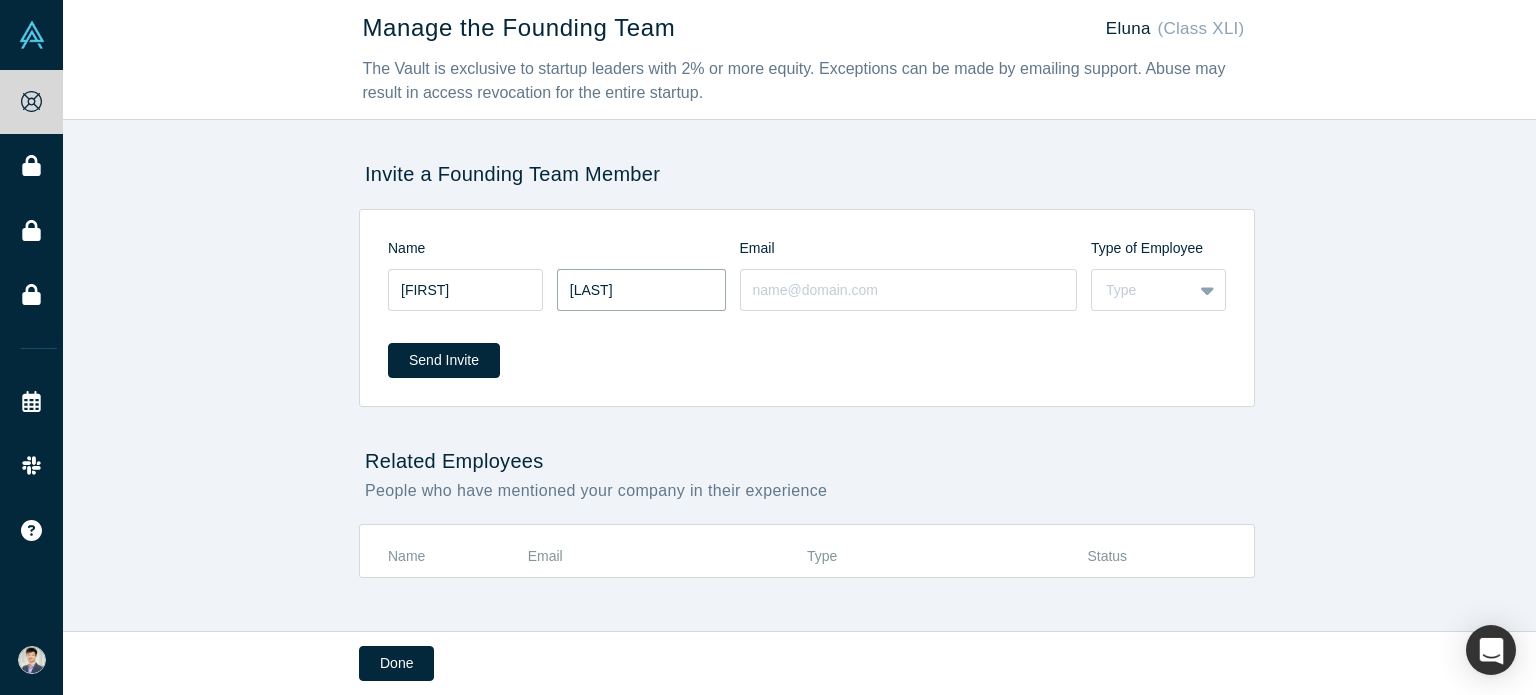 type on "[LAST]" 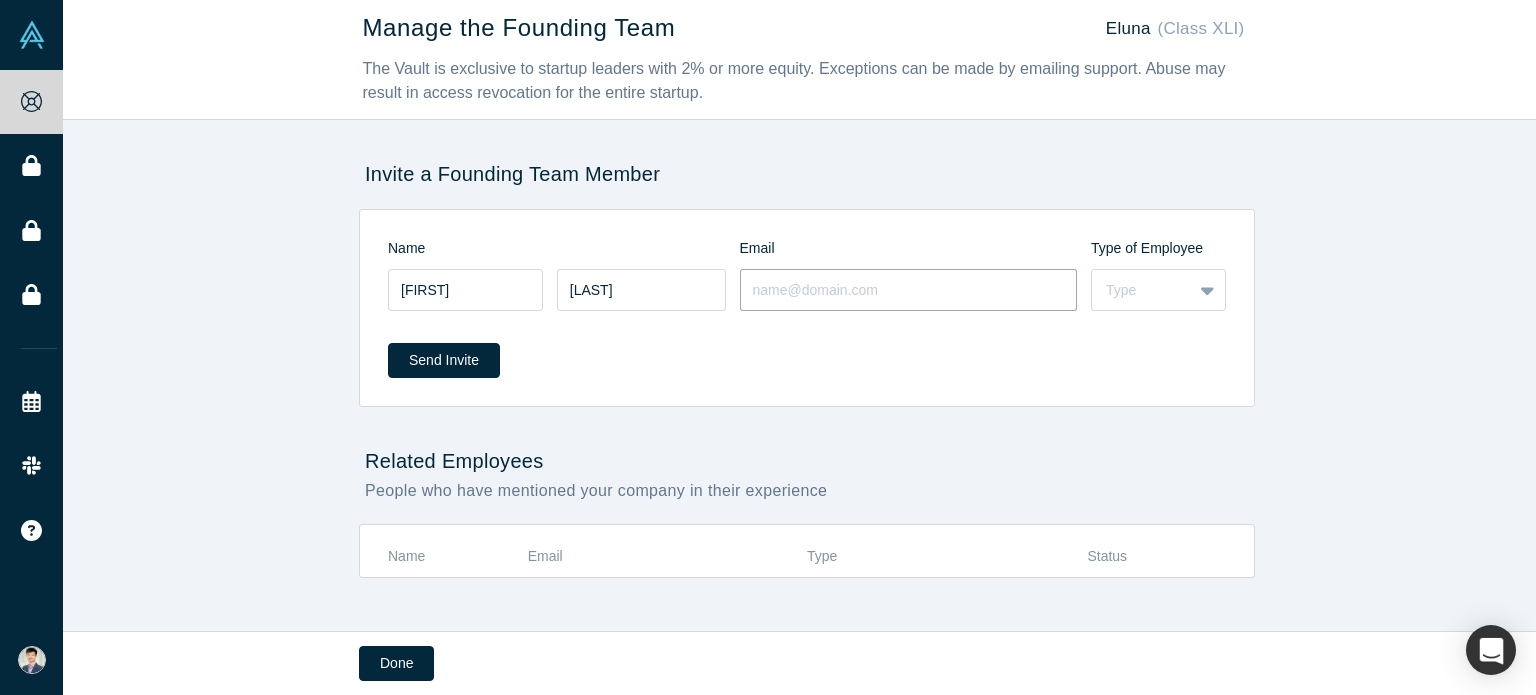 click at bounding box center (909, 290) 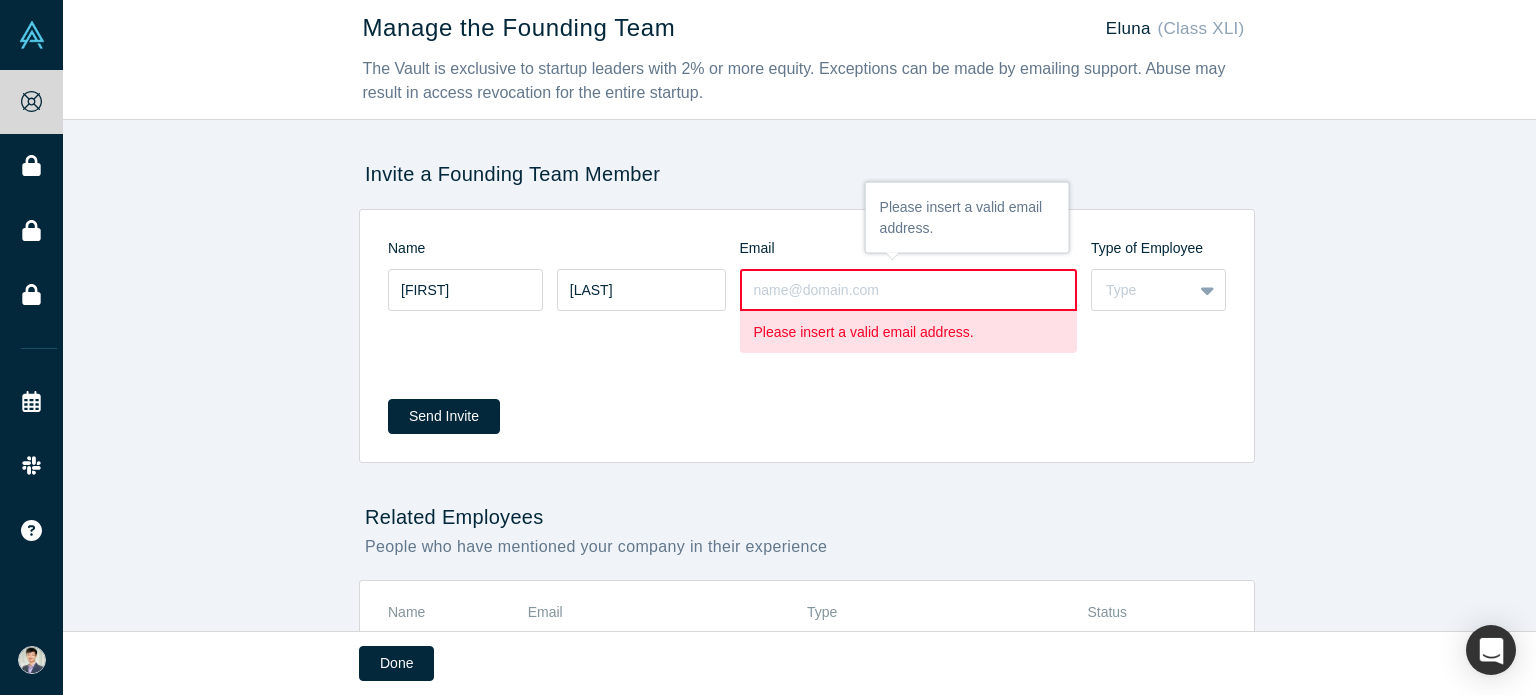 click at bounding box center [909, 290] 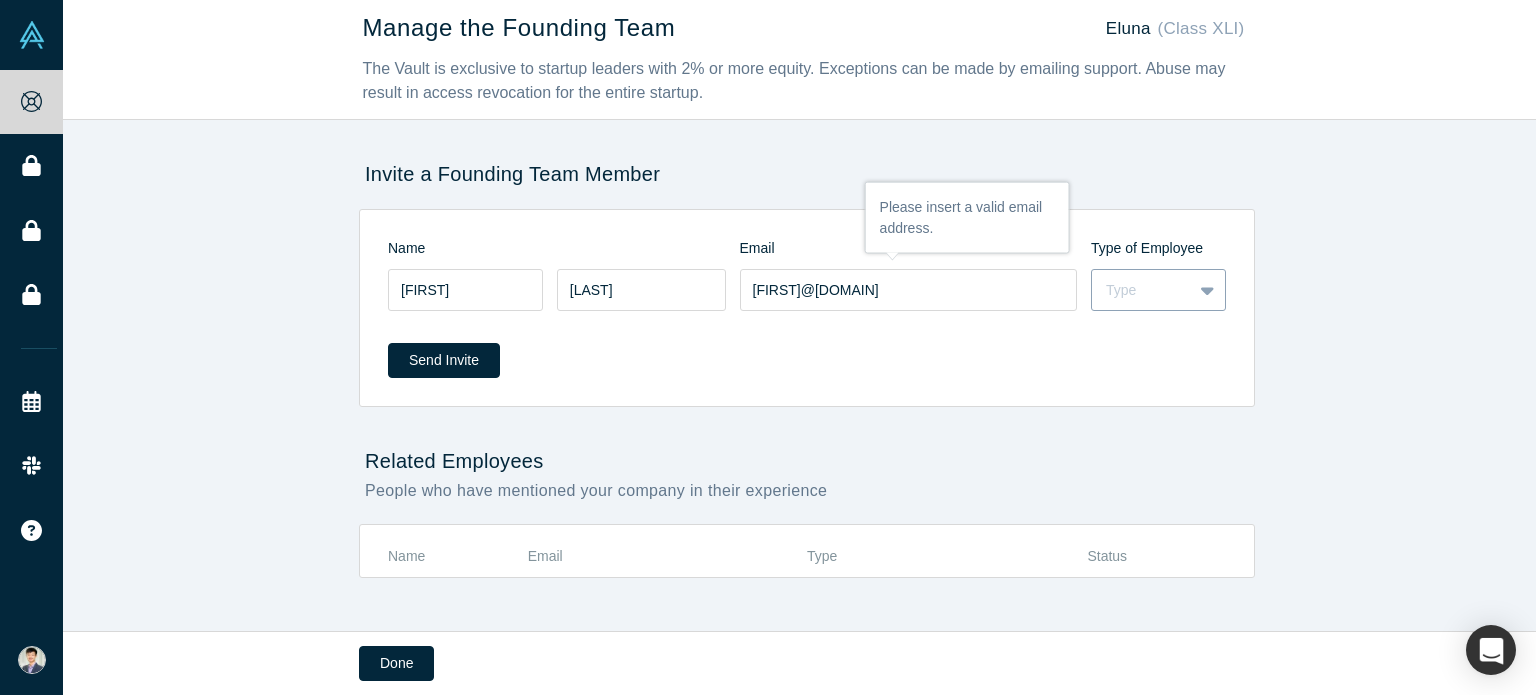 click at bounding box center (1209, 290) 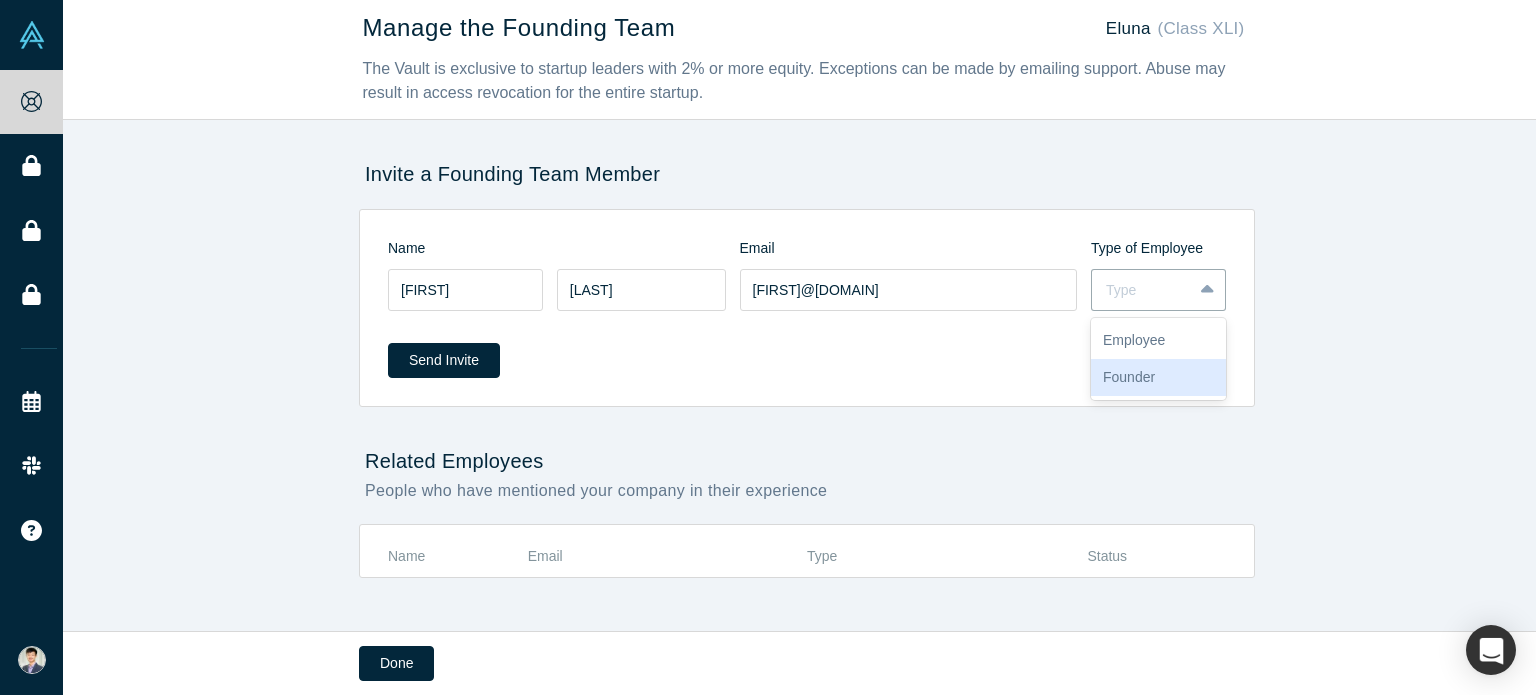 click on "Founder" at bounding box center [1158, 377] 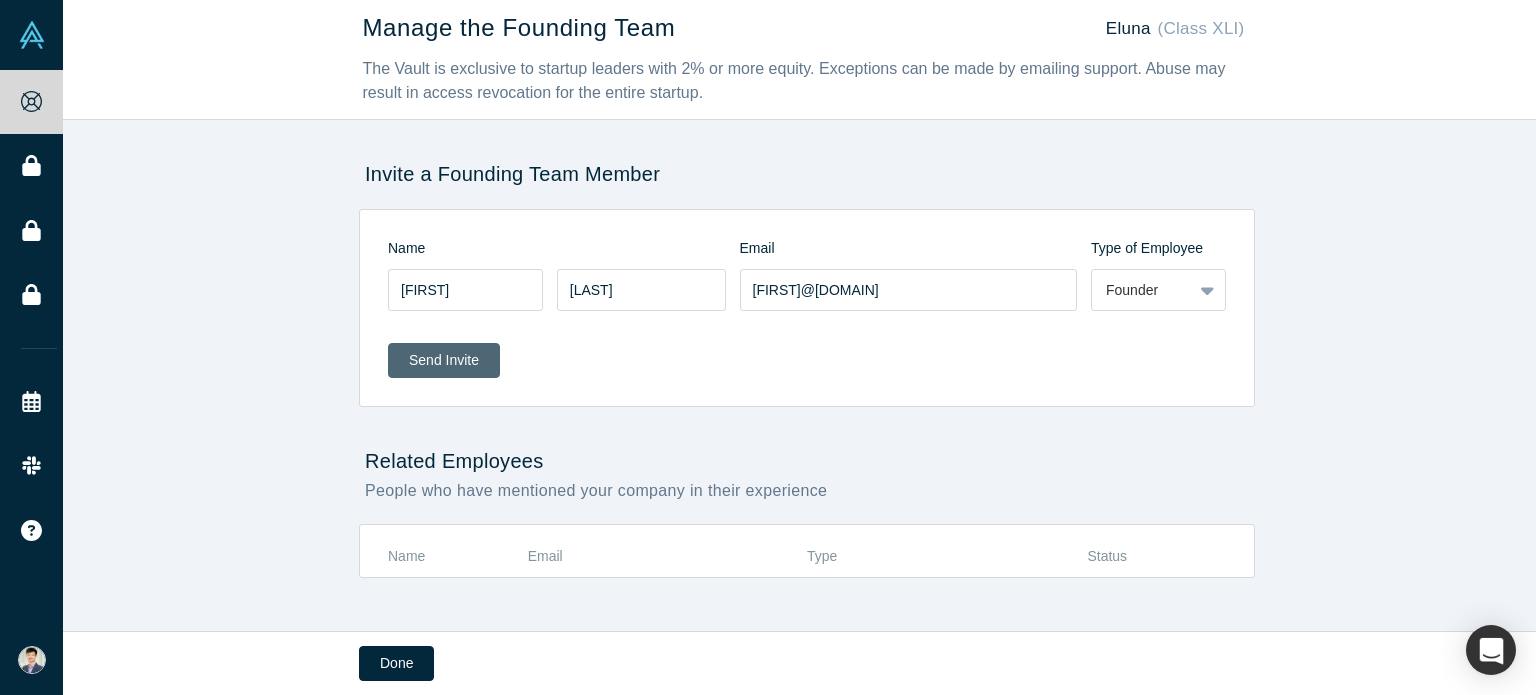 click on "Send Invite" at bounding box center [444, 360] 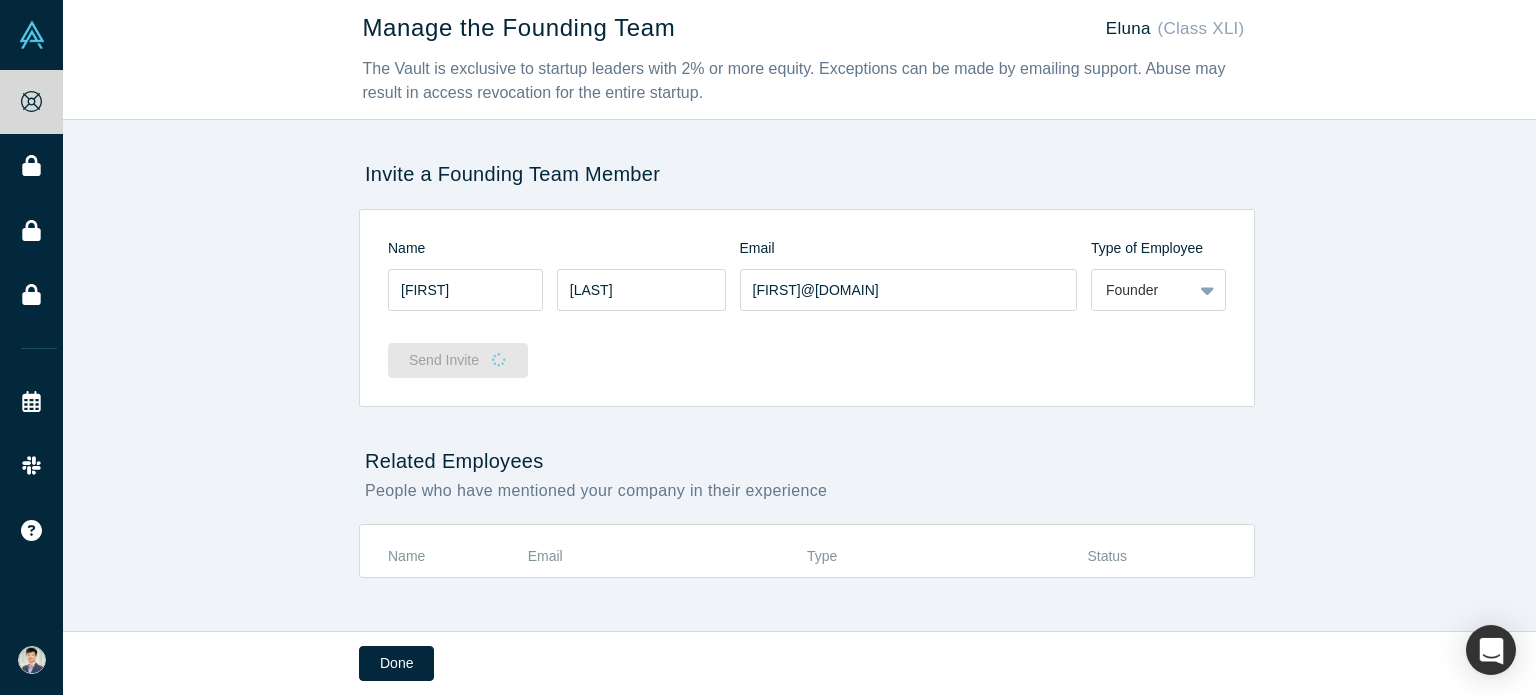 scroll, scrollTop: 24, scrollLeft: 0, axis: vertical 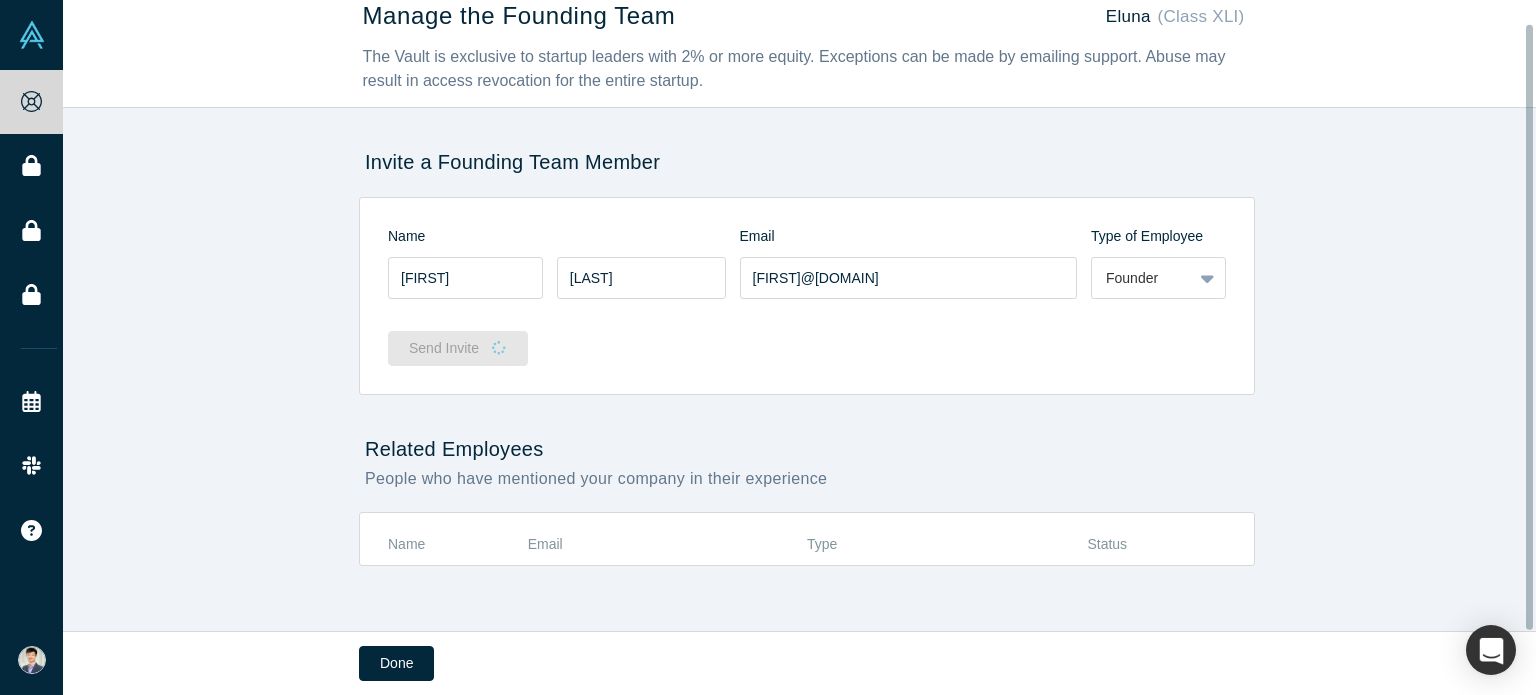 type 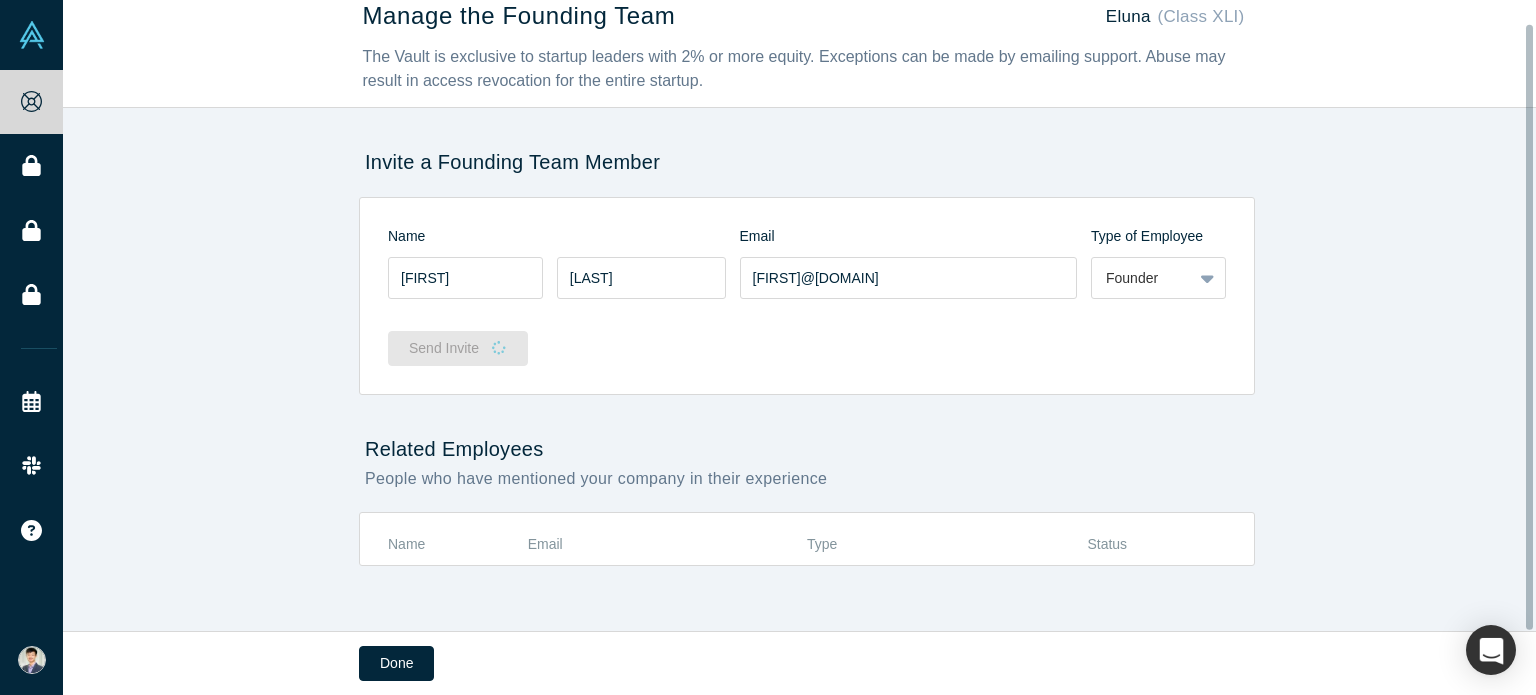 type 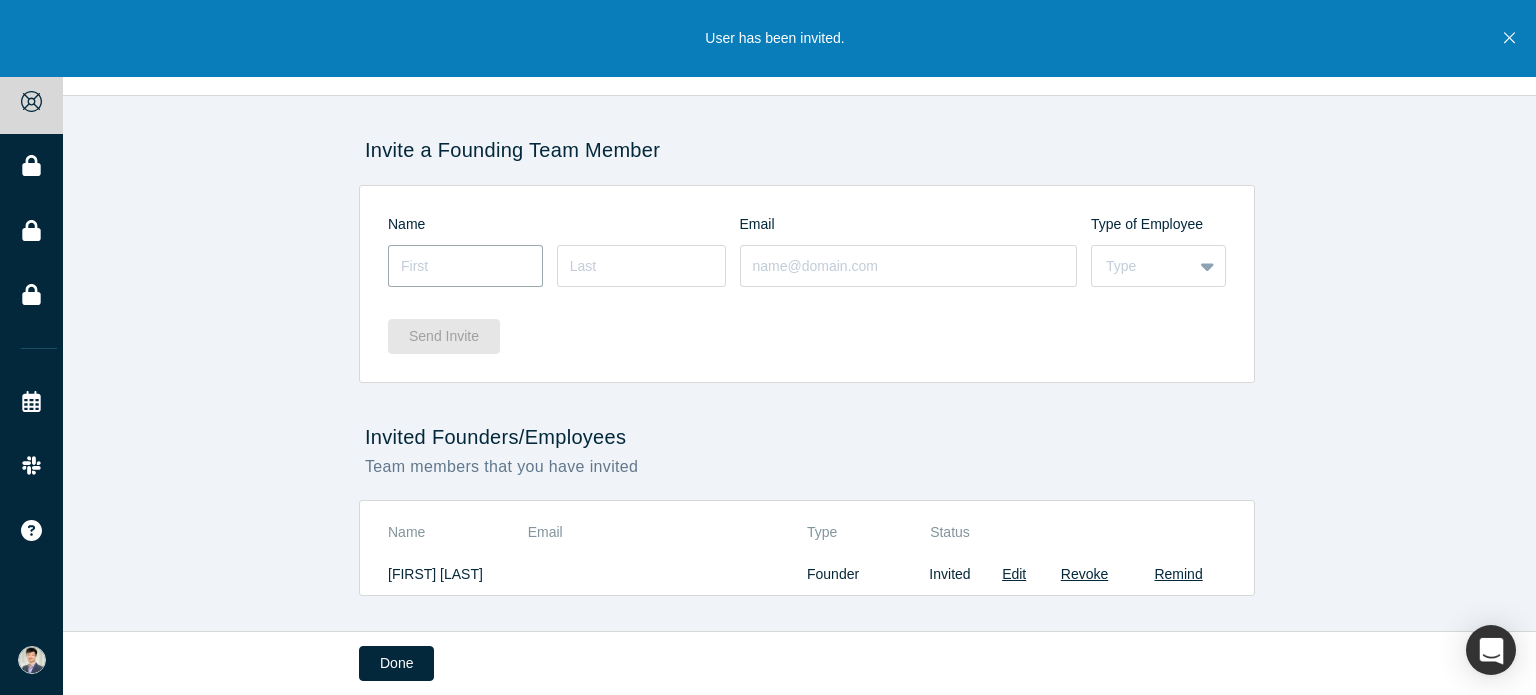 click at bounding box center (465, 266) 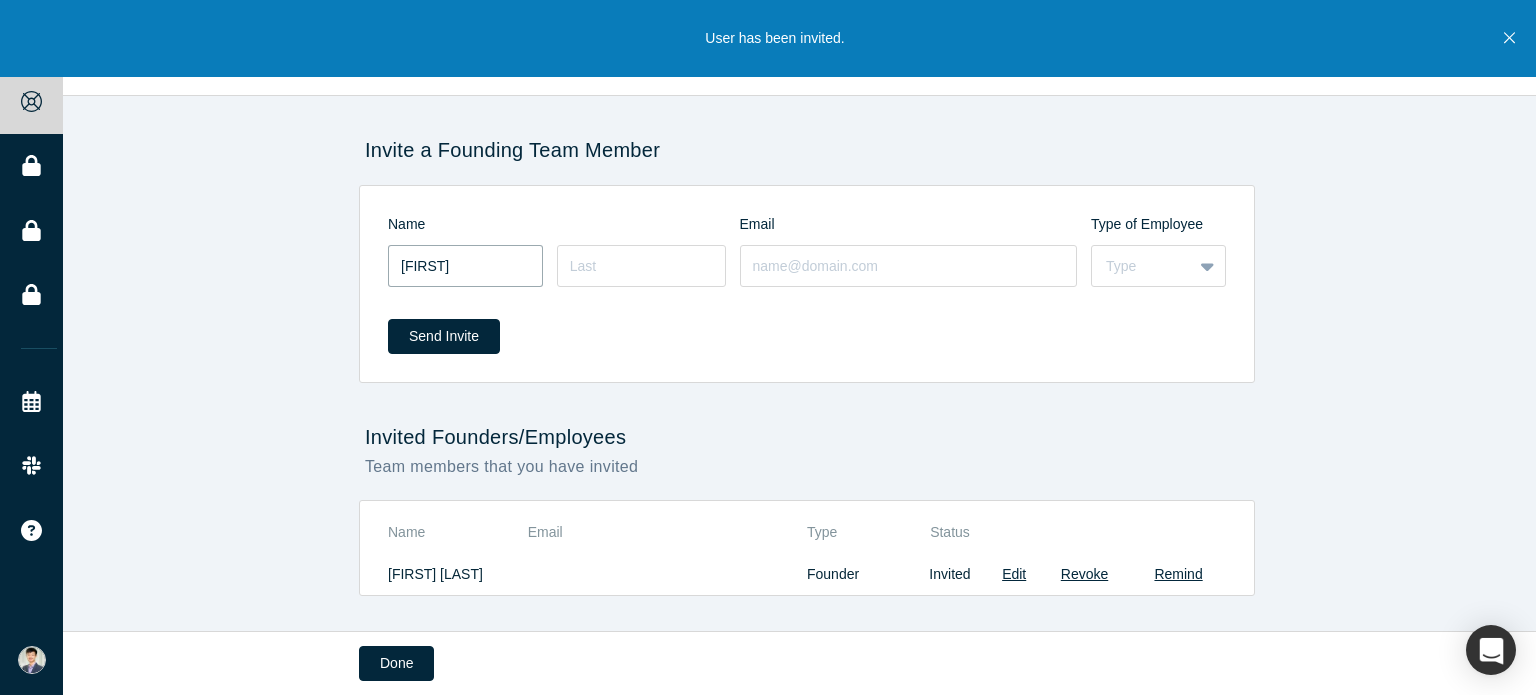 type on "[FIRST]" 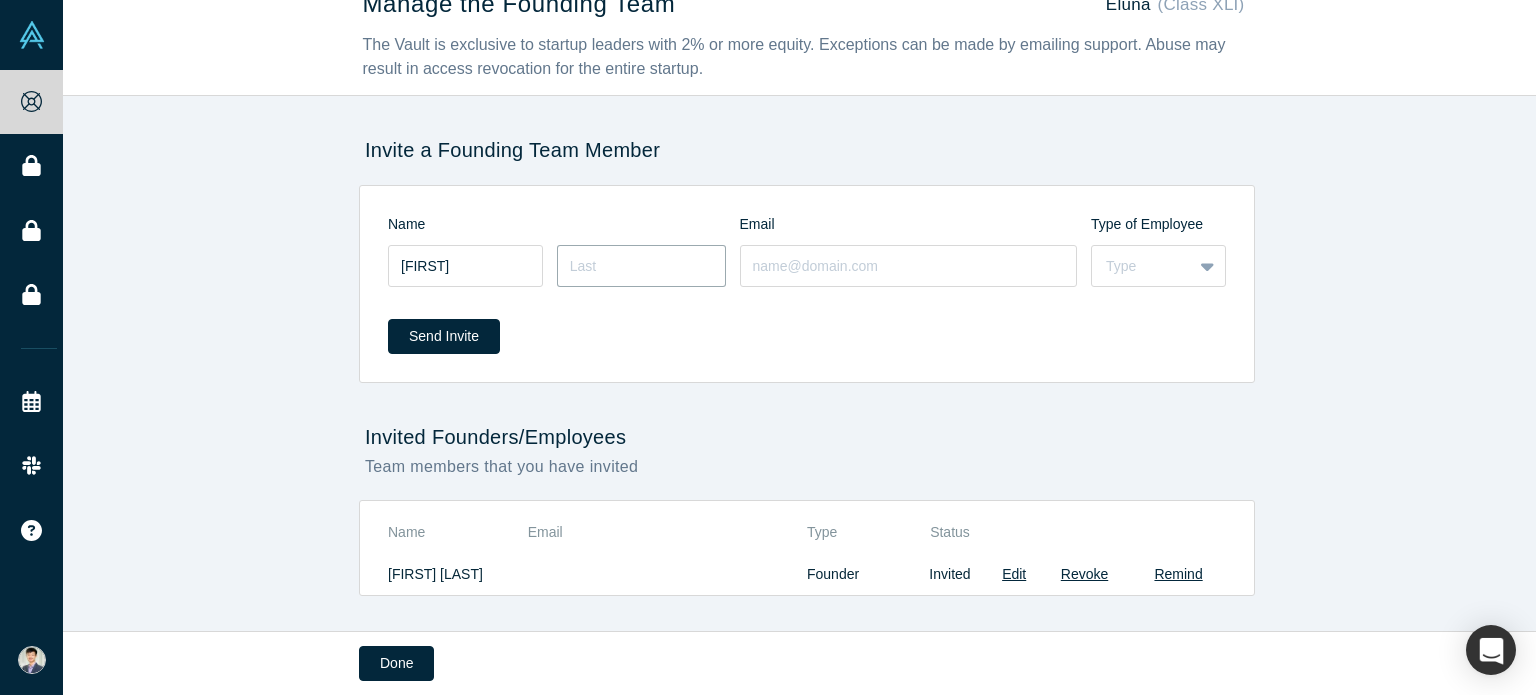click at bounding box center (641, 266) 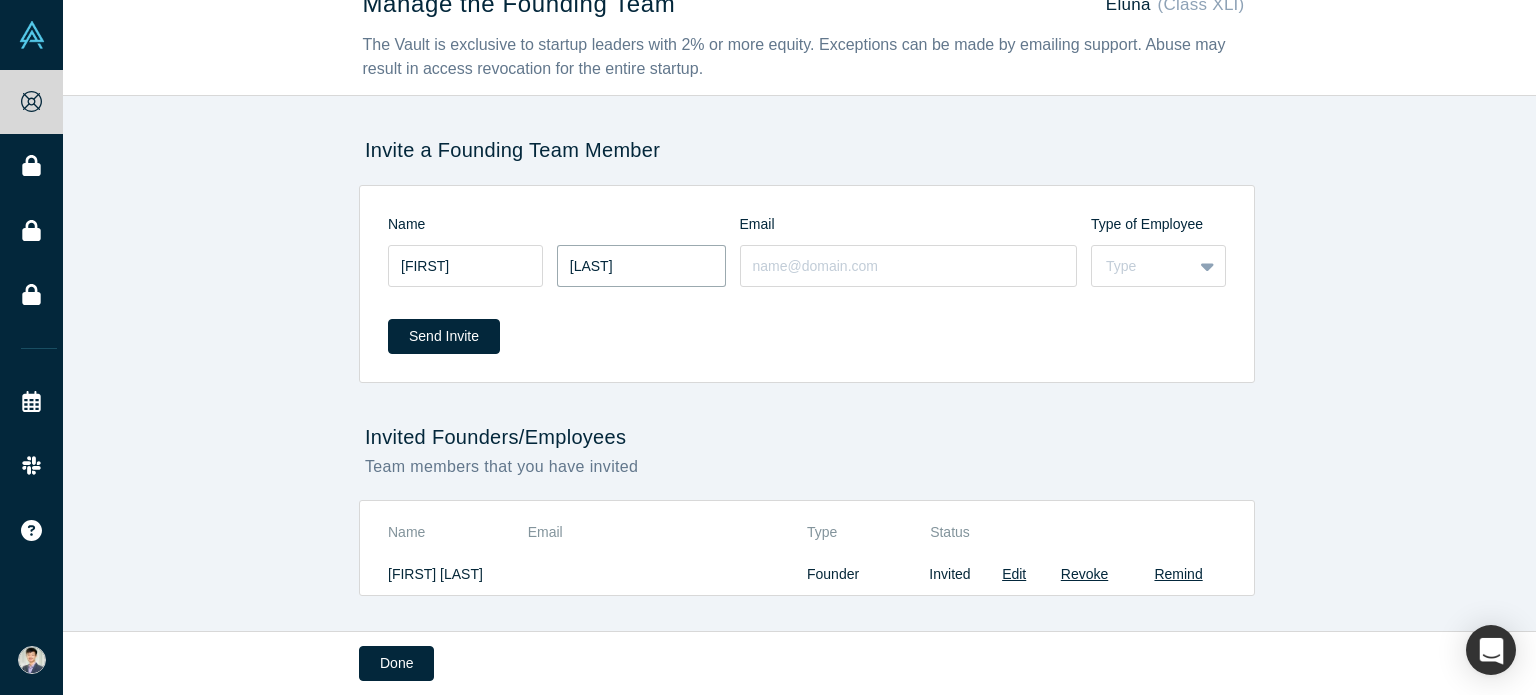 type on "[LAST]" 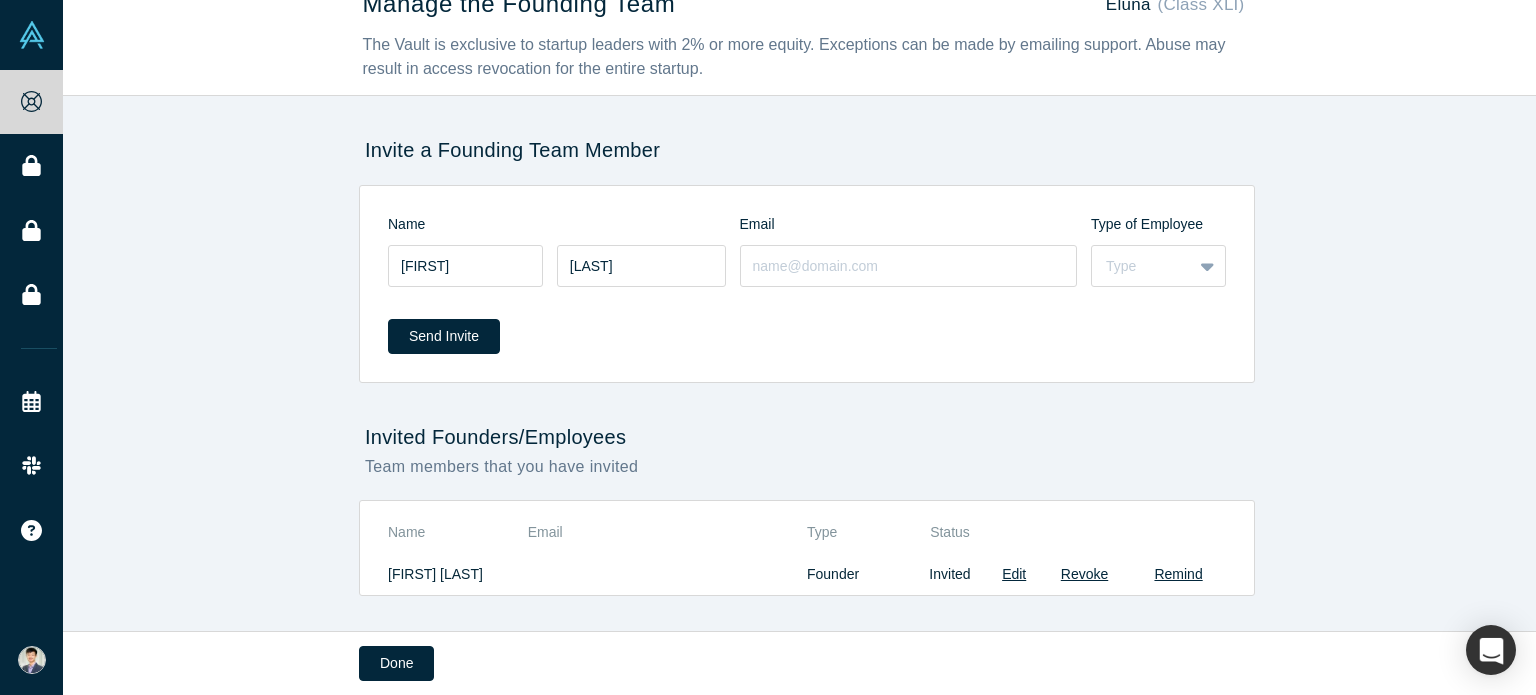 click on "[FIRST] [LAST] [LAST]" at bounding box center (807, 221) 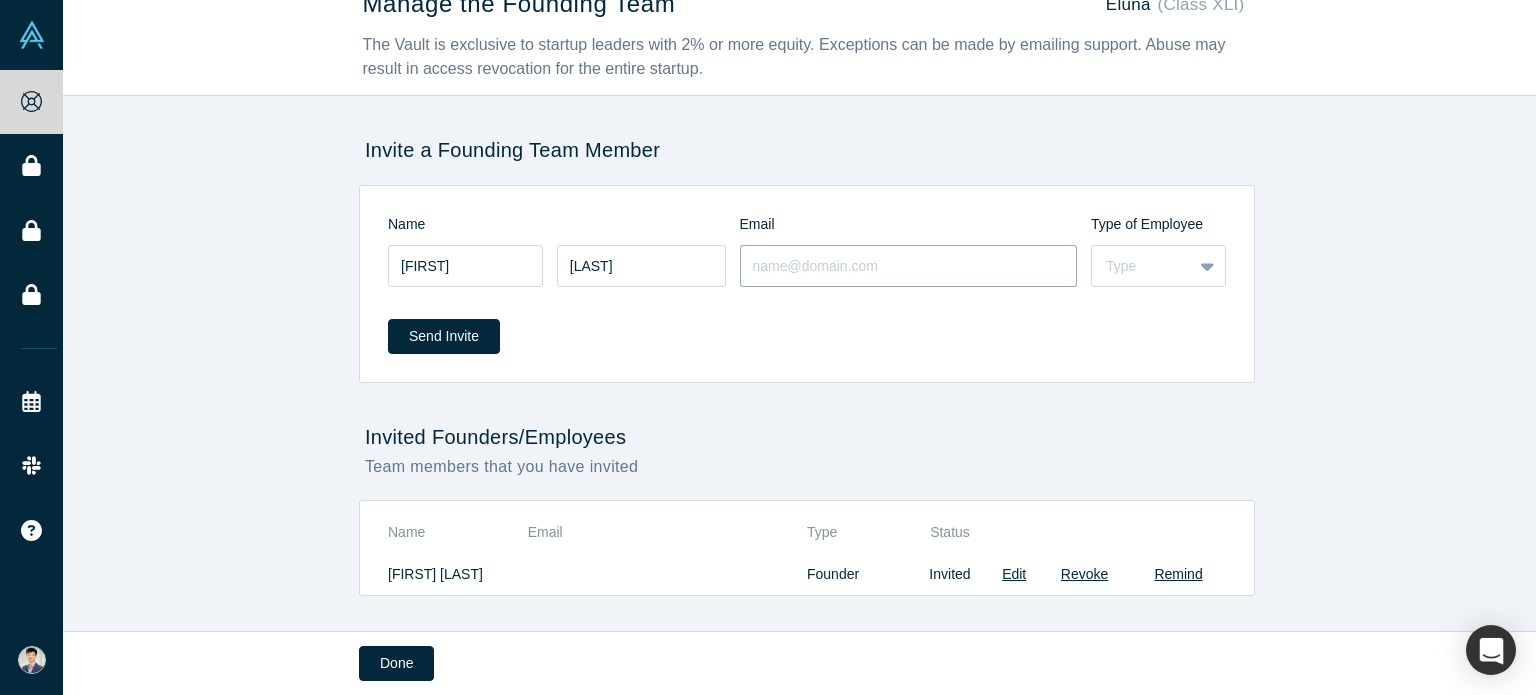 click at bounding box center [909, 266] 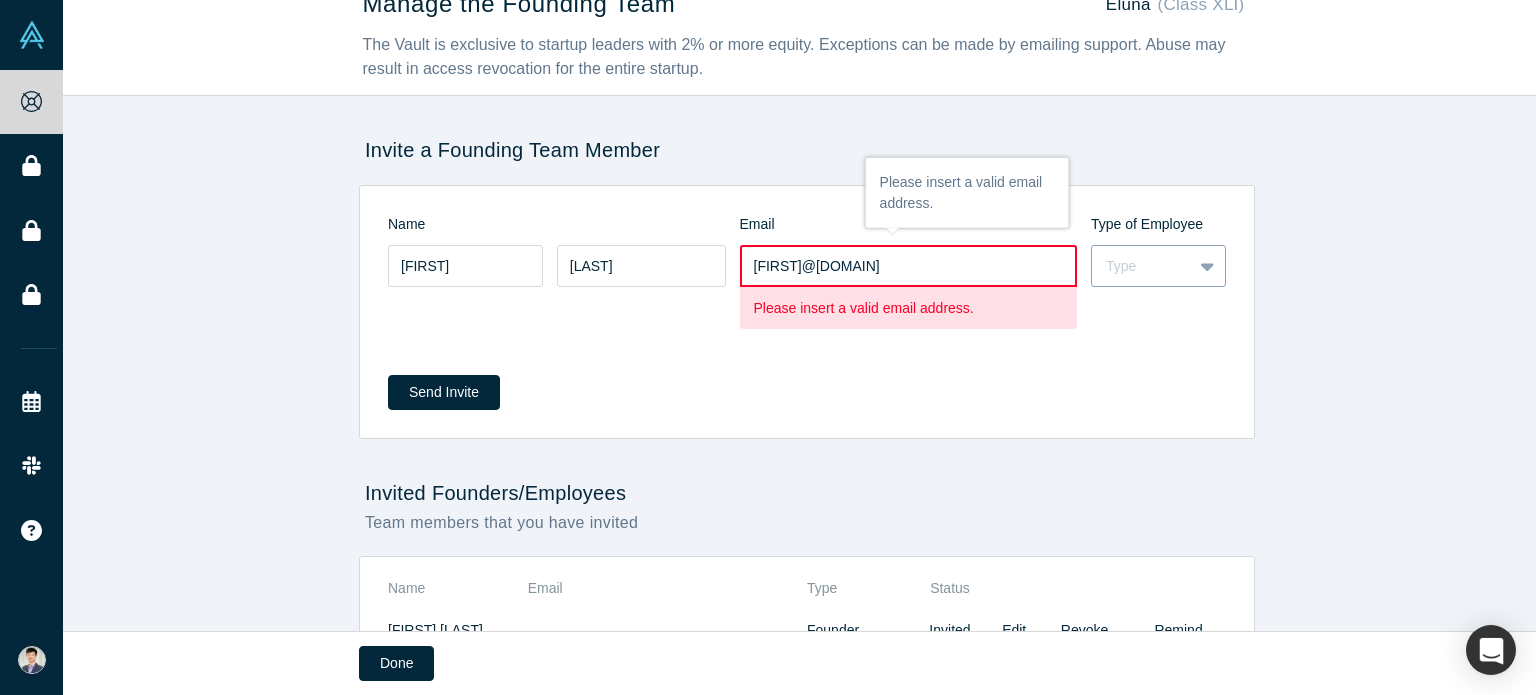 click on "Type" at bounding box center [1142, 266] 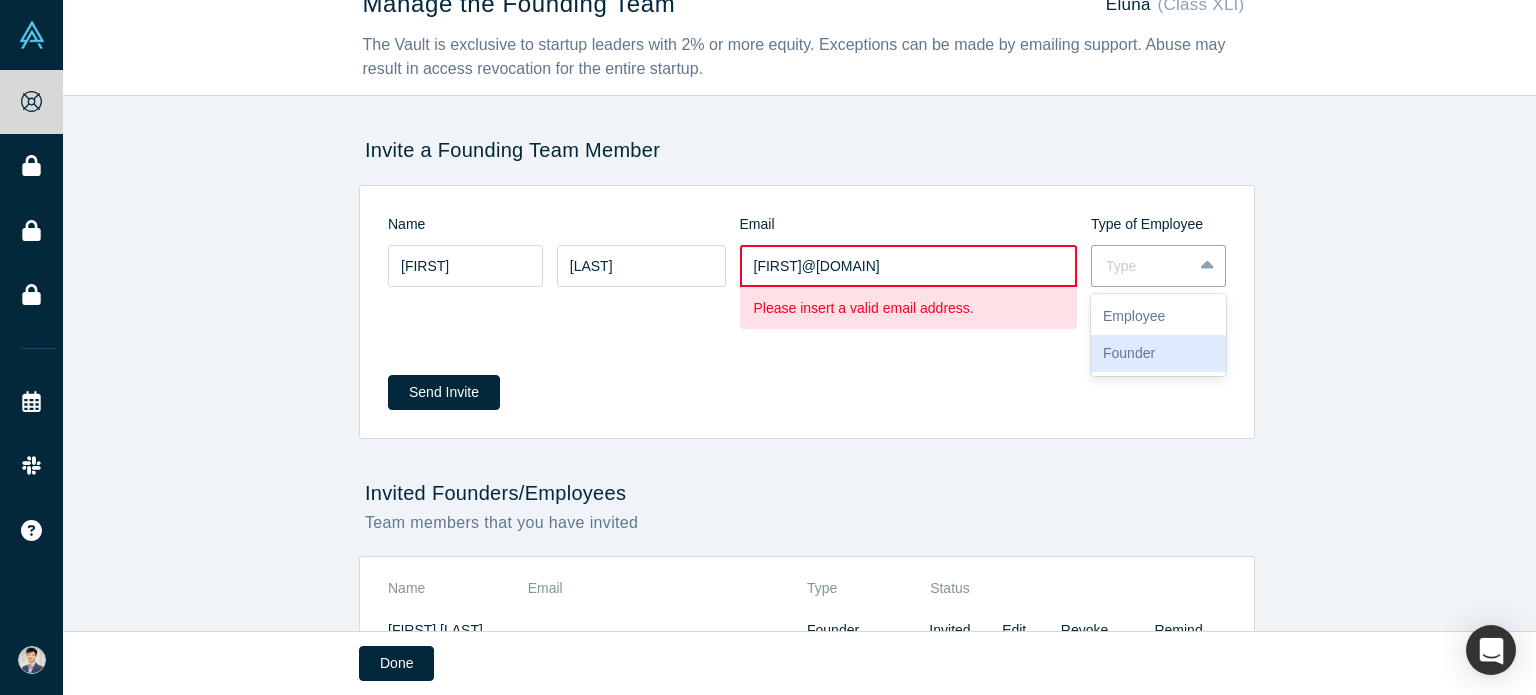 click on "Founder" at bounding box center [1158, 353] 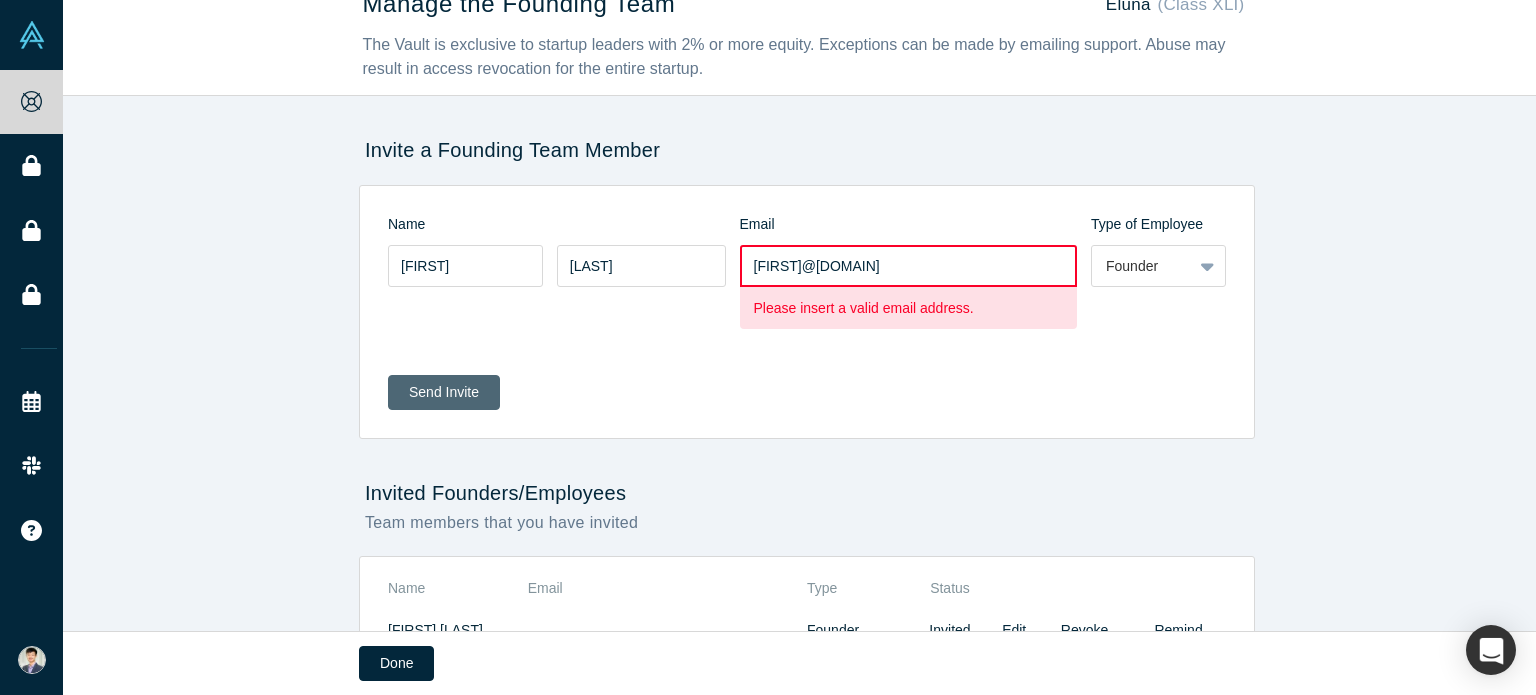 click on "Send Invite" at bounding box center [444, 392] 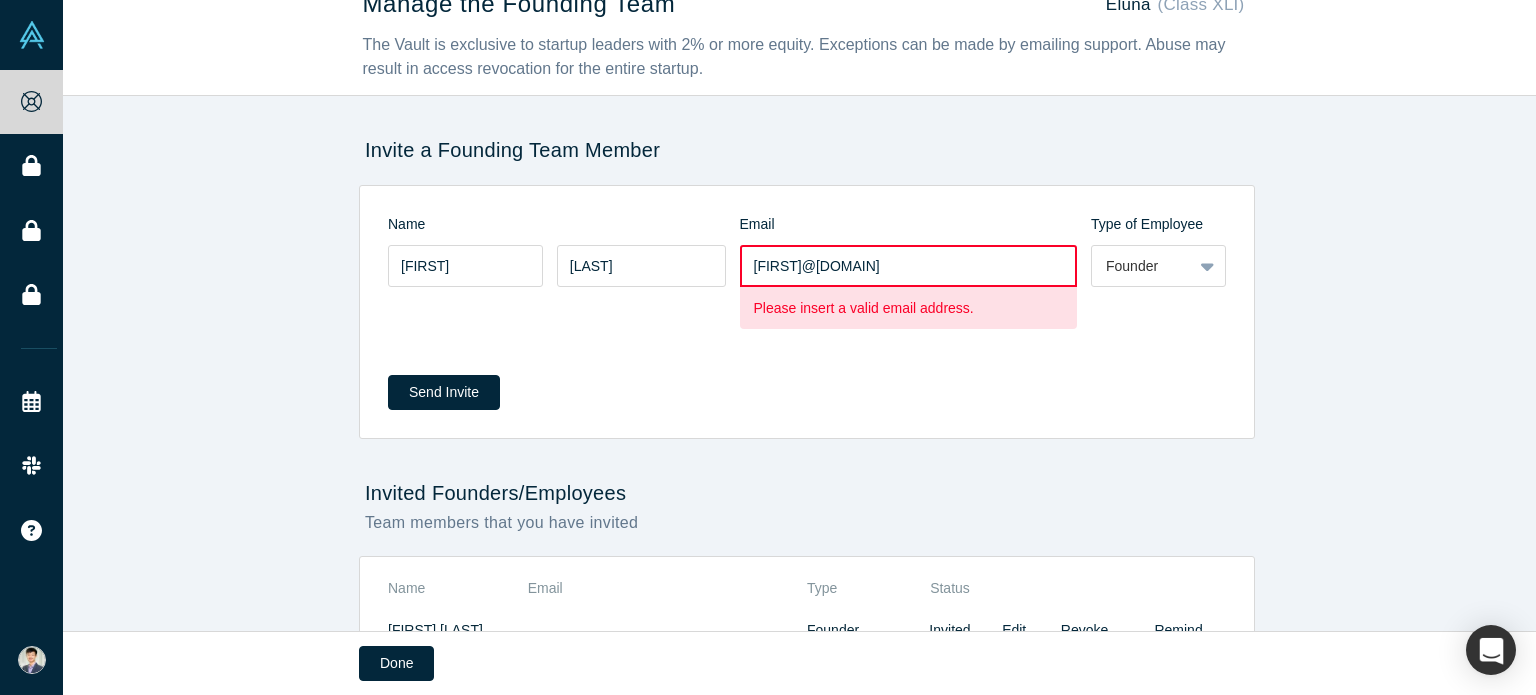 click on "[FIRST]@[DOMAIN]" at bounding box center [909, 266] 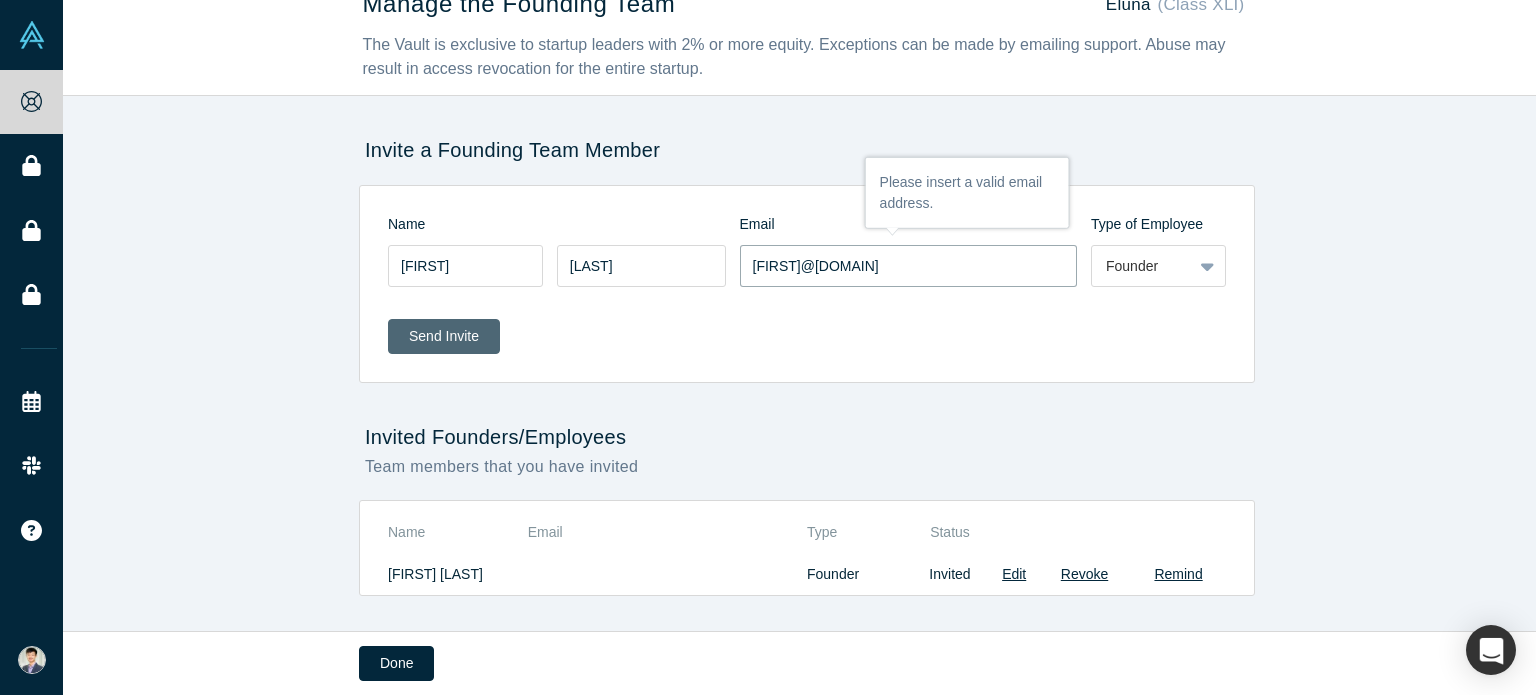 type on "[FIRST]@[DOMAIN]" 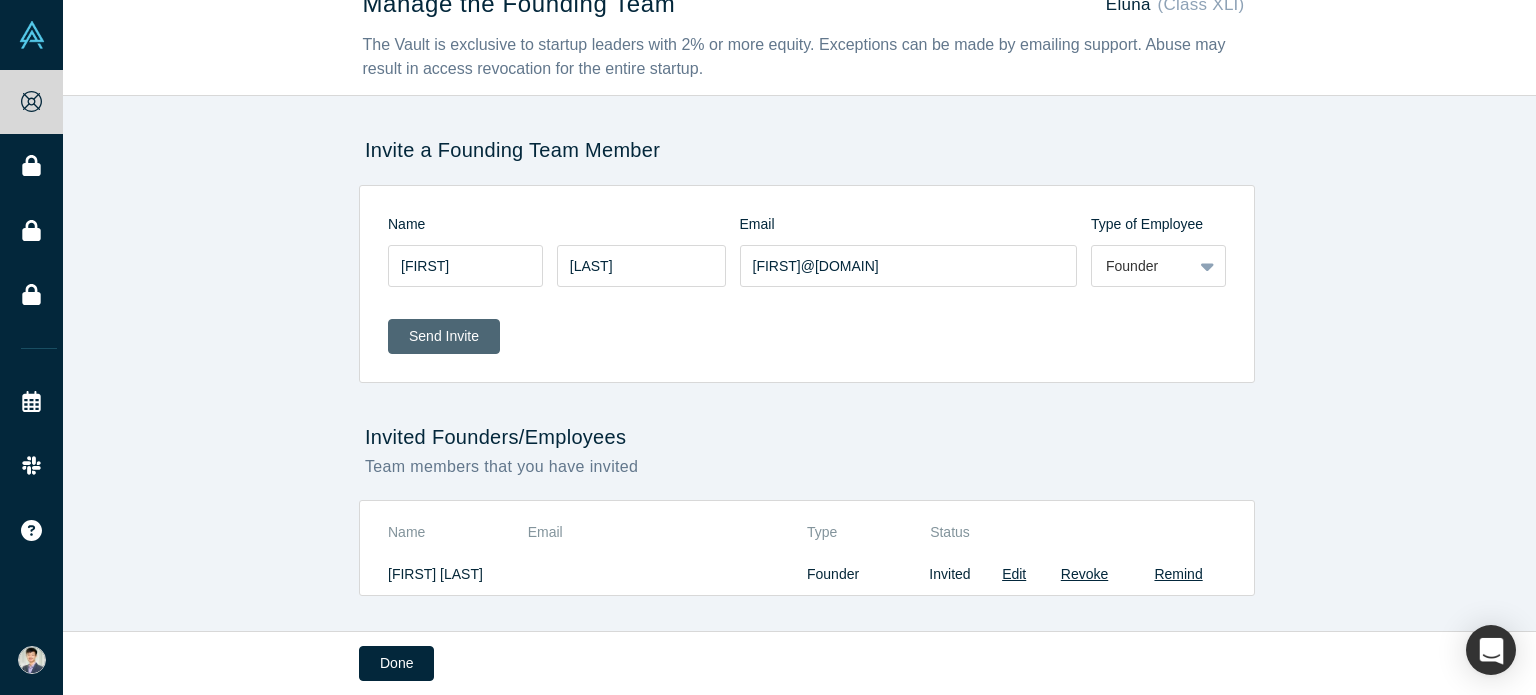 click on "Send Invite" at bounding box center [444, 336] 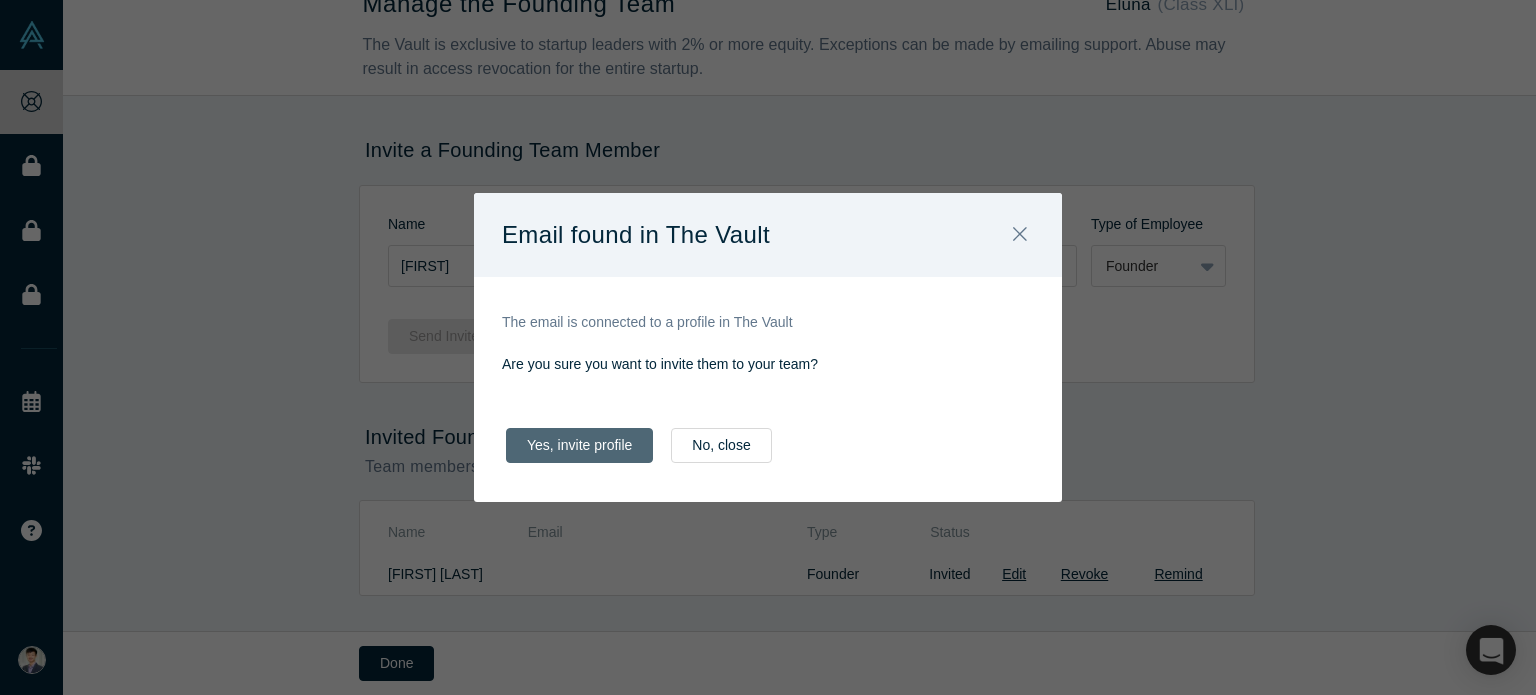 click on "Yes, invite profile" at bounding box center [579, 445] 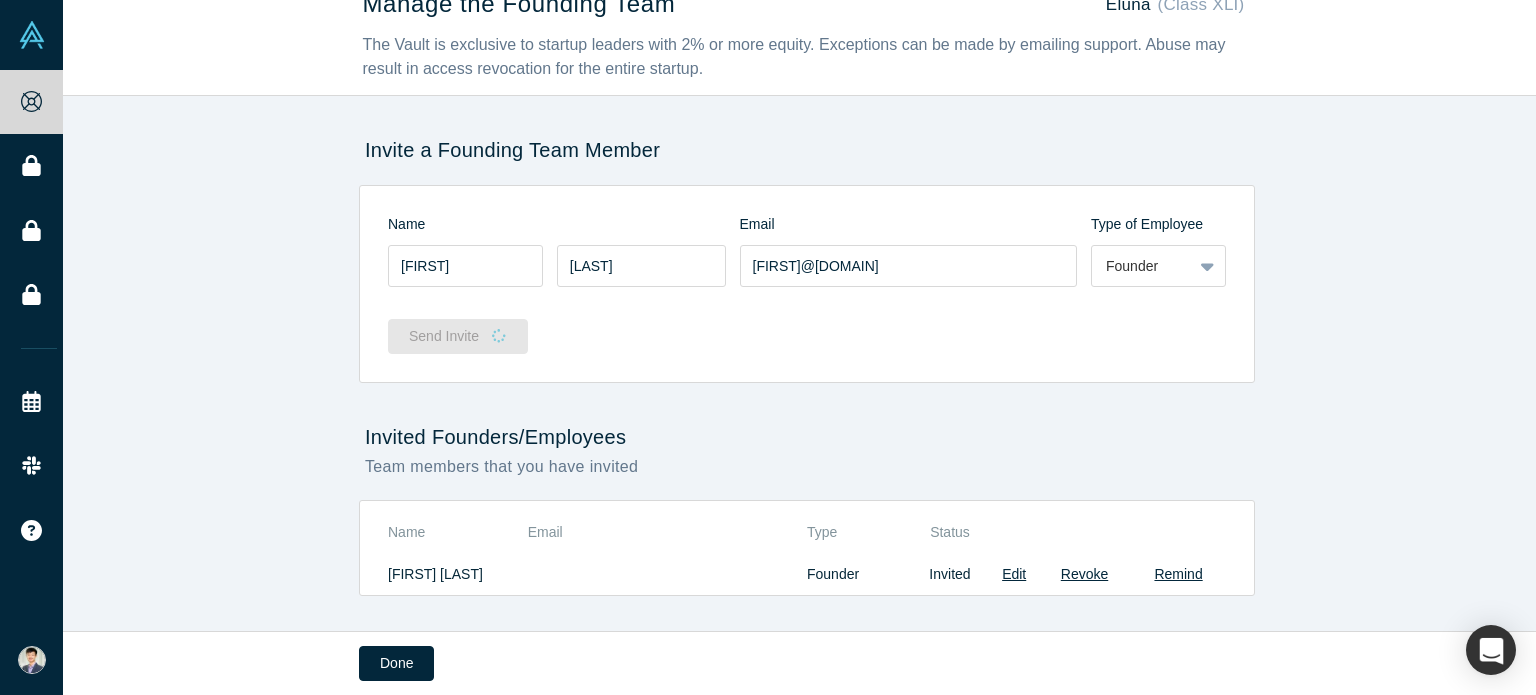 type 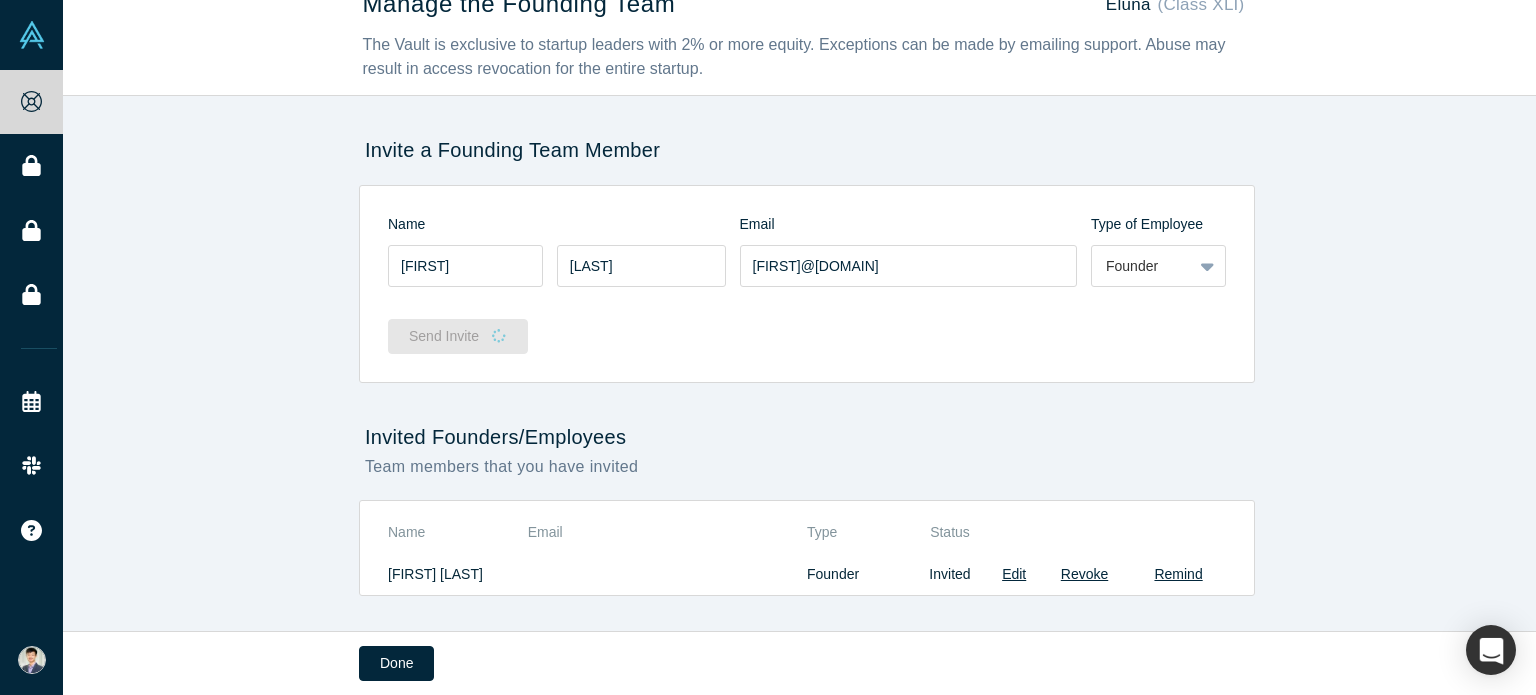 type 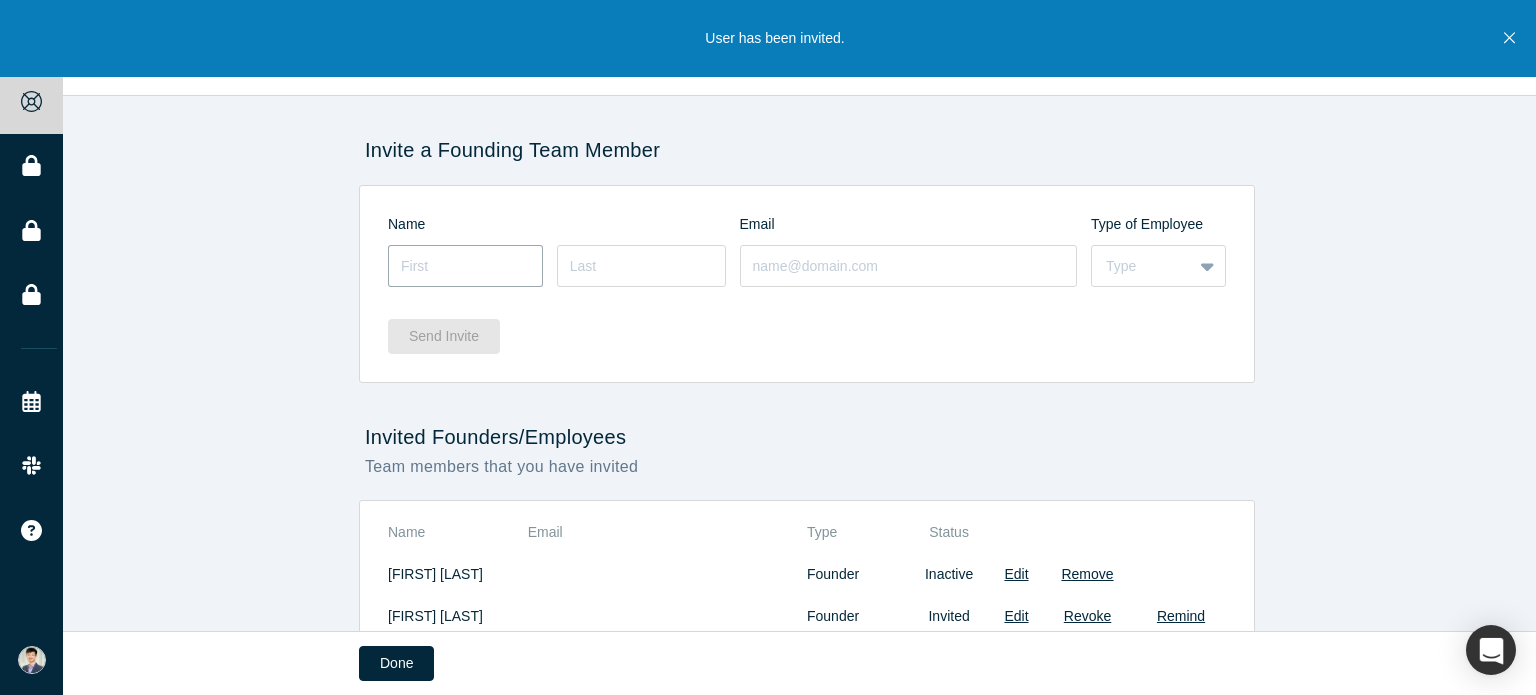 click at bounding box center (465, 266) 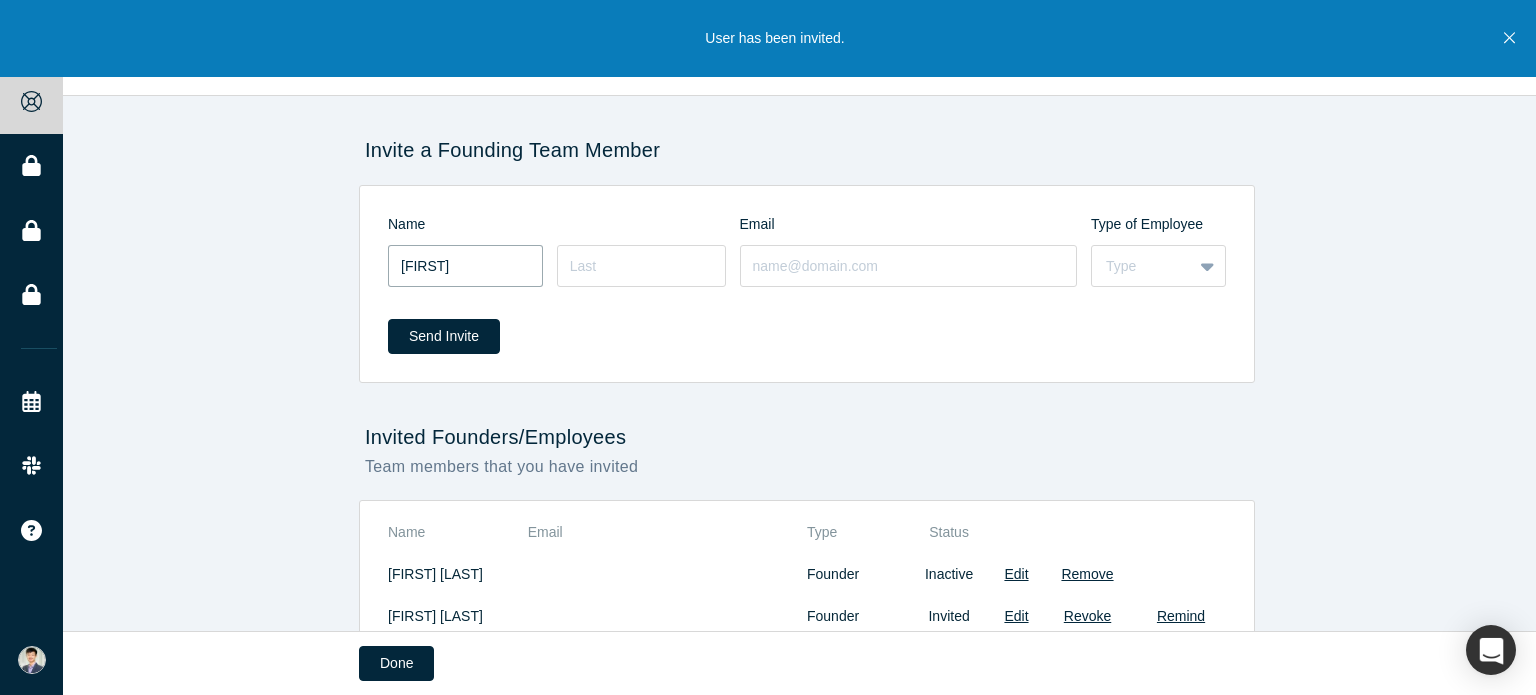 type on "[FIRST]" 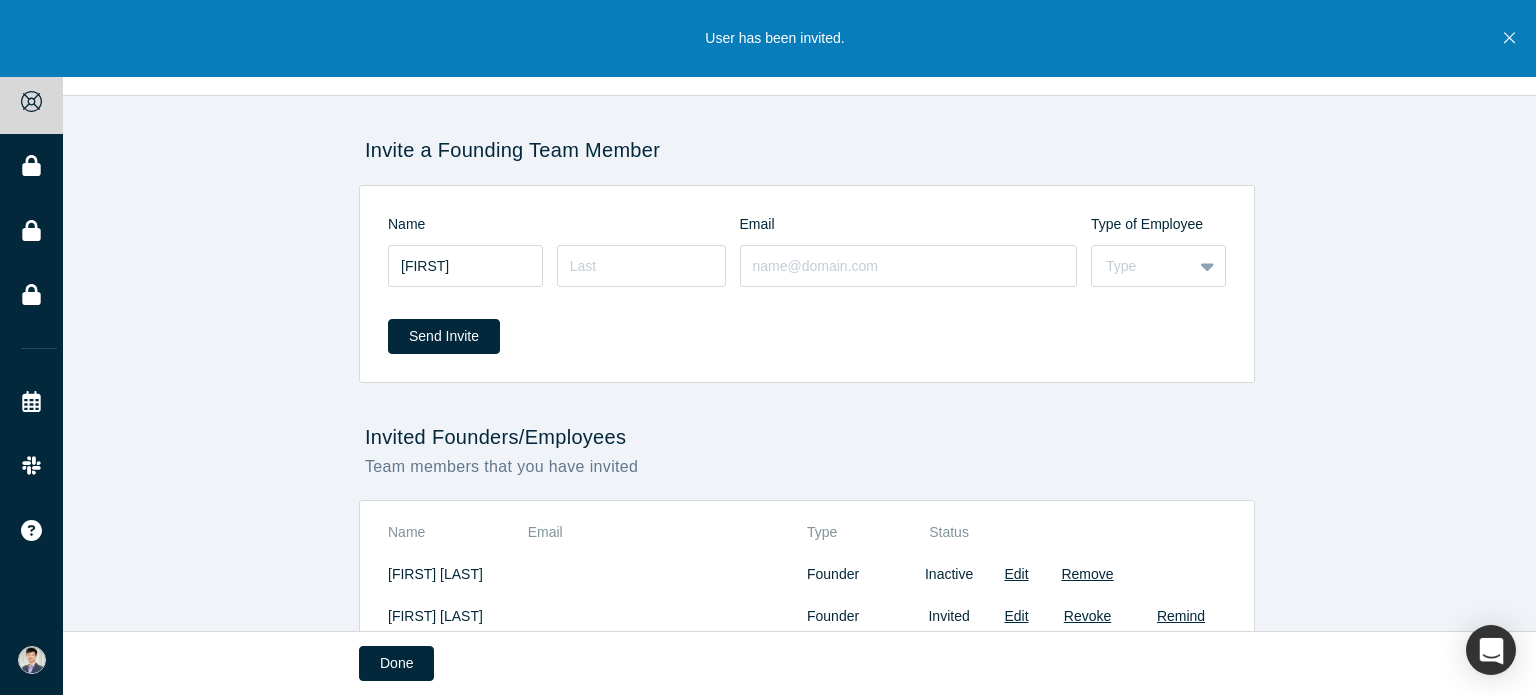 click on "[FIRST] [LAST]" at bounding box center [807, 266] 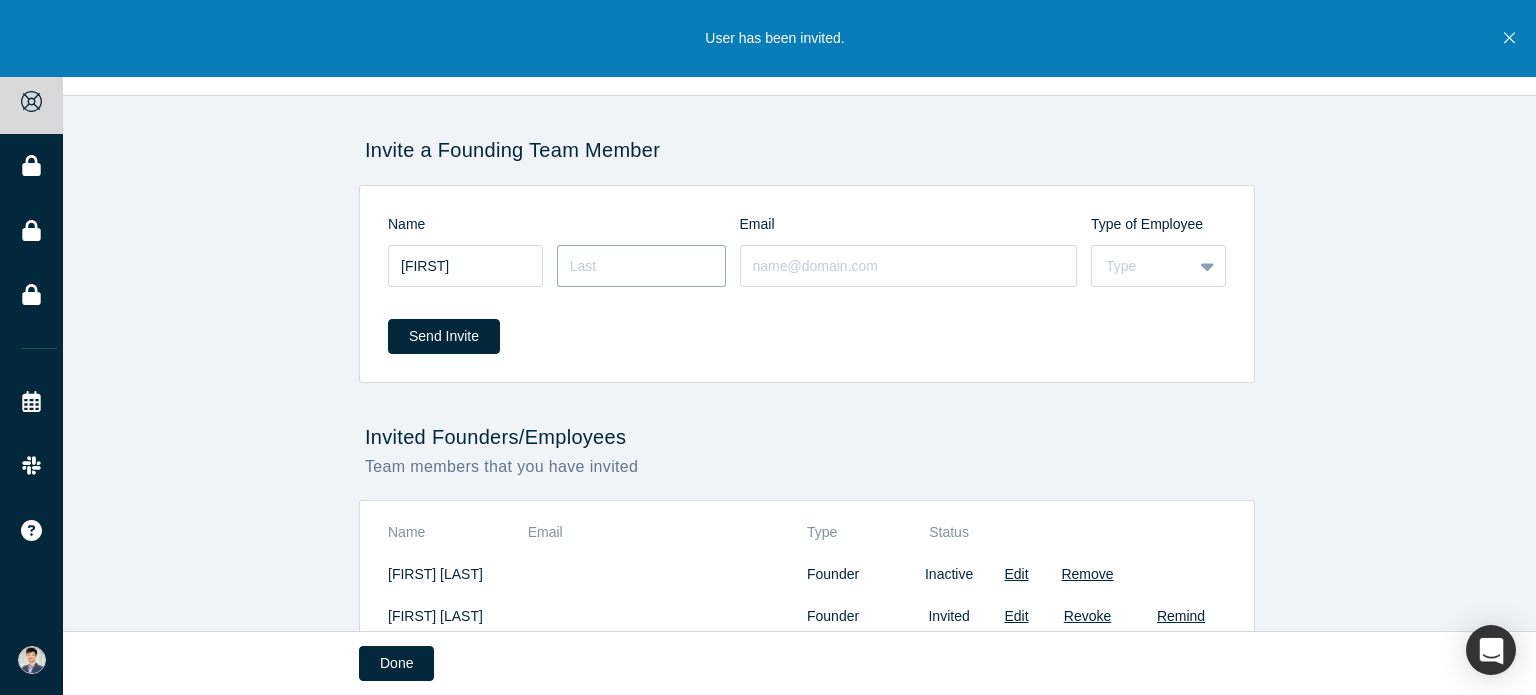 click at bounding box center (641, 266) 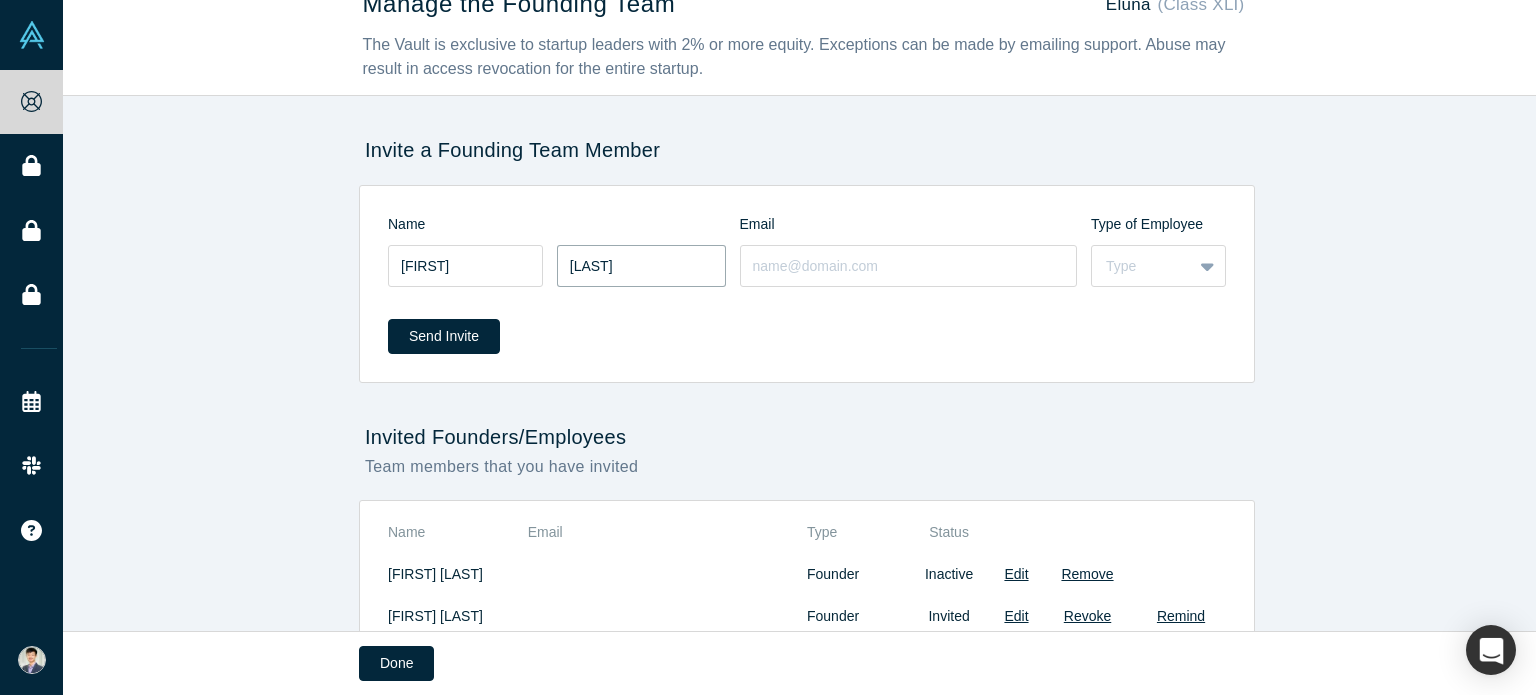 type on "[LAST]" 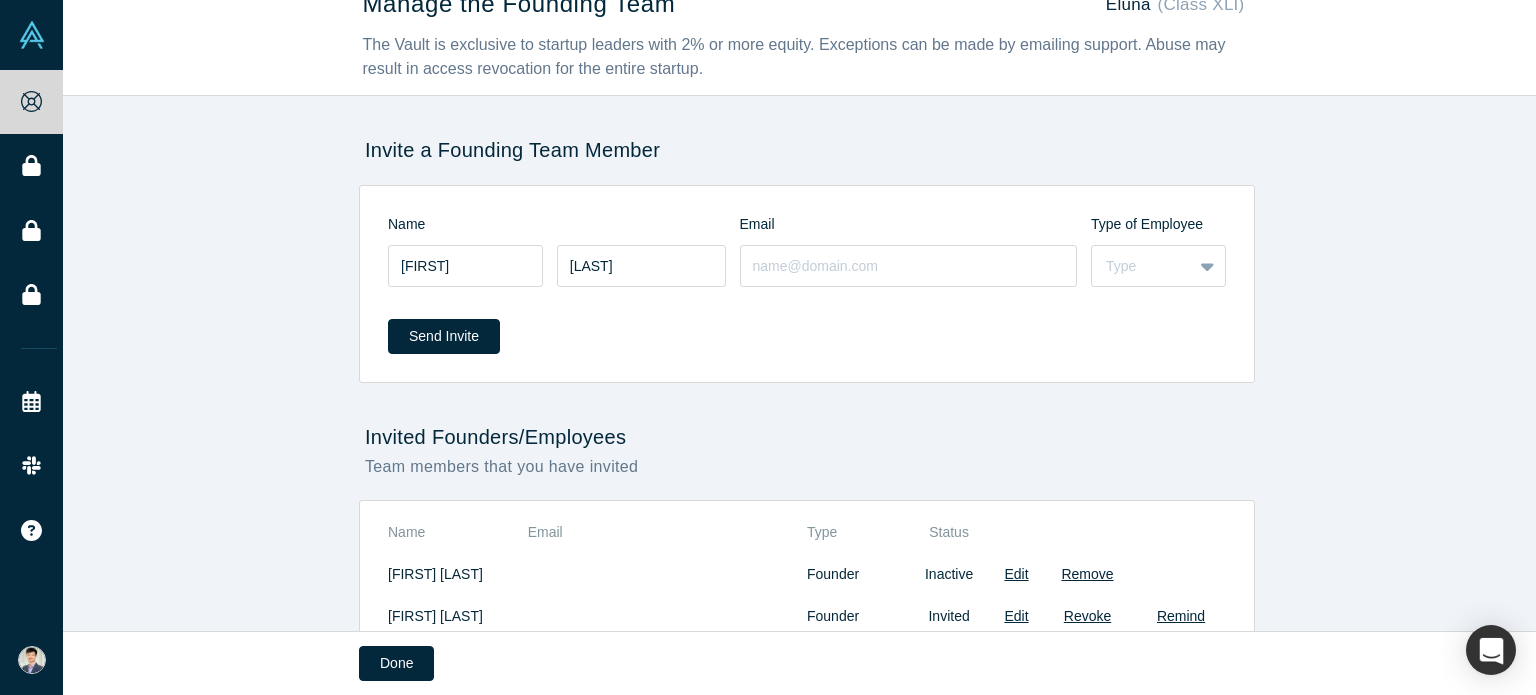 click on "[FIRST] [LAST] [LAST]" at bounding box center (807, 266) 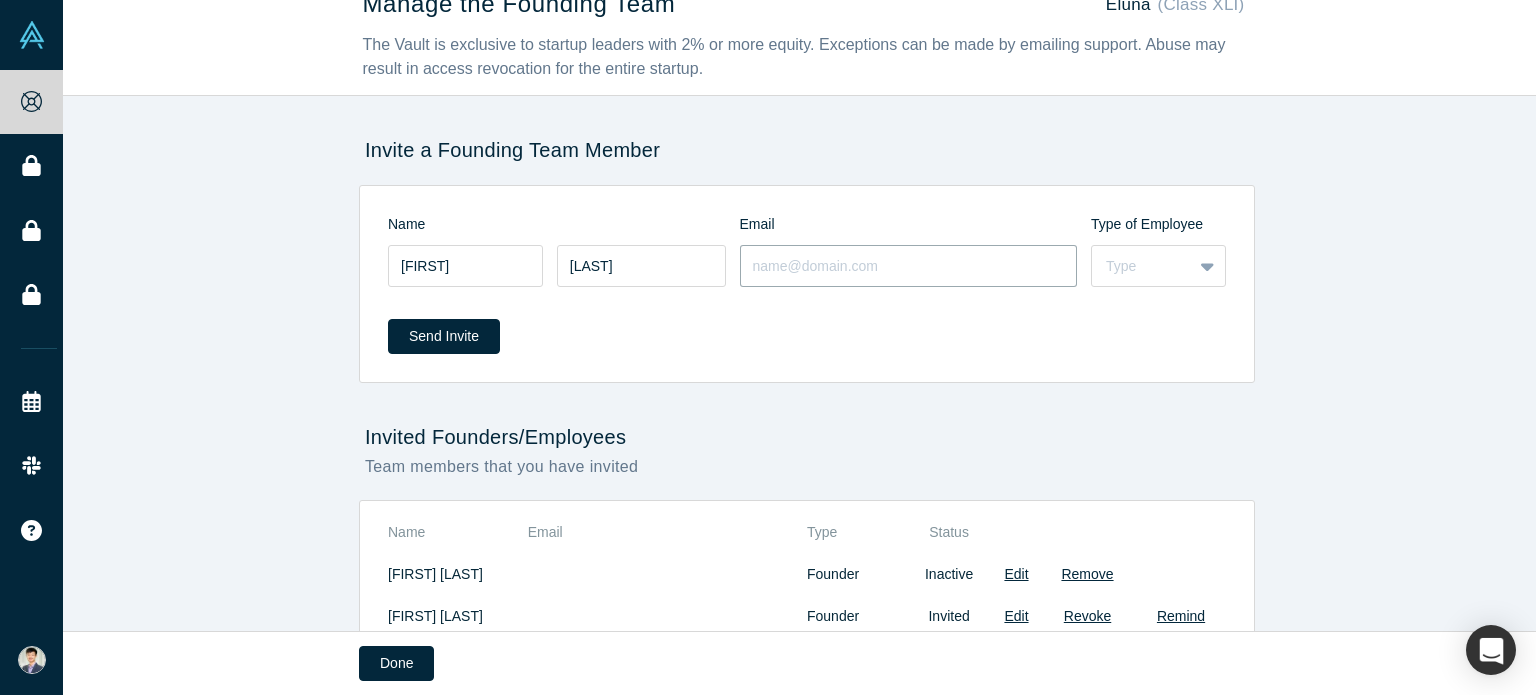 click at bounding box center (909, 266) 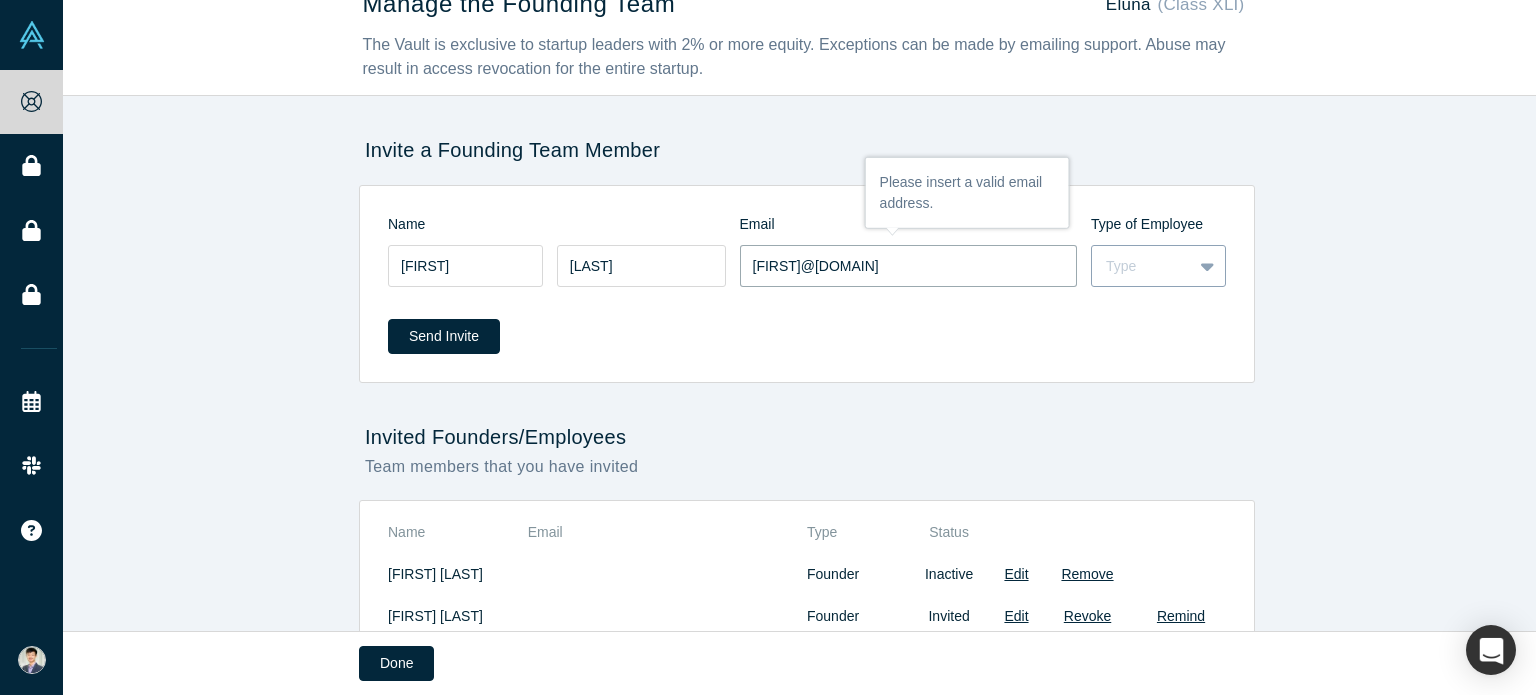 type on "[FIRST]@[DOMAIN]" 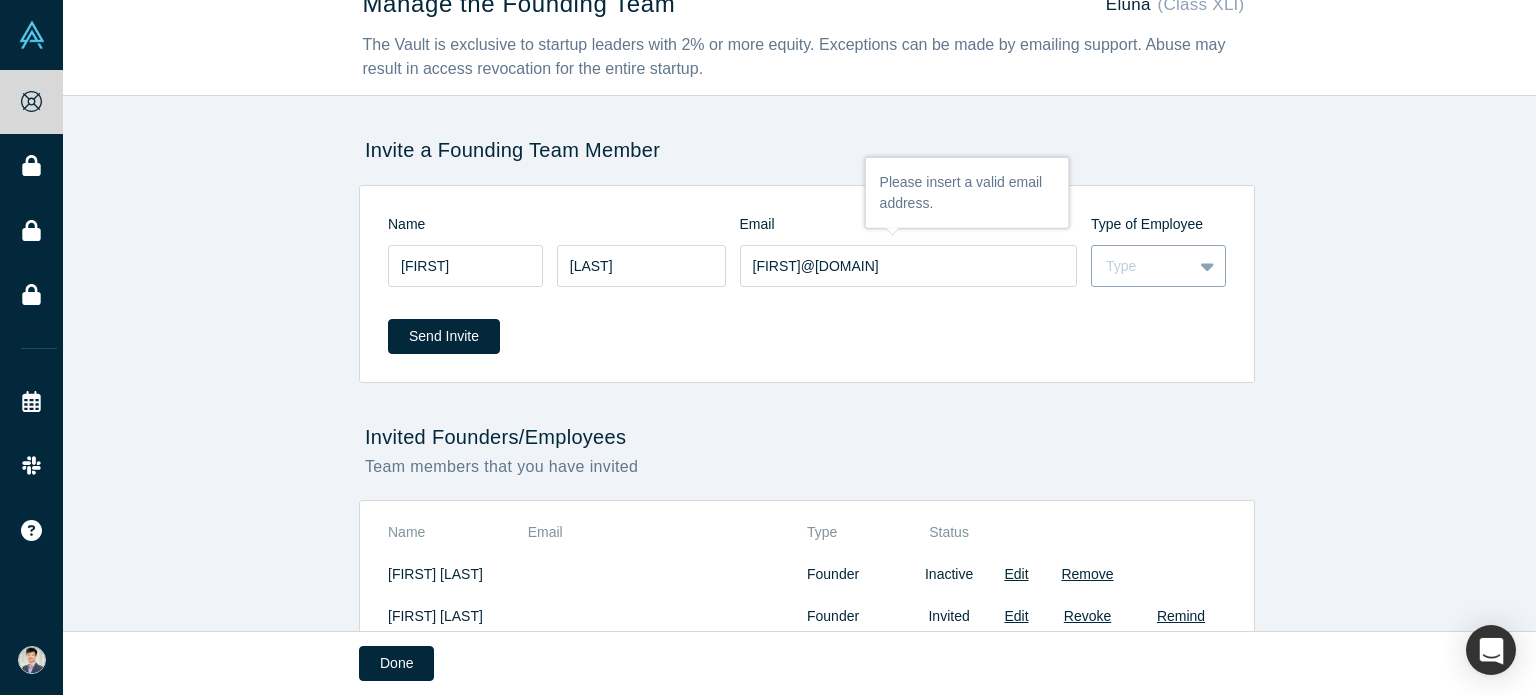 click on "Type" at bounding box center [1142, 266] 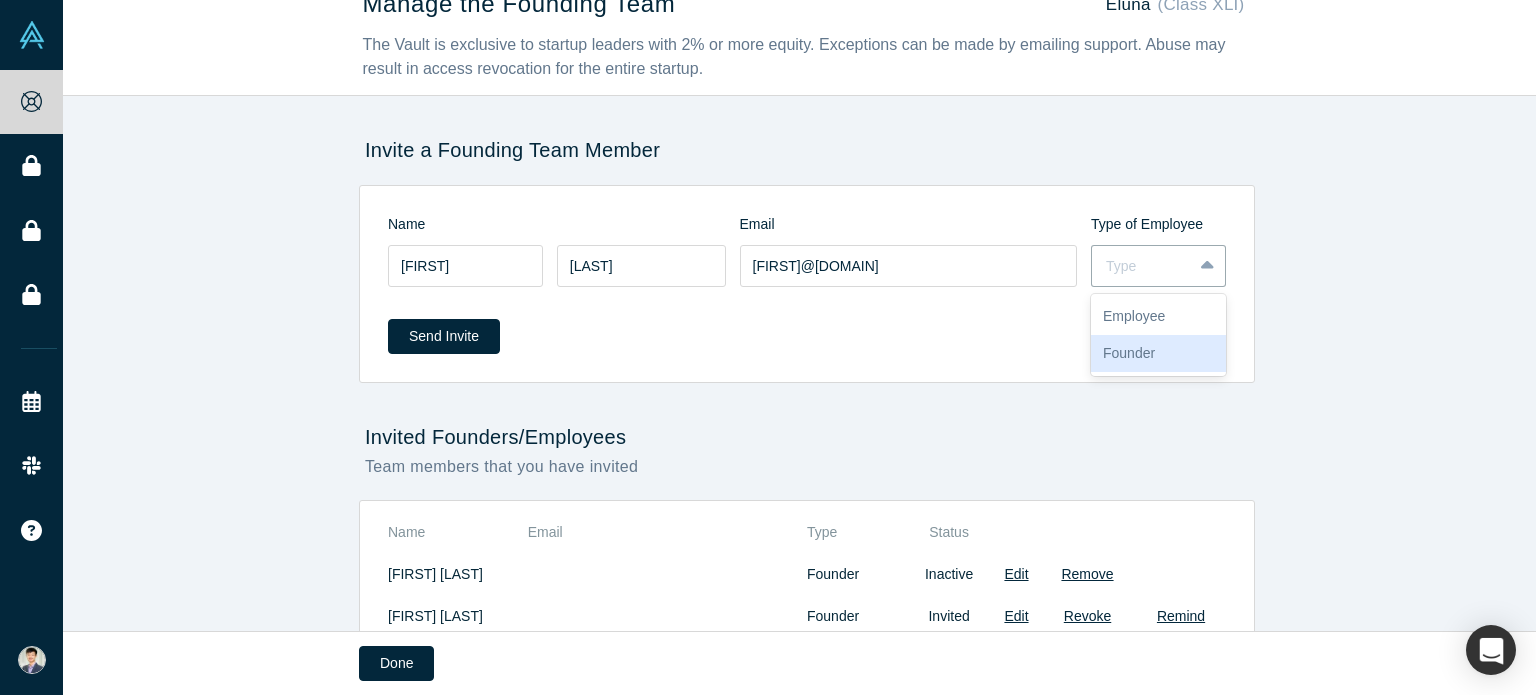 click on "Founder" at bounding box center (1158, 353) 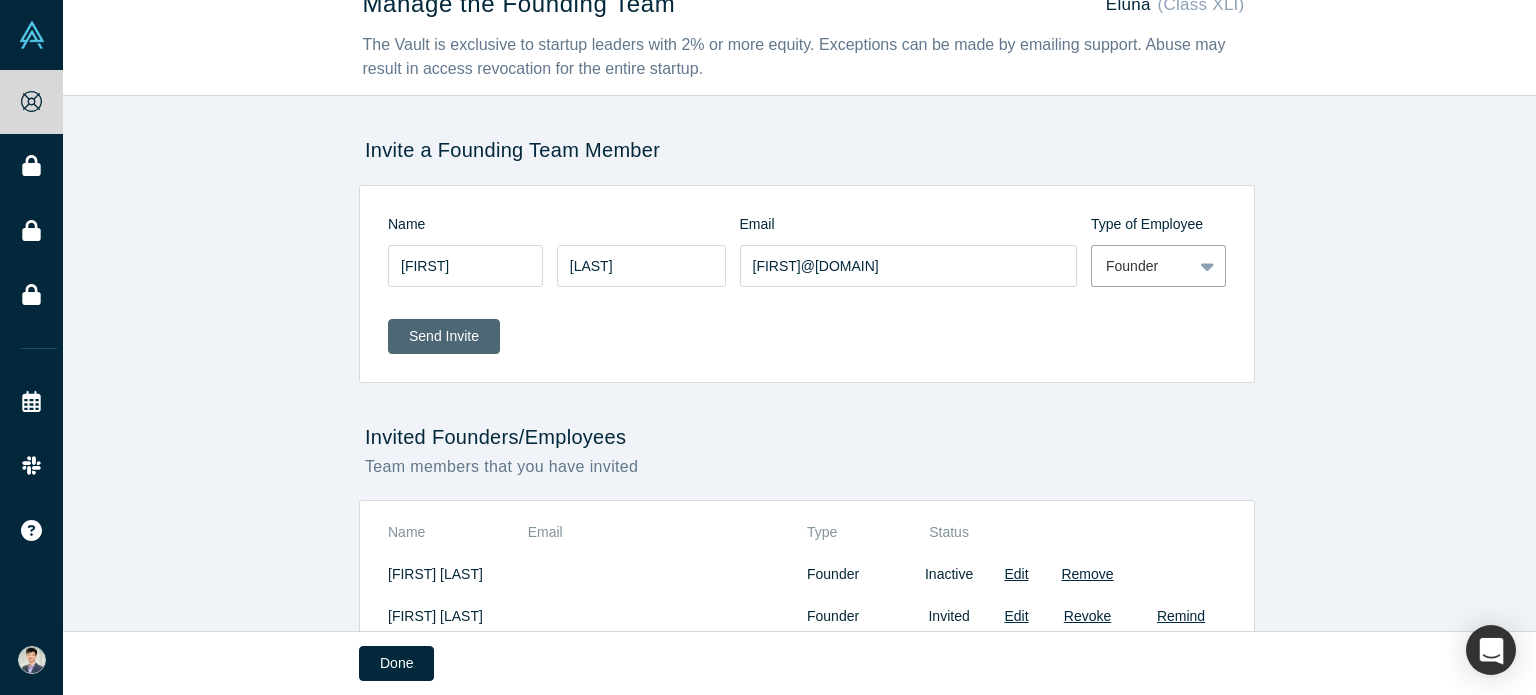 click on "Send Invite" at bounding box center [444, 336] 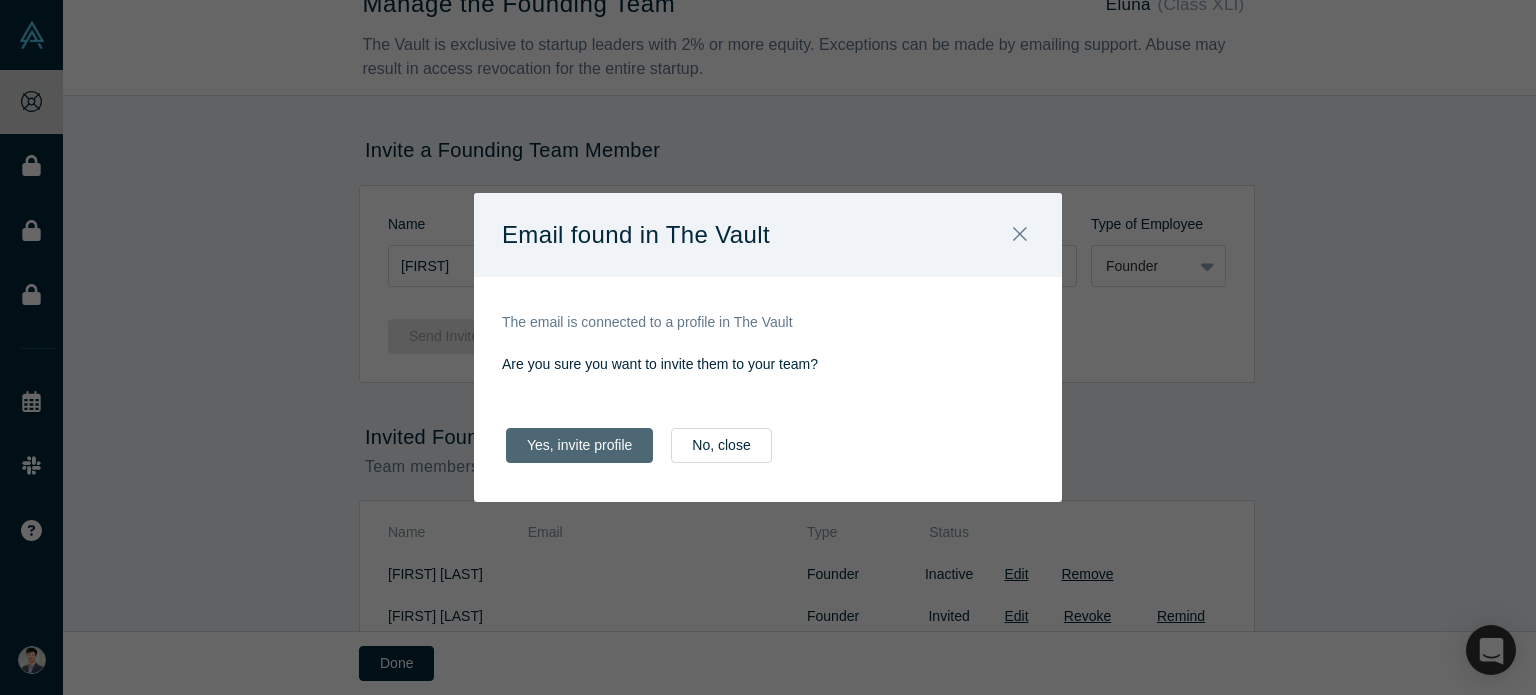 click on "Yes, invite profile" at bounding box center [579, 445] 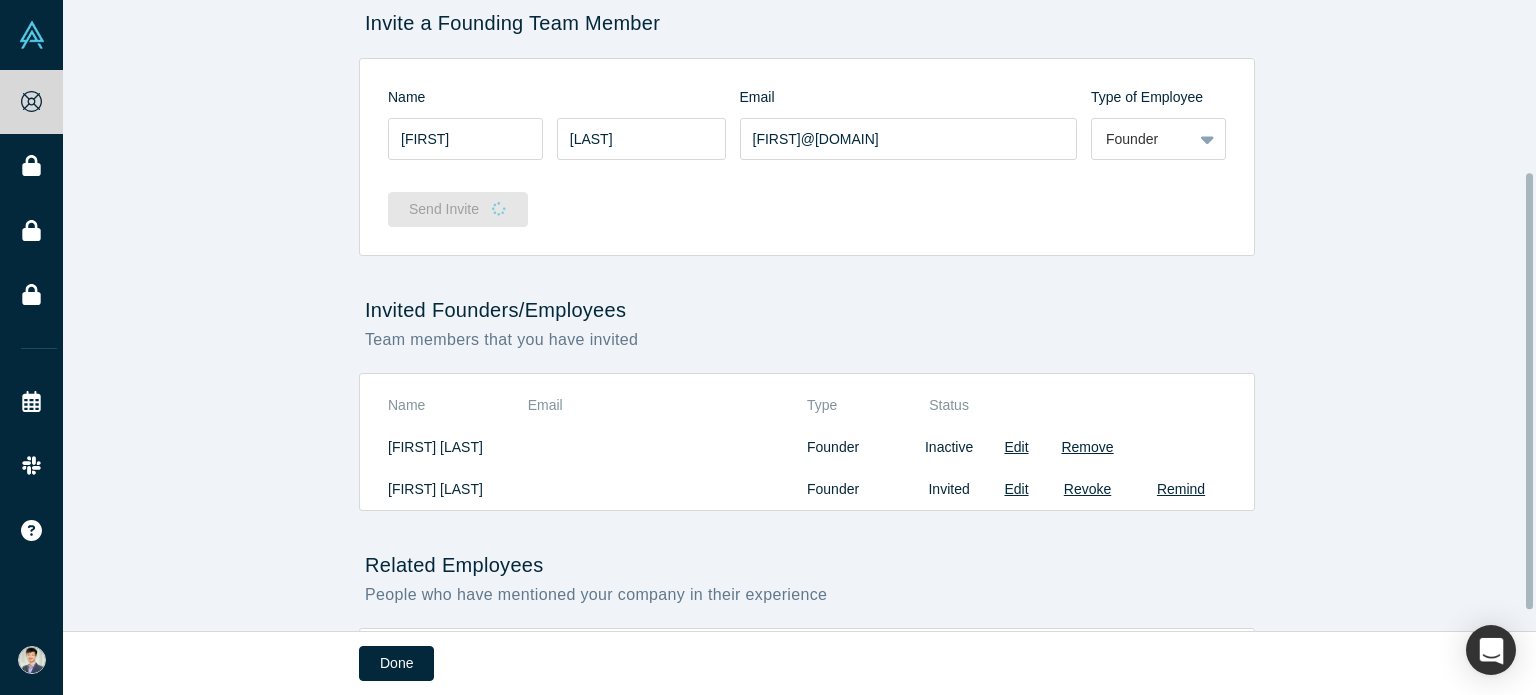 scroll, scrollTop: 280, scrollLeft: 0, axis: vertical 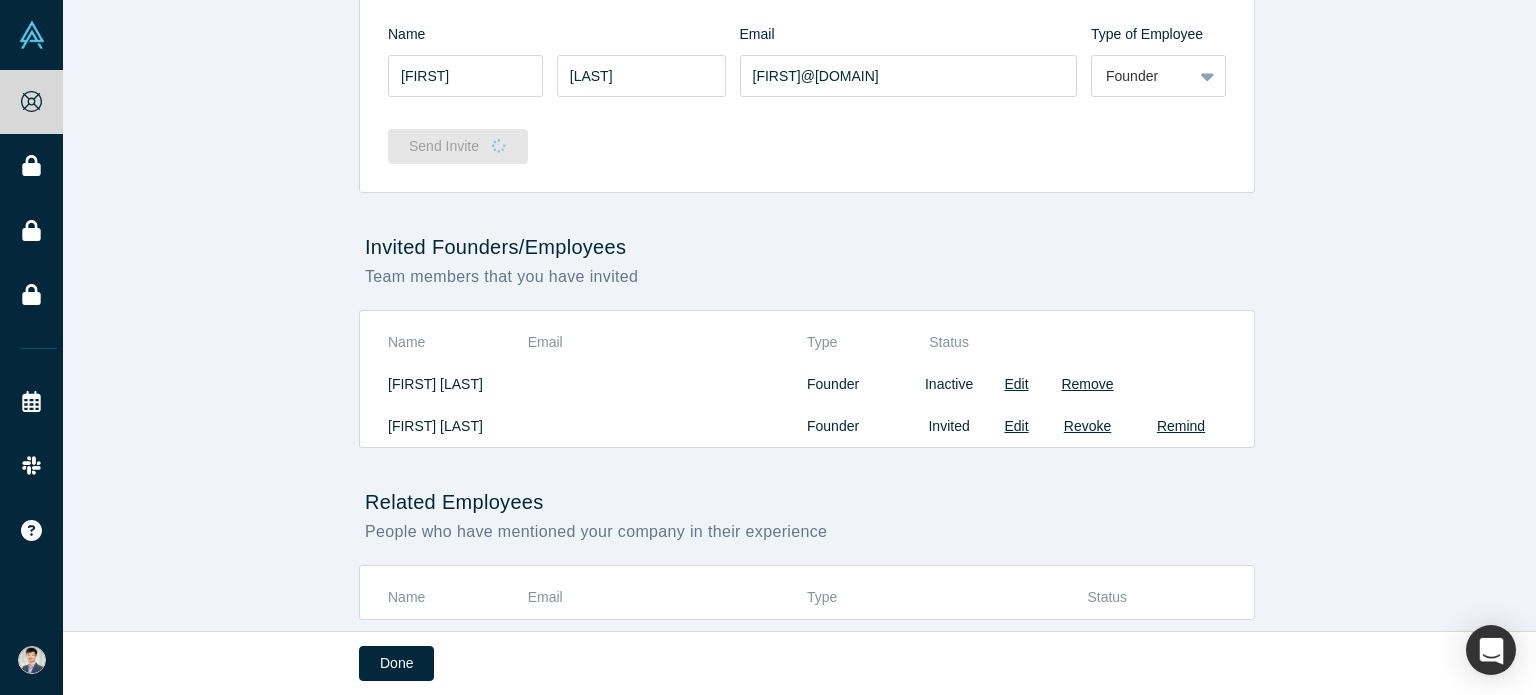 type 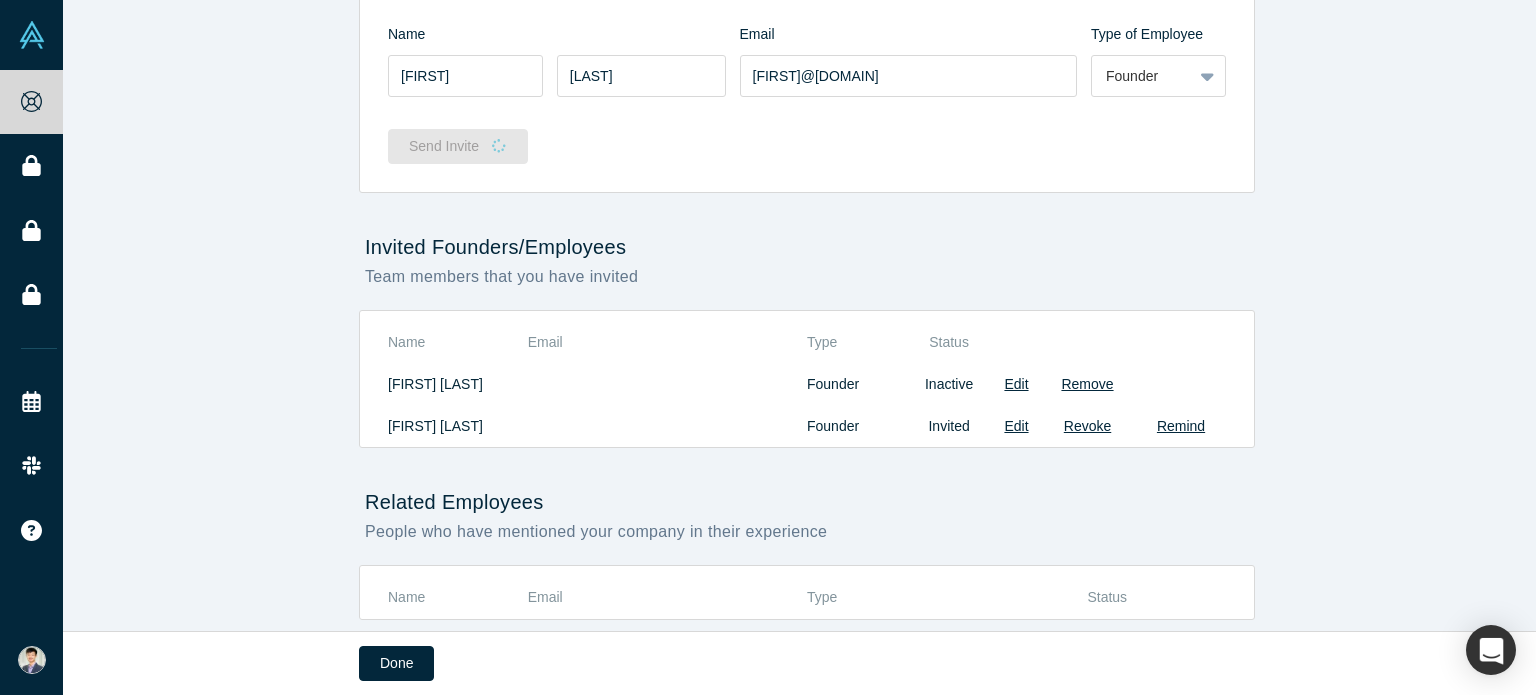 type 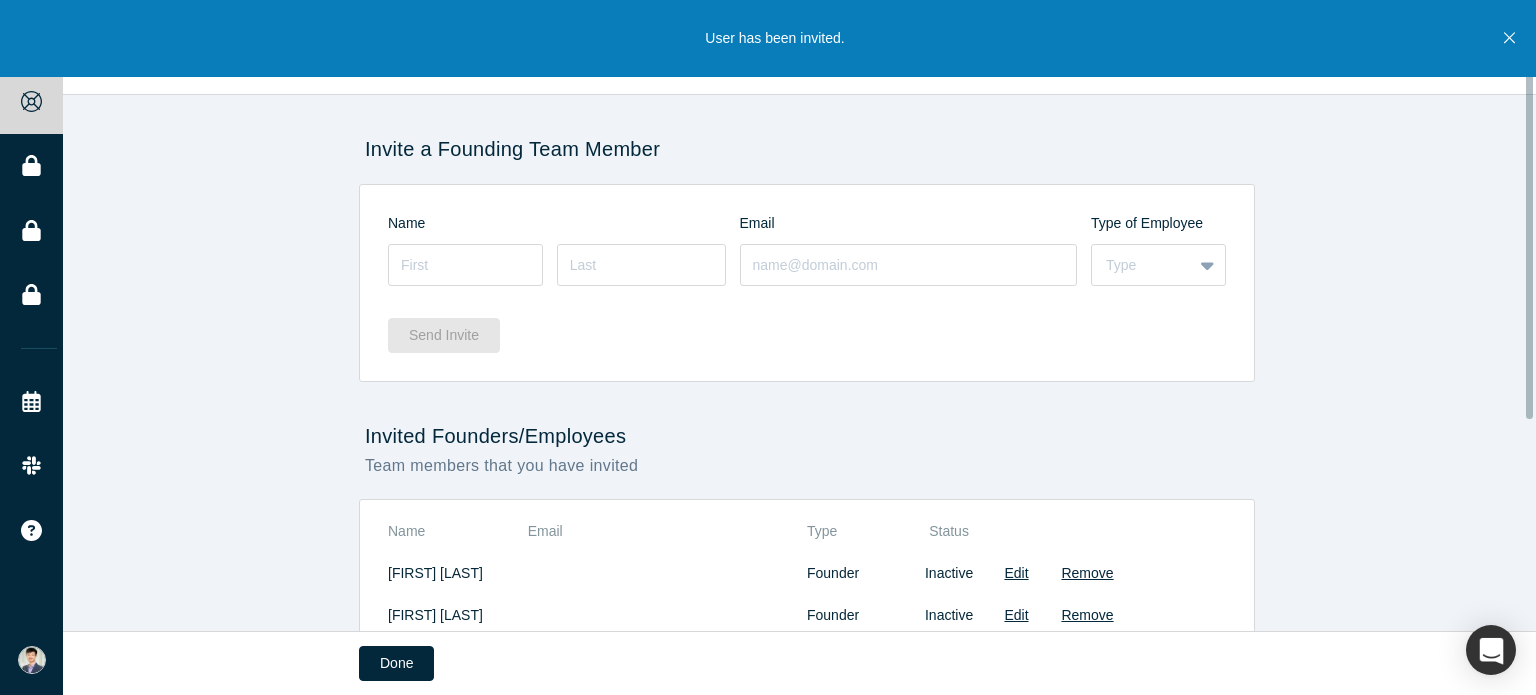 scroll, scrollTop: 0, scrollLeft: 0, axis: both 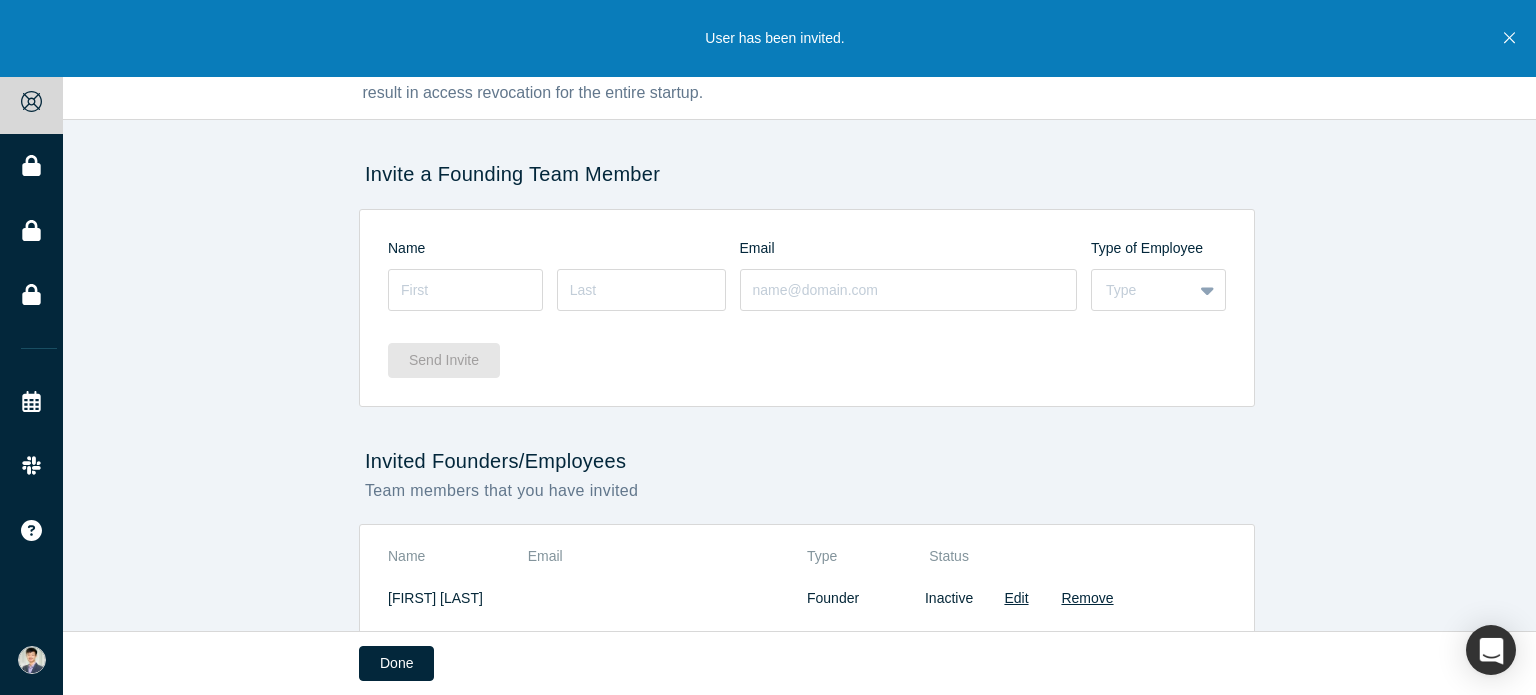click at bounding box center [1509, 38] 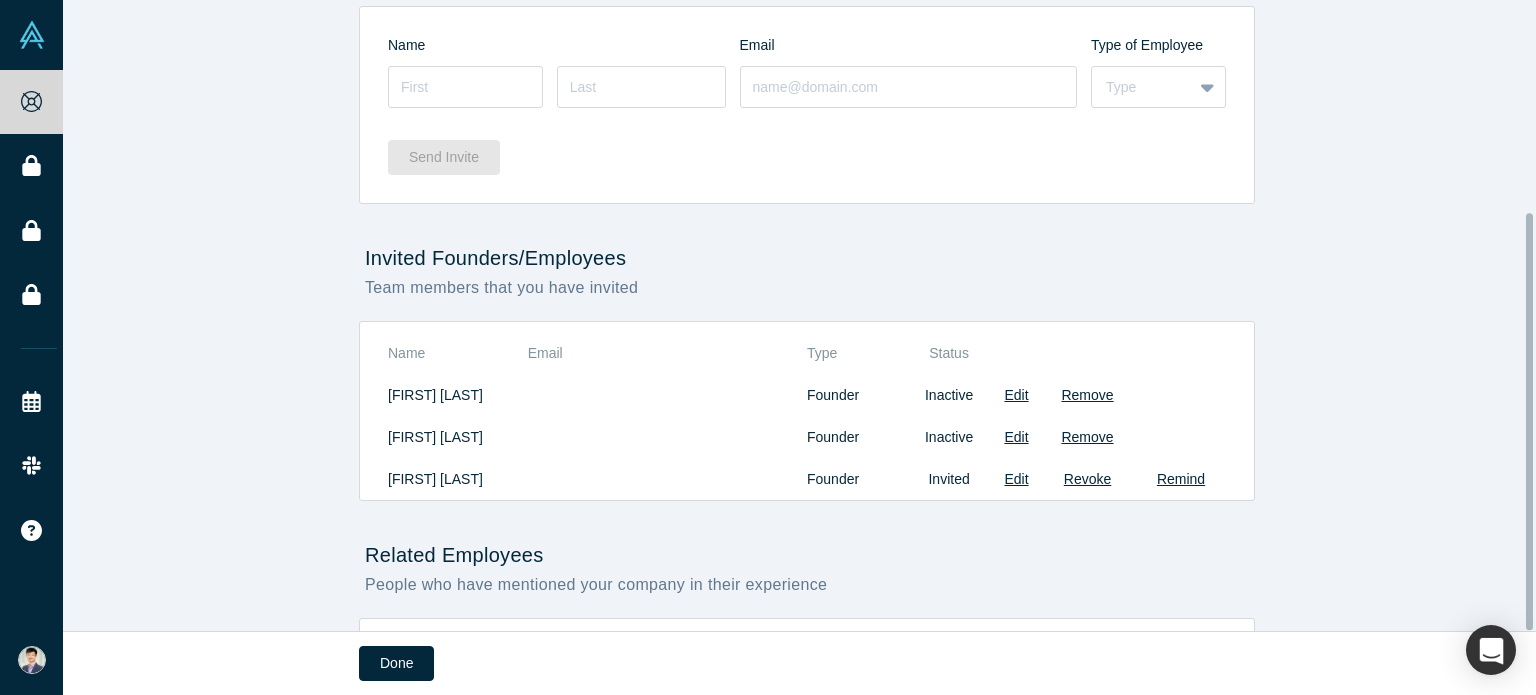 scroll, scrollTop: 322, scrollLeft: 0, axis: vertical 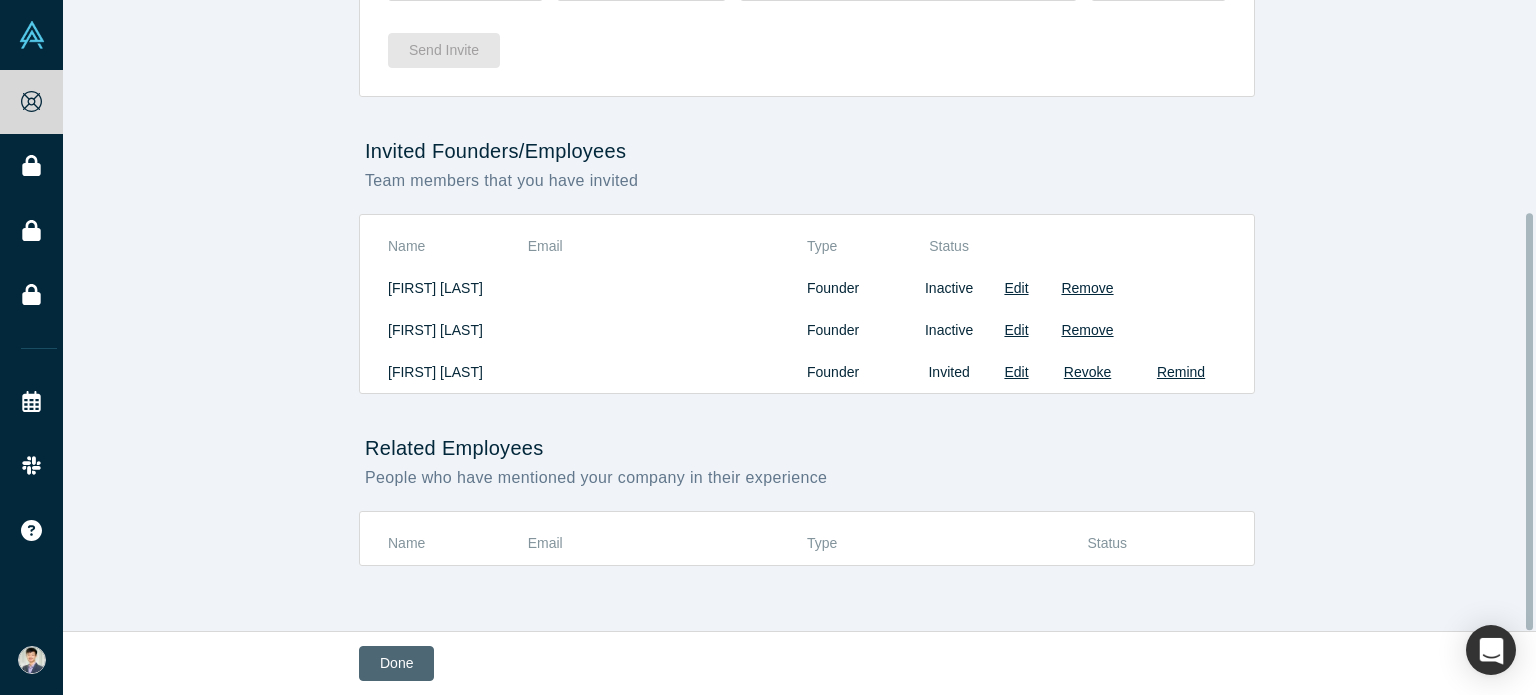 click on "Done" at bounding box center (396, 663) 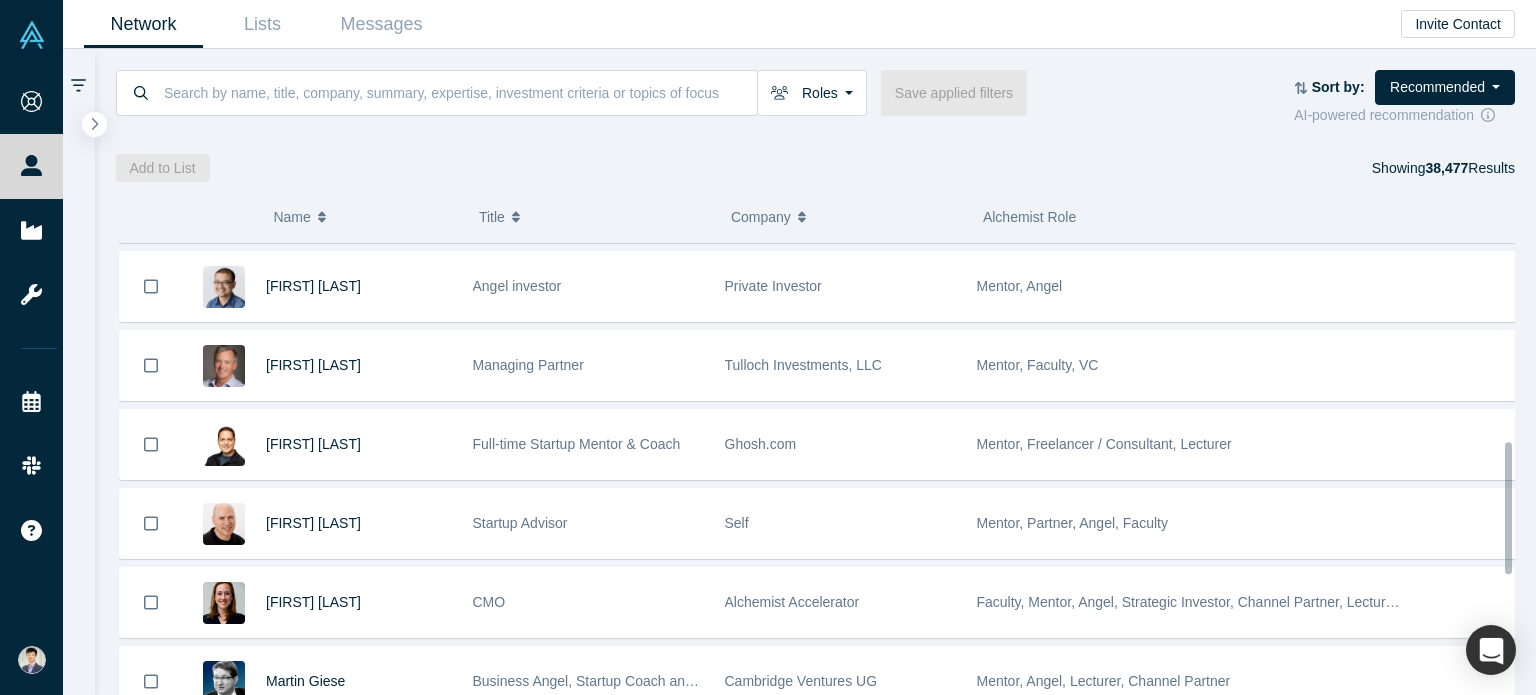 scroll, scrollTop: 0, scrollLeft: 0, axis: both 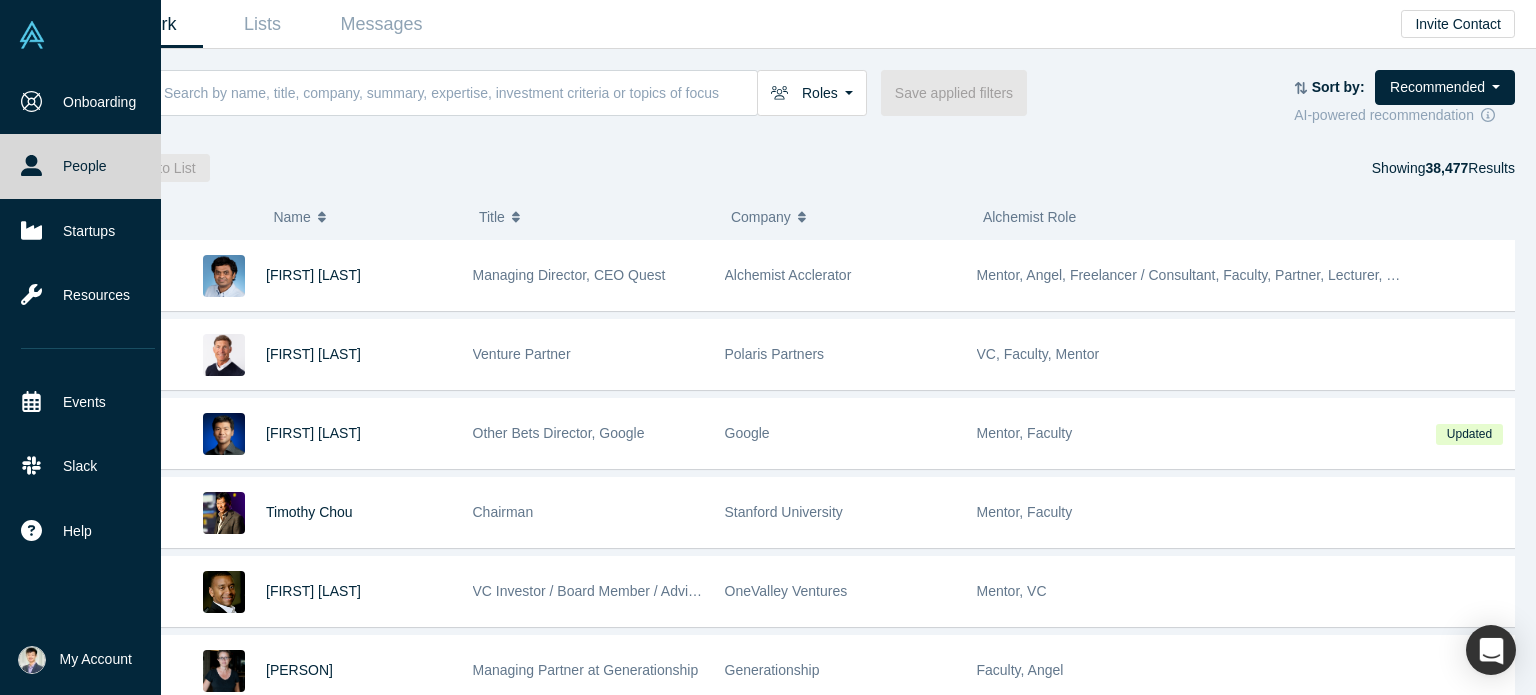 click on "My Account" at bounding box center (96, 659) 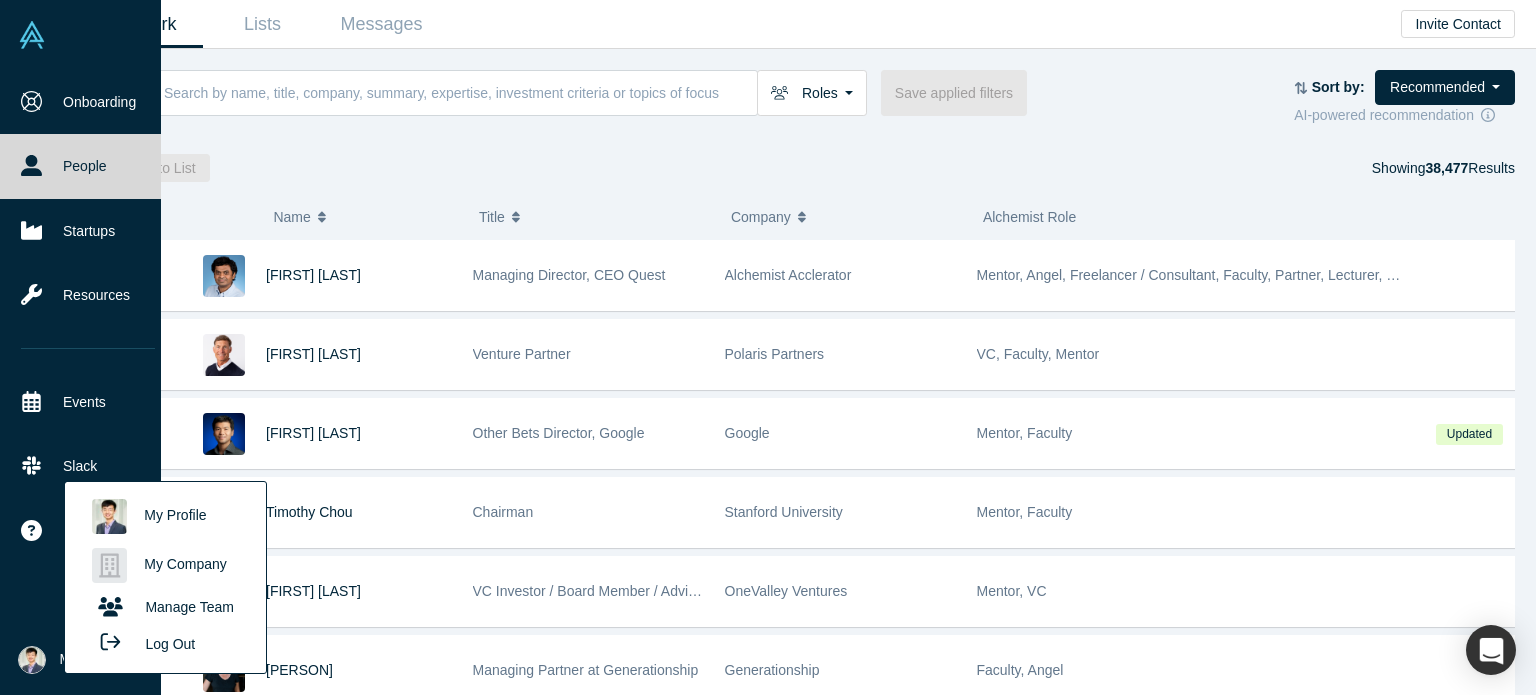 click on "My Profile" at bounding box center (165, 516) 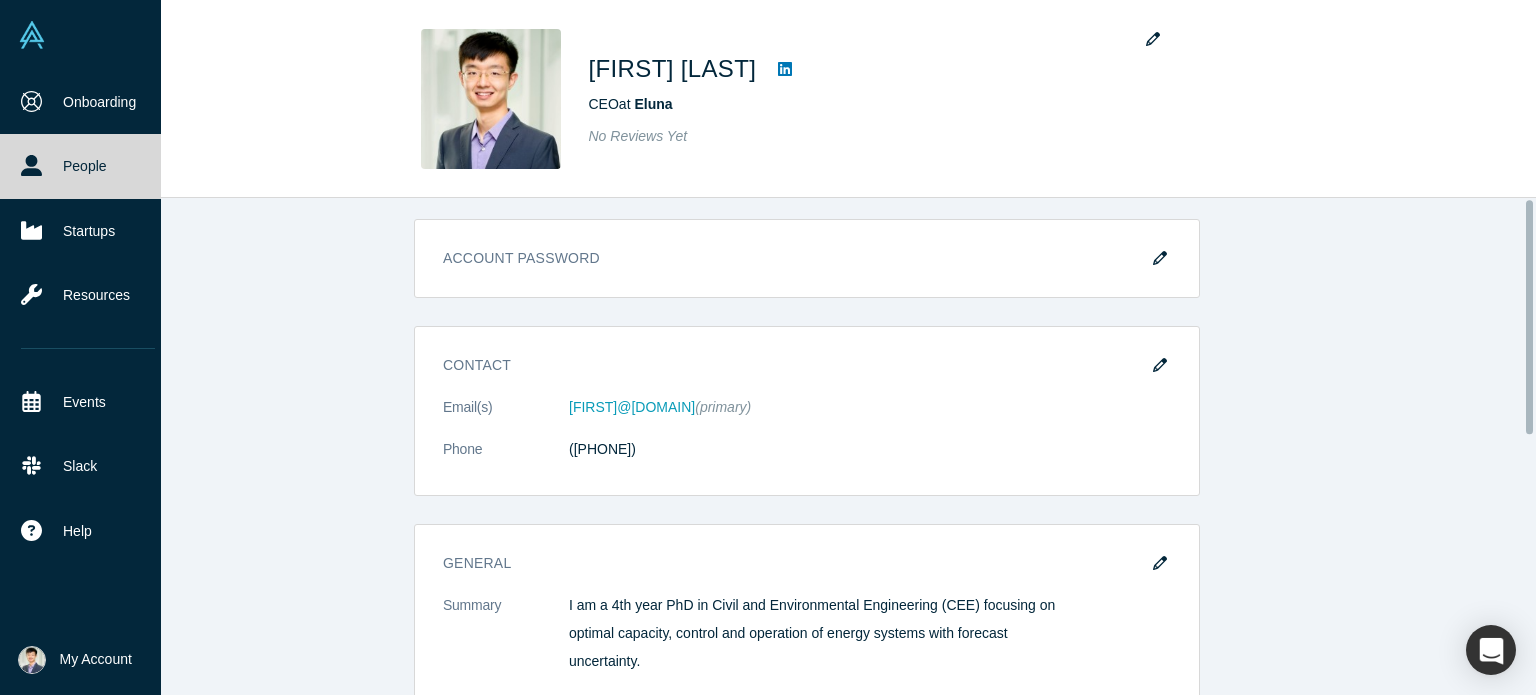 scroll, scrollTop: 0, scrollLeft: 0, axis: both 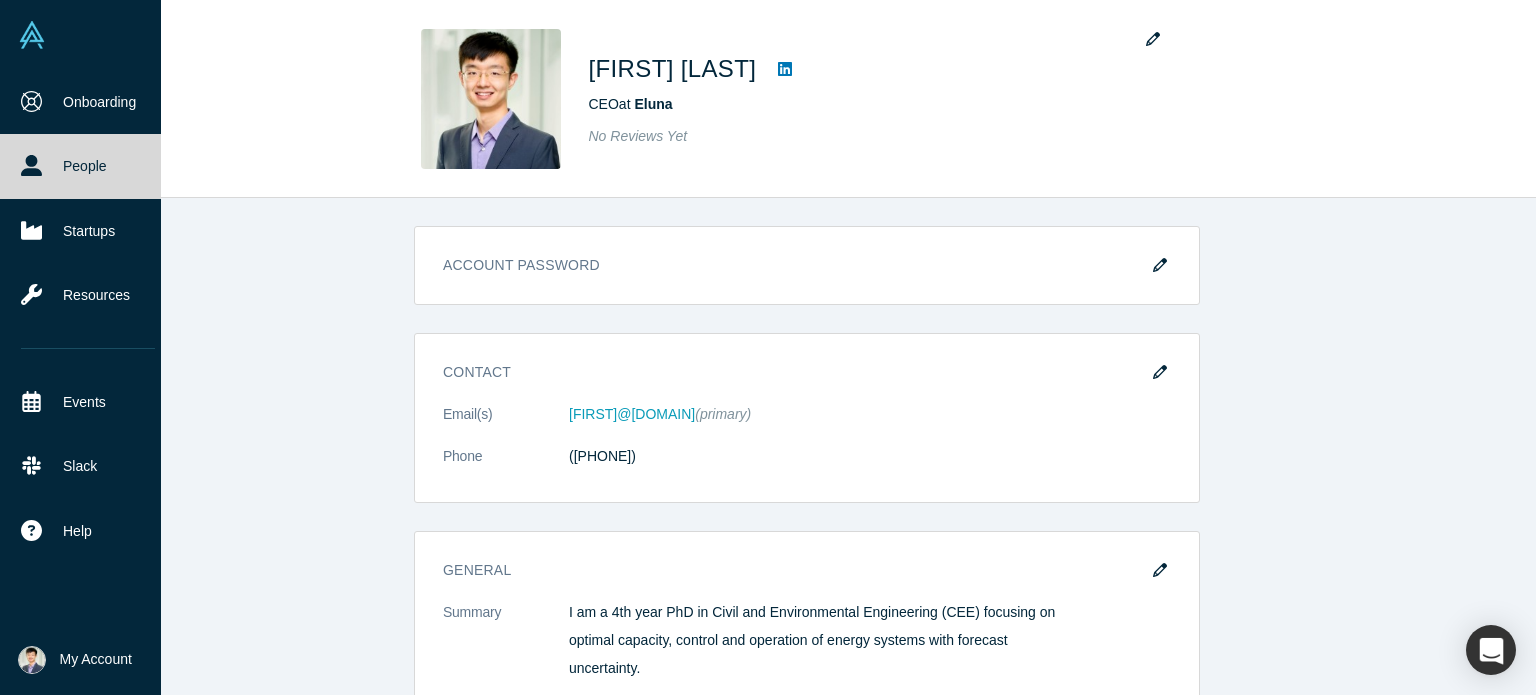 click on "My Account" at bounding box center (96, 659) 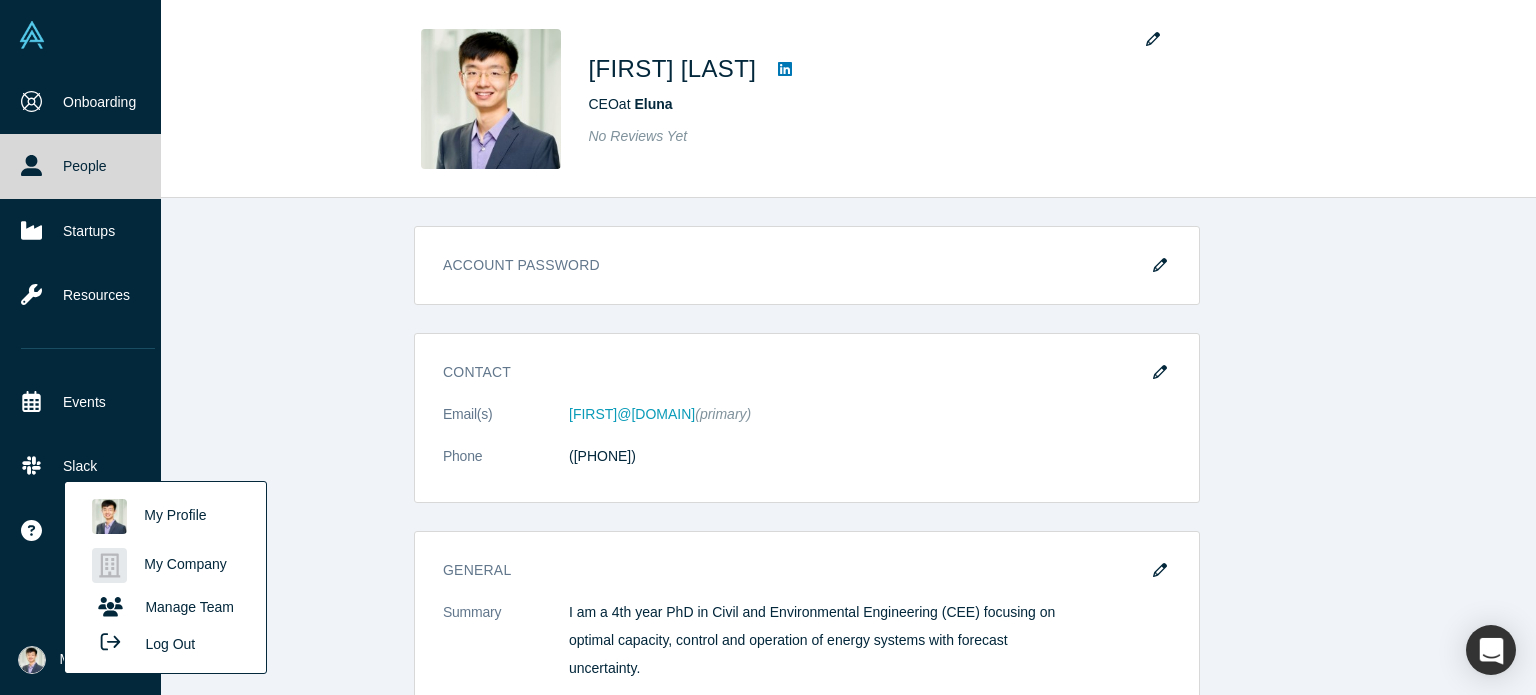click on "My Company" at bounding box center [165, 565] 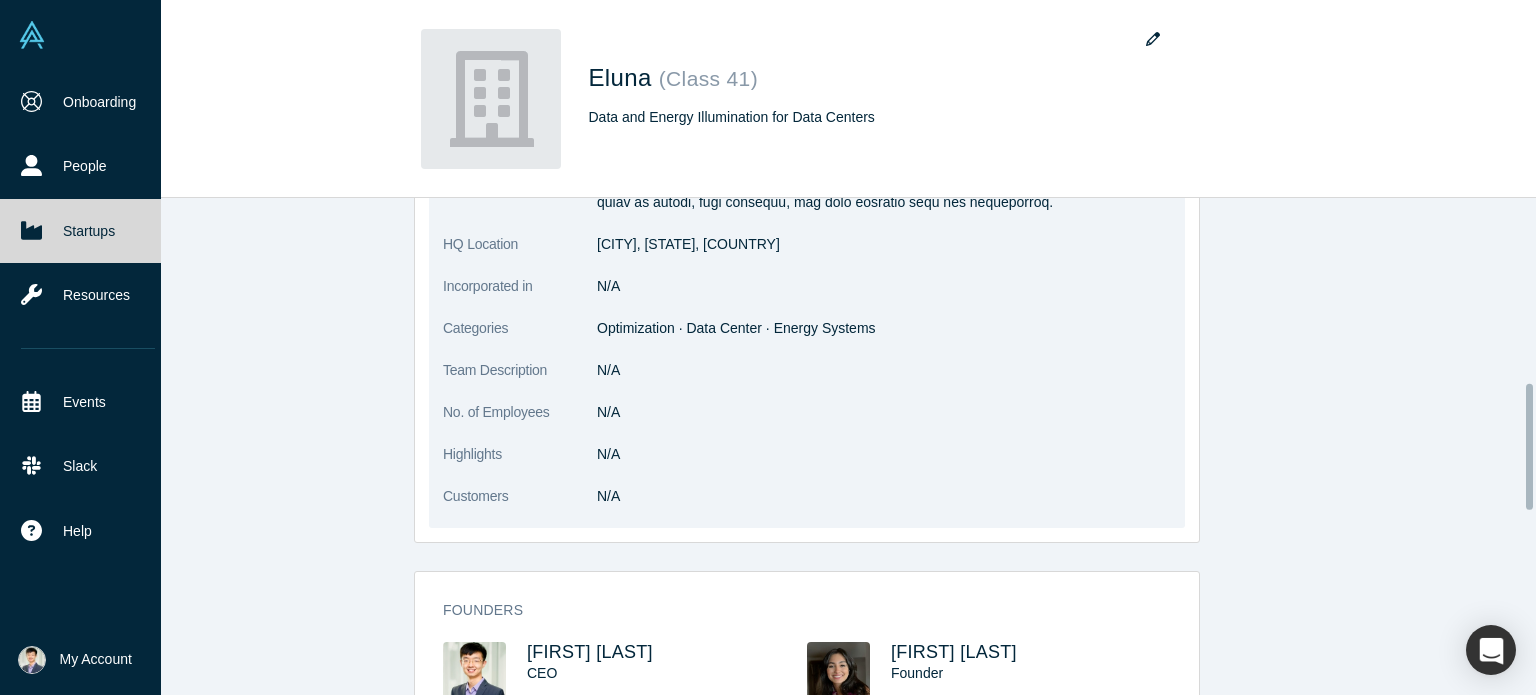 scroll, scrollTop: 1000, scrollLeft: 0, axis: vertical 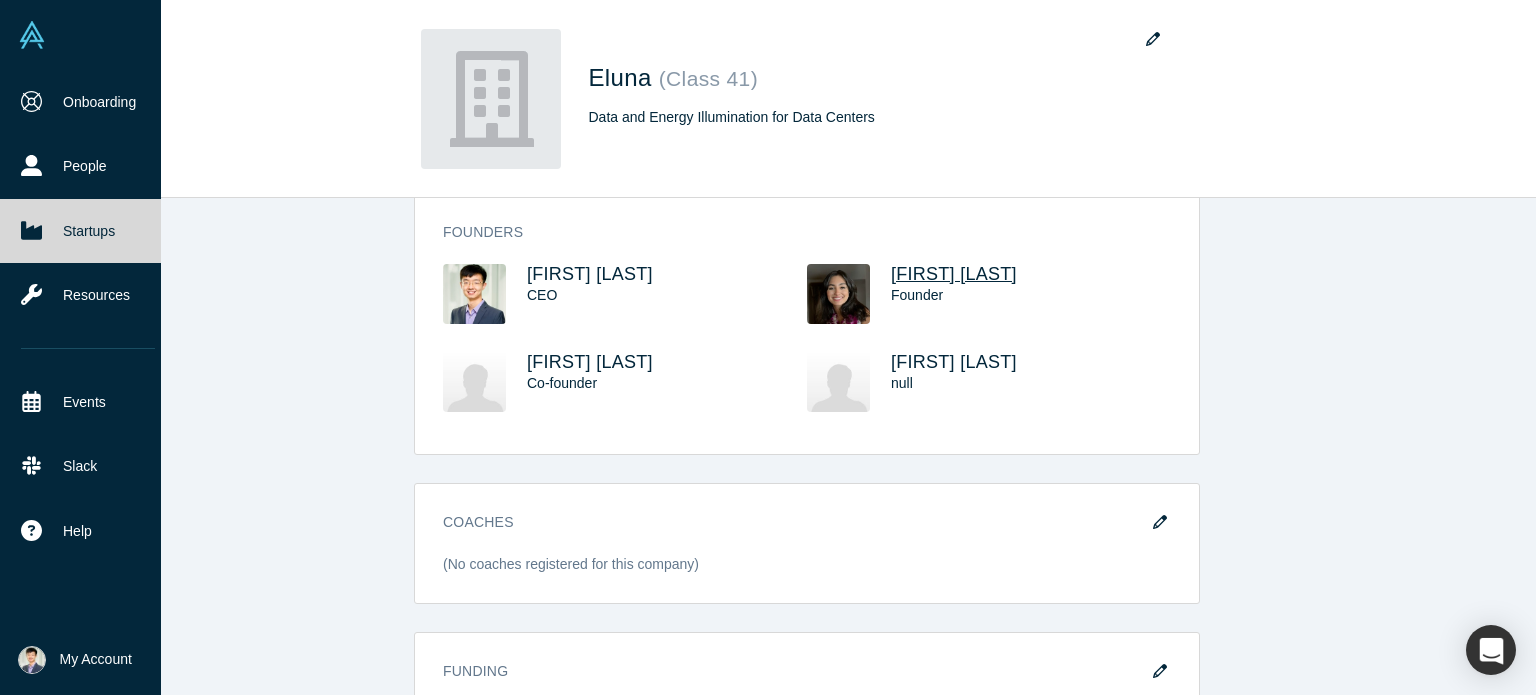 click on "[FIRST] [LAST]" at bounding box center [954, 274] 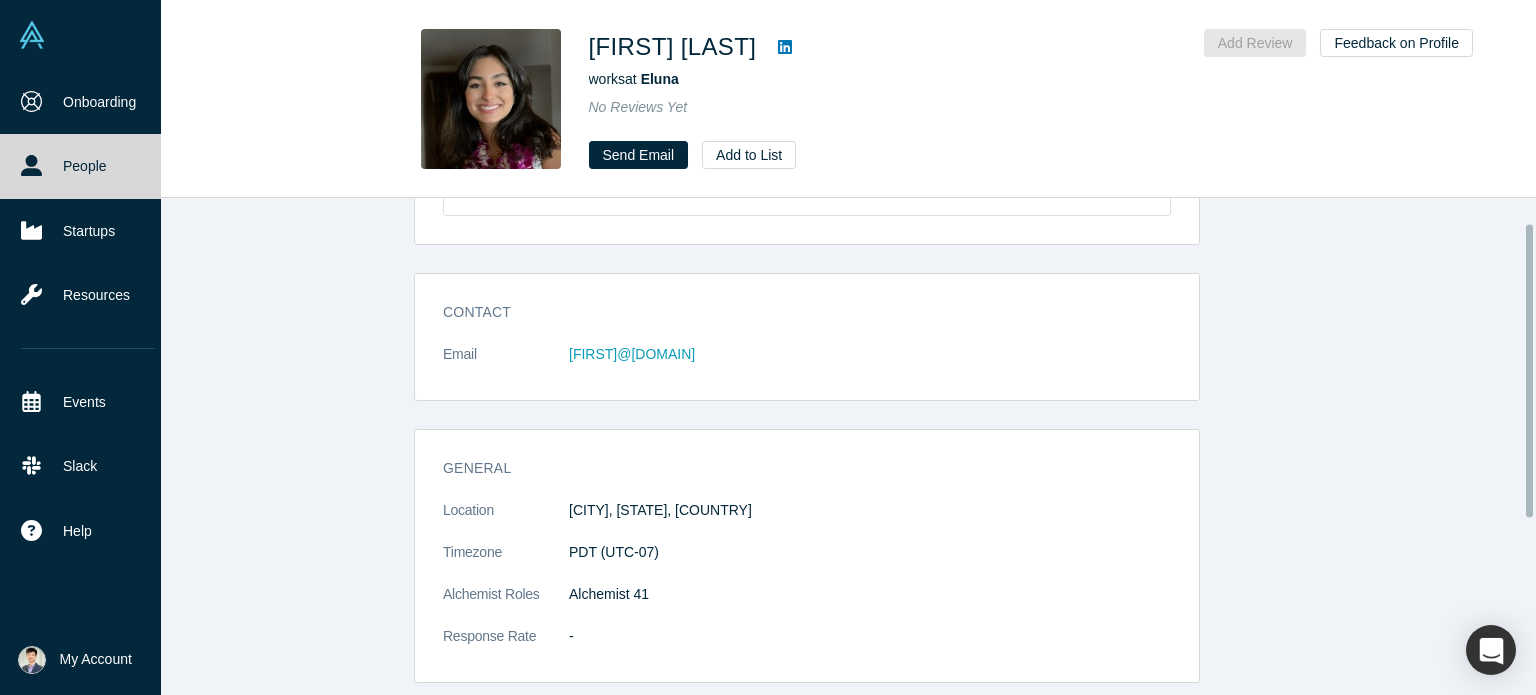 scroll, scrollTop: 0, scrollLeft: 0, axis: both 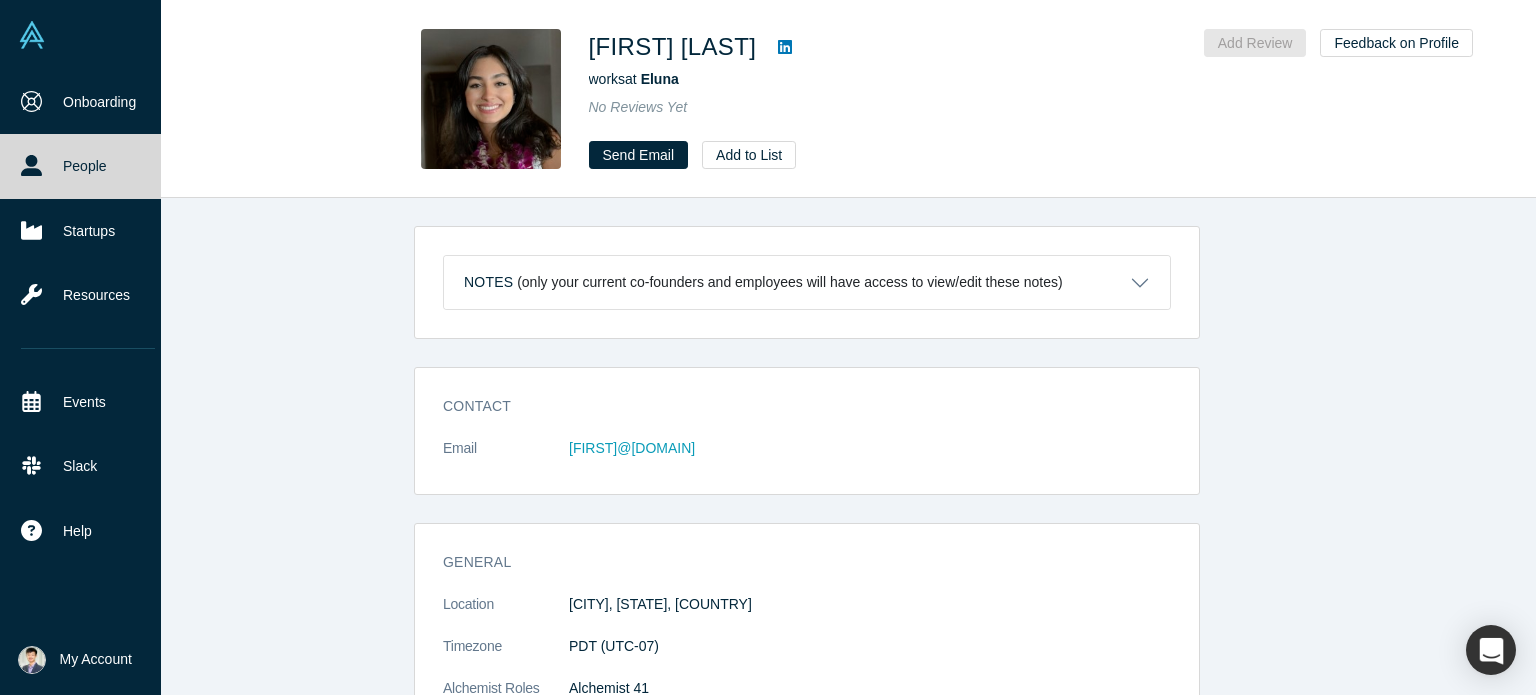 click on "(only your current co-founders and employees will have access to view/edit these notes)" at bounding box center (790, 282) 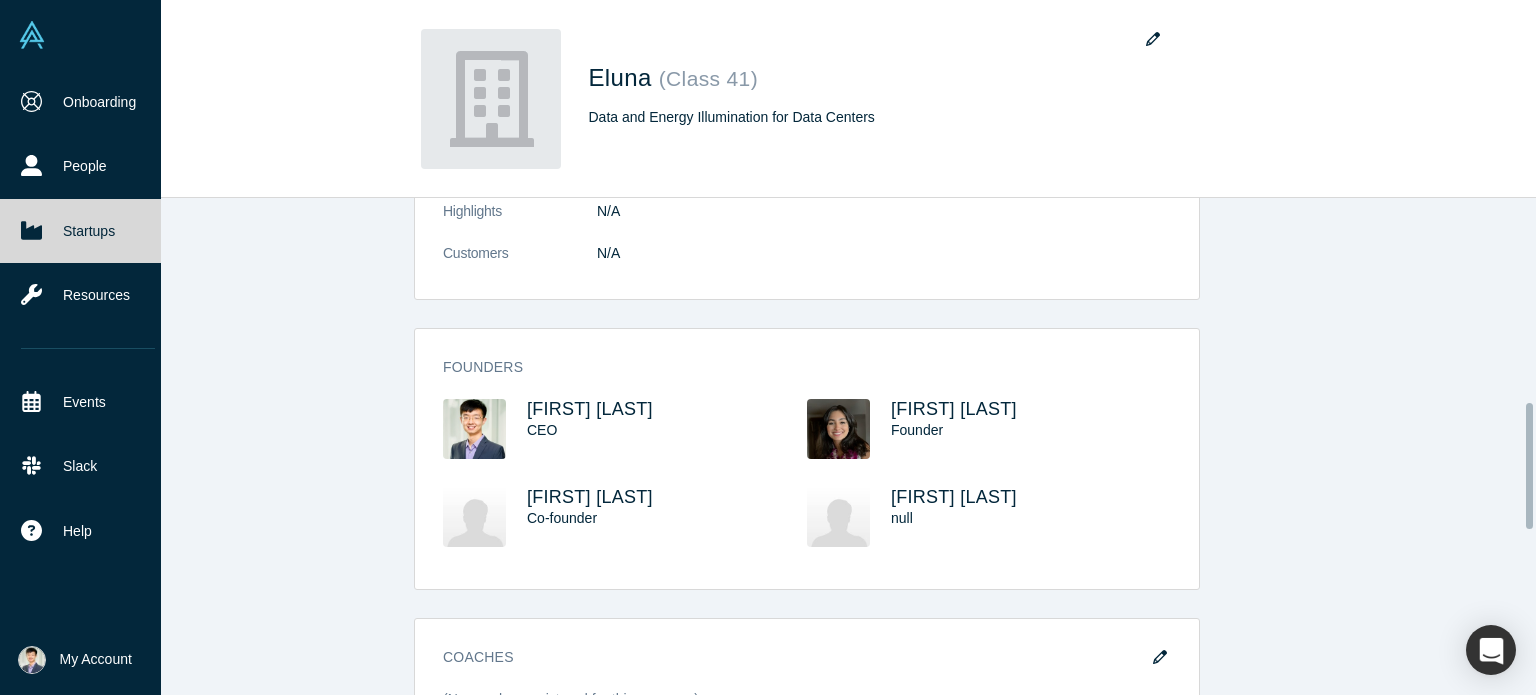 scroll, scrollTop: 900, scrollLeft: 0, axis: vertical 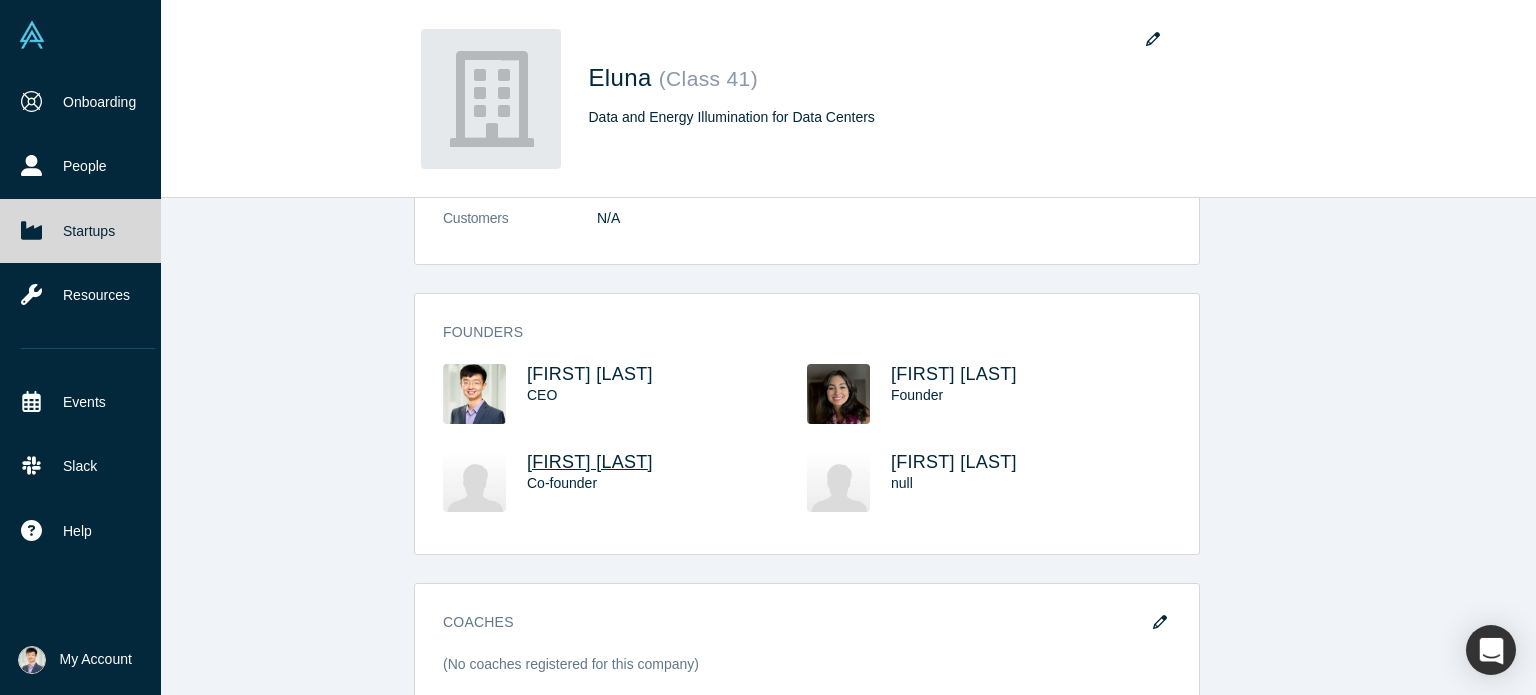 click on "[FIRST] [LAST]" at bounding box center [590, 462] 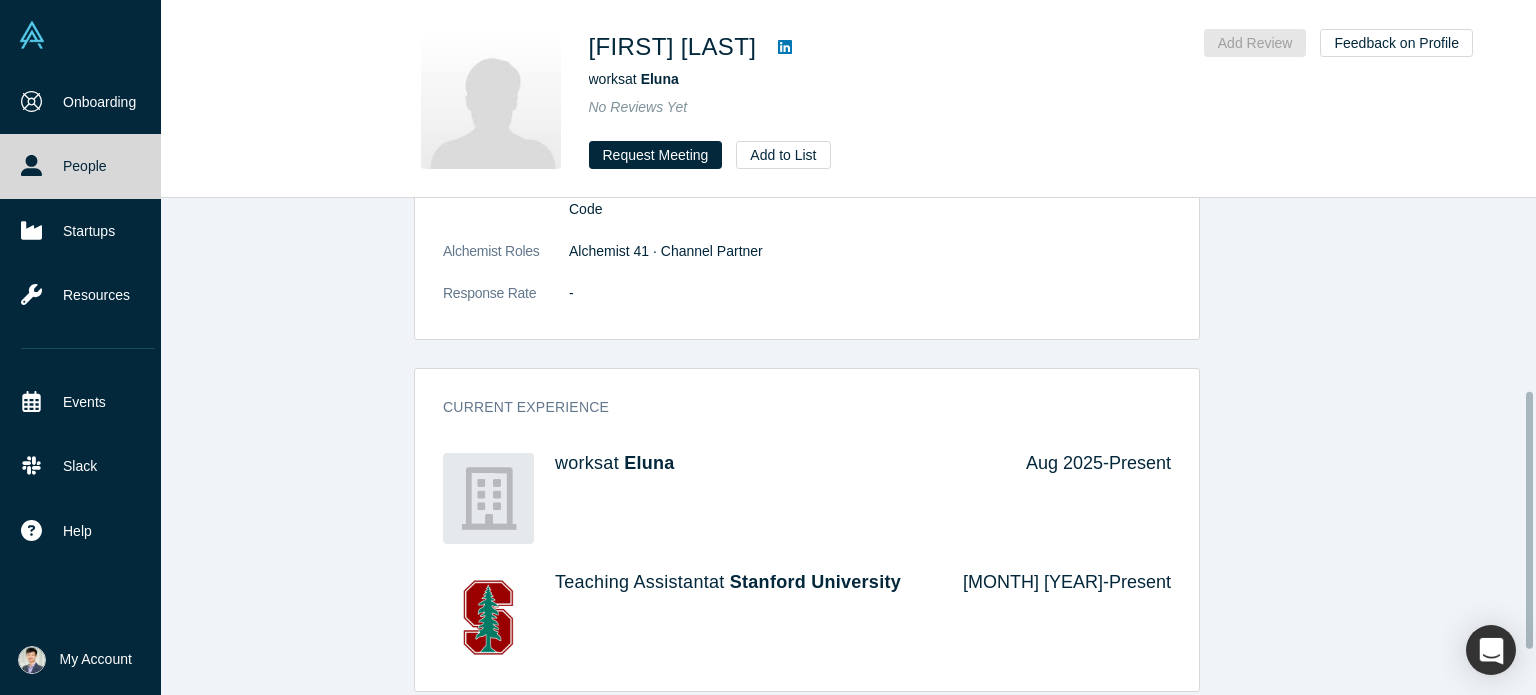 scroll, scrollTop: 459, scrollLeft: 0, axis: vertical 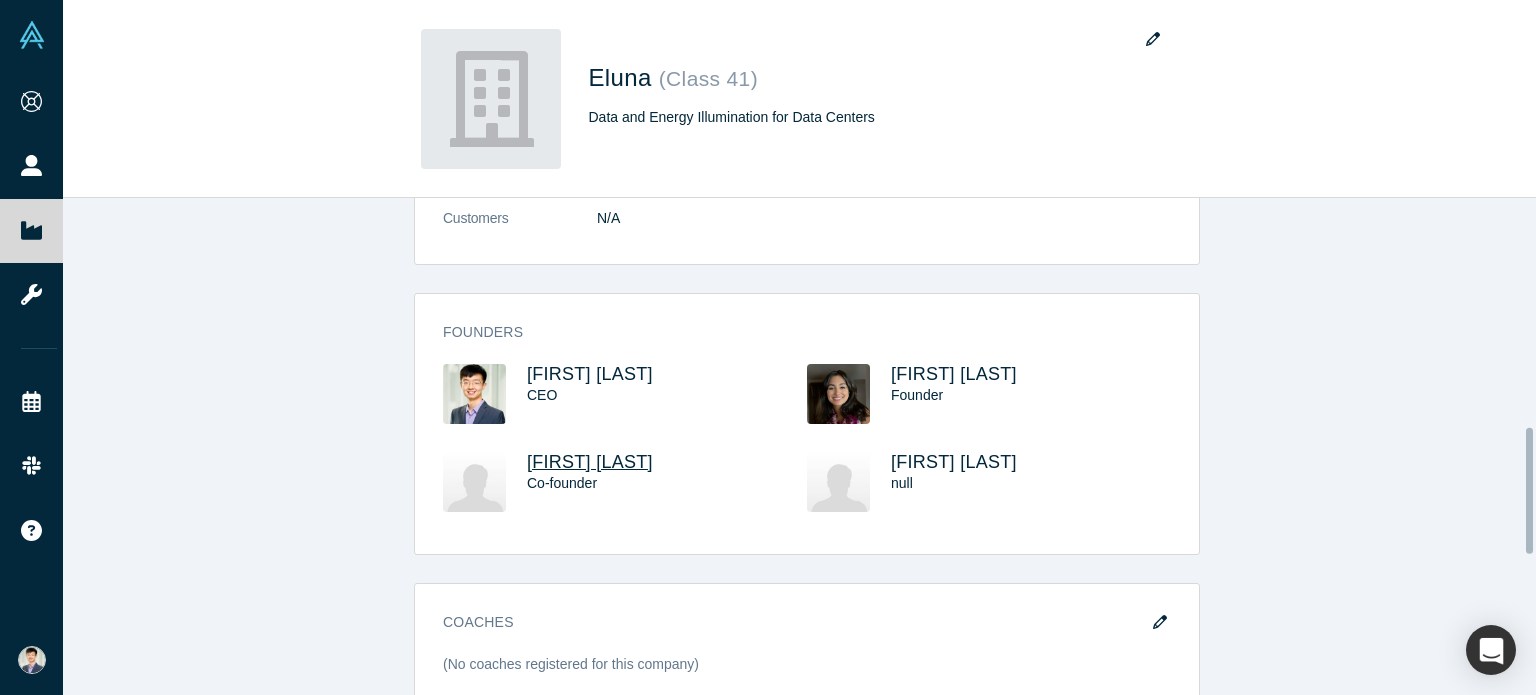 click on "[FIRST] [LAST]" at bounding box center [590, 462] 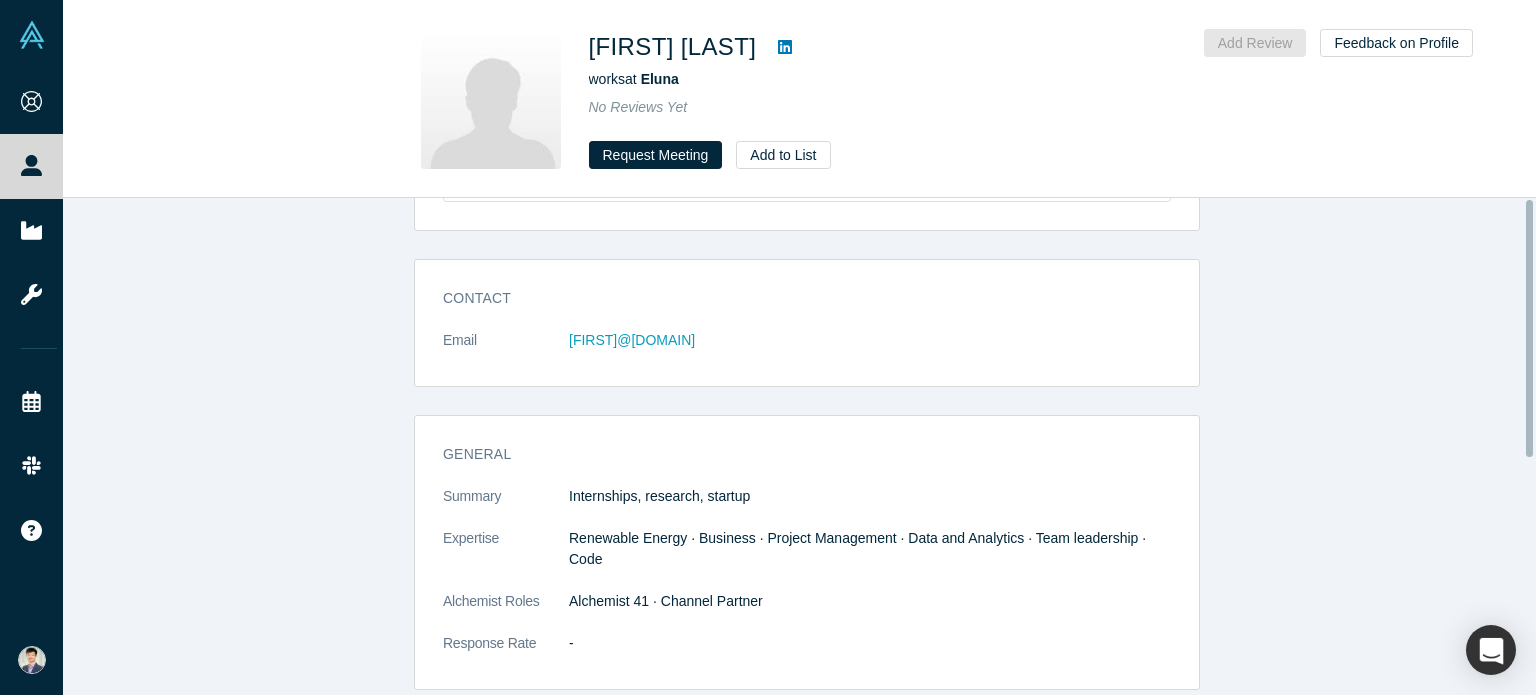 scroll, scrollTop: 0, scrollLeft: 0, axis: both 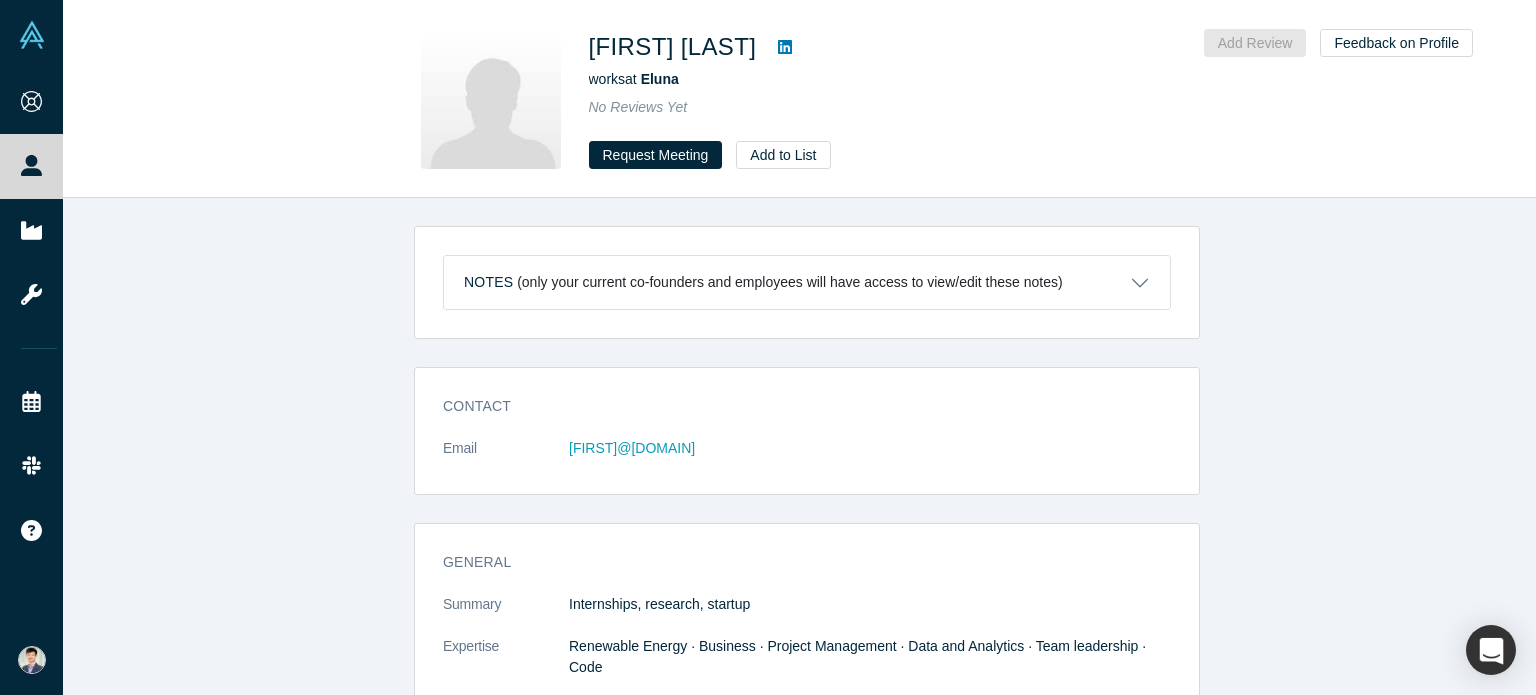 click on "(only your current co-founders and employees will have access to view/edit these notes)" at bounding box center (790, 282) 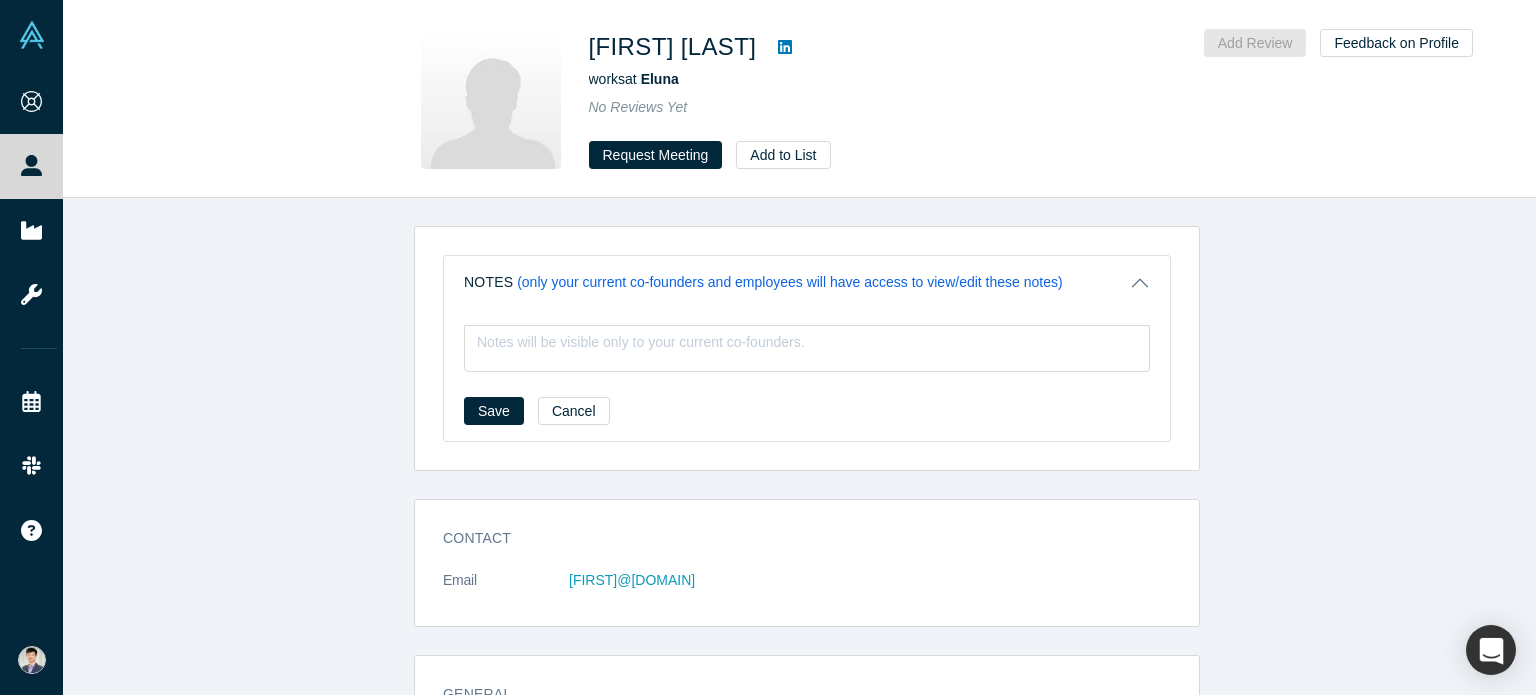 click on "(only your current co-founders and employees will have access to view/edit these notes)" at bounding box center (790, 282) 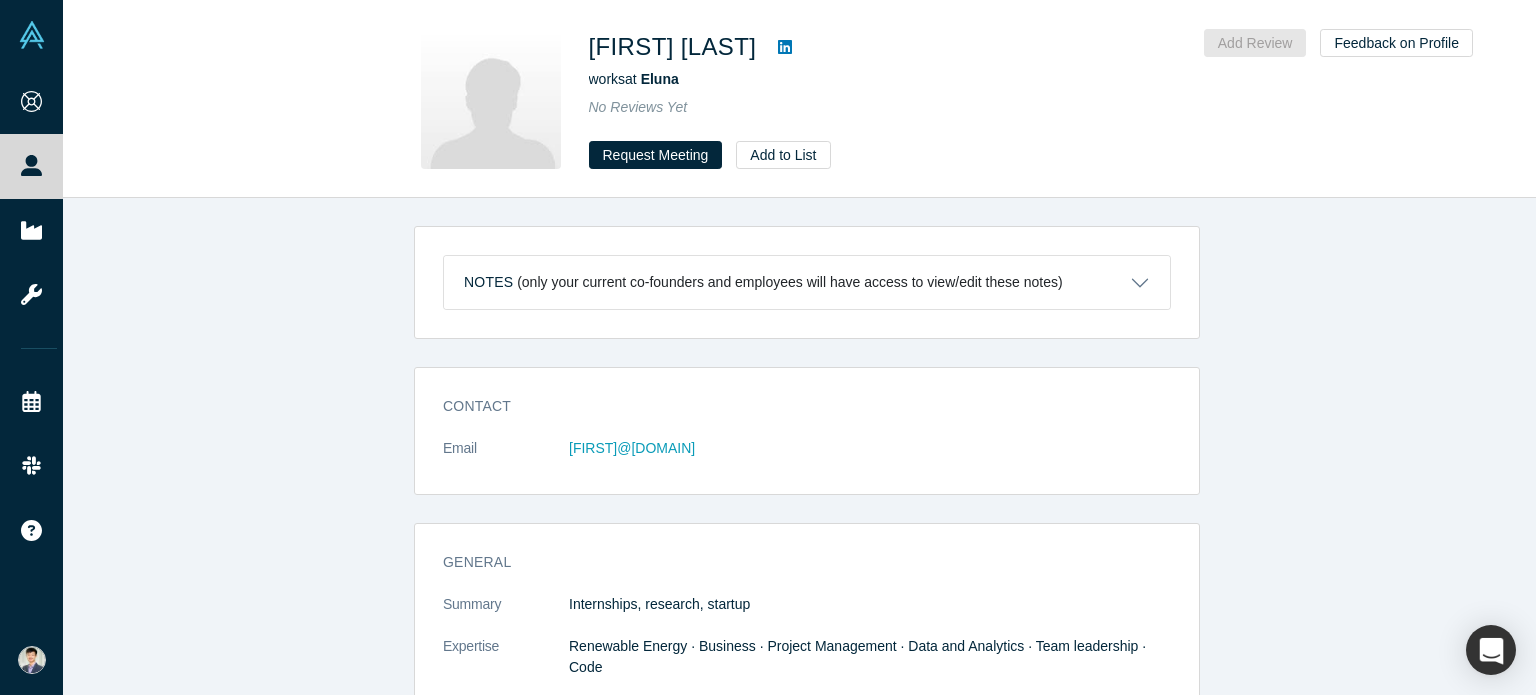 click at bounding box center (491, 99) 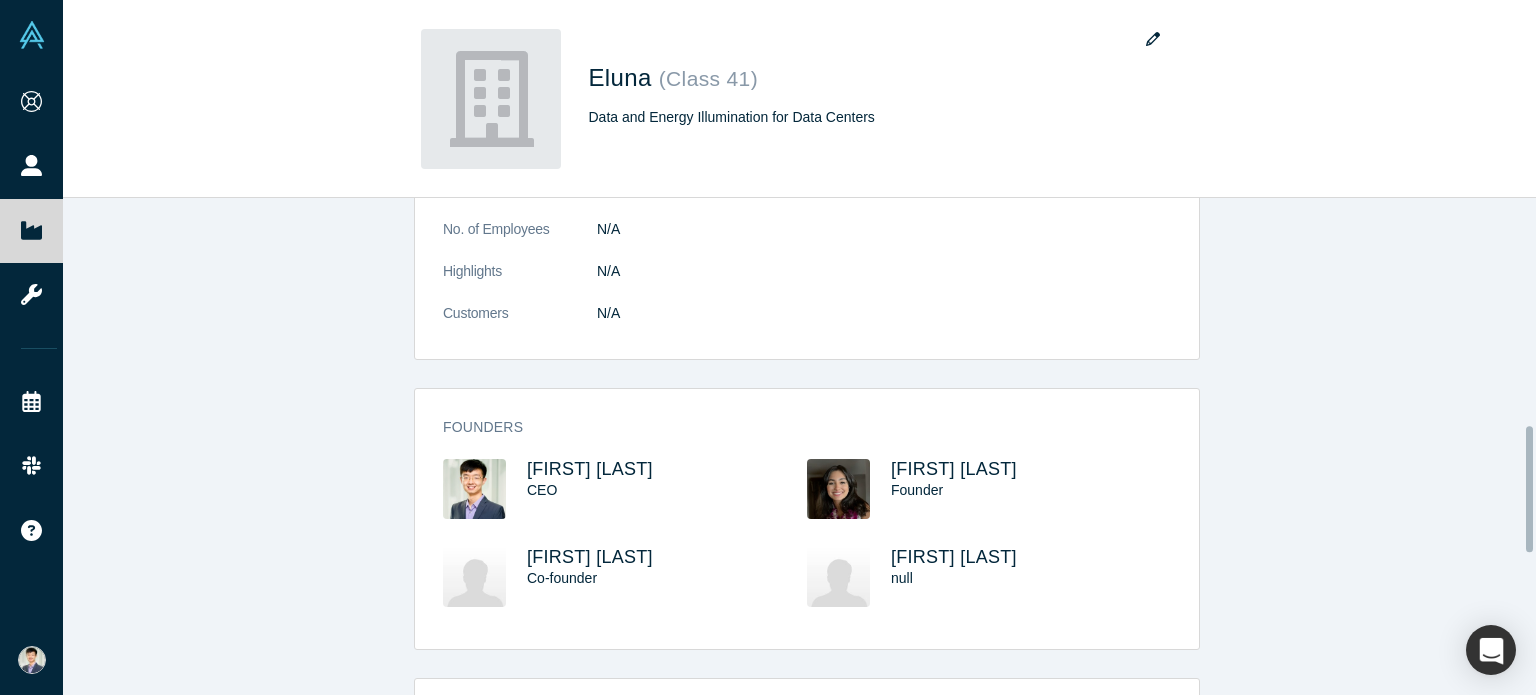 scroll, scrollTop: 900, scrollLeft: 0, axis: vertical 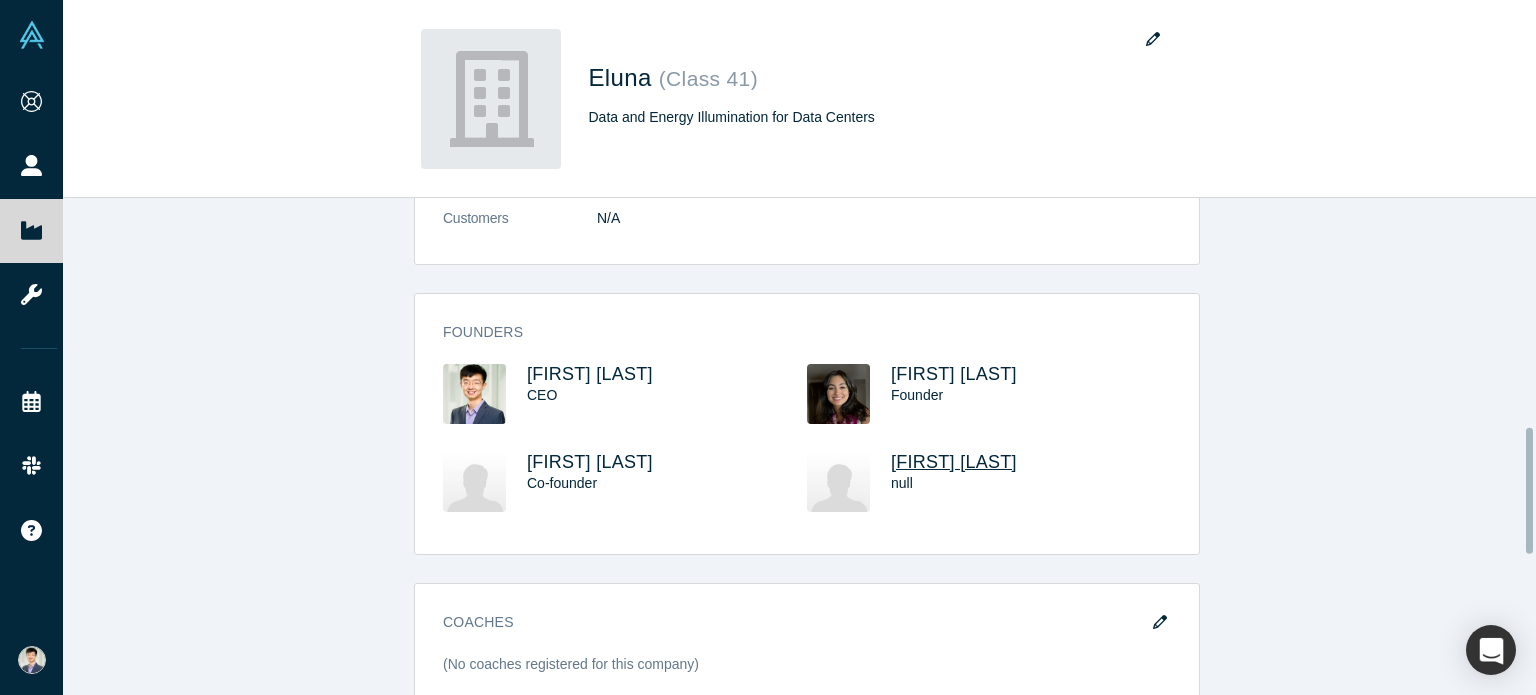 click on "[FIRST] [LAST]" at bounding box center (954, 462) 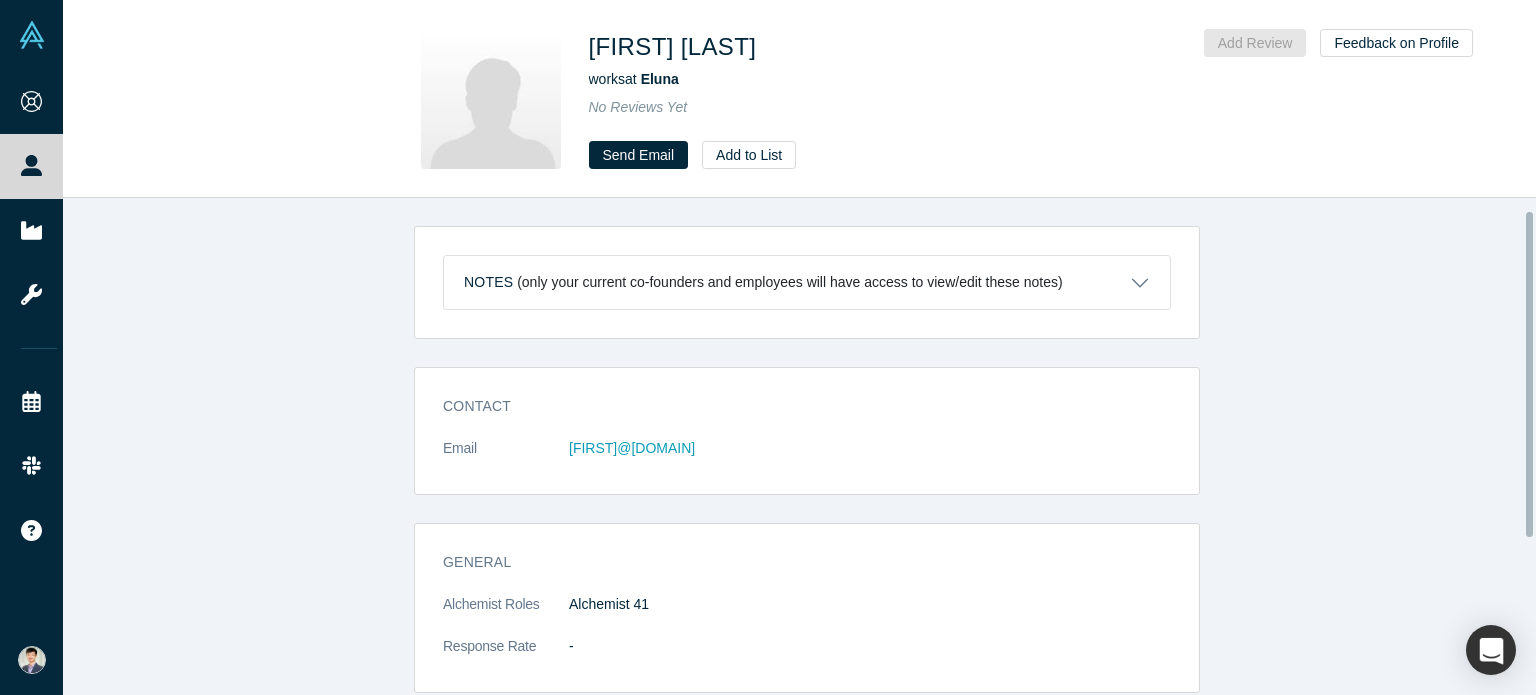 scroll, scrollTop: 256, scrollLeft: 0, axis: vertical 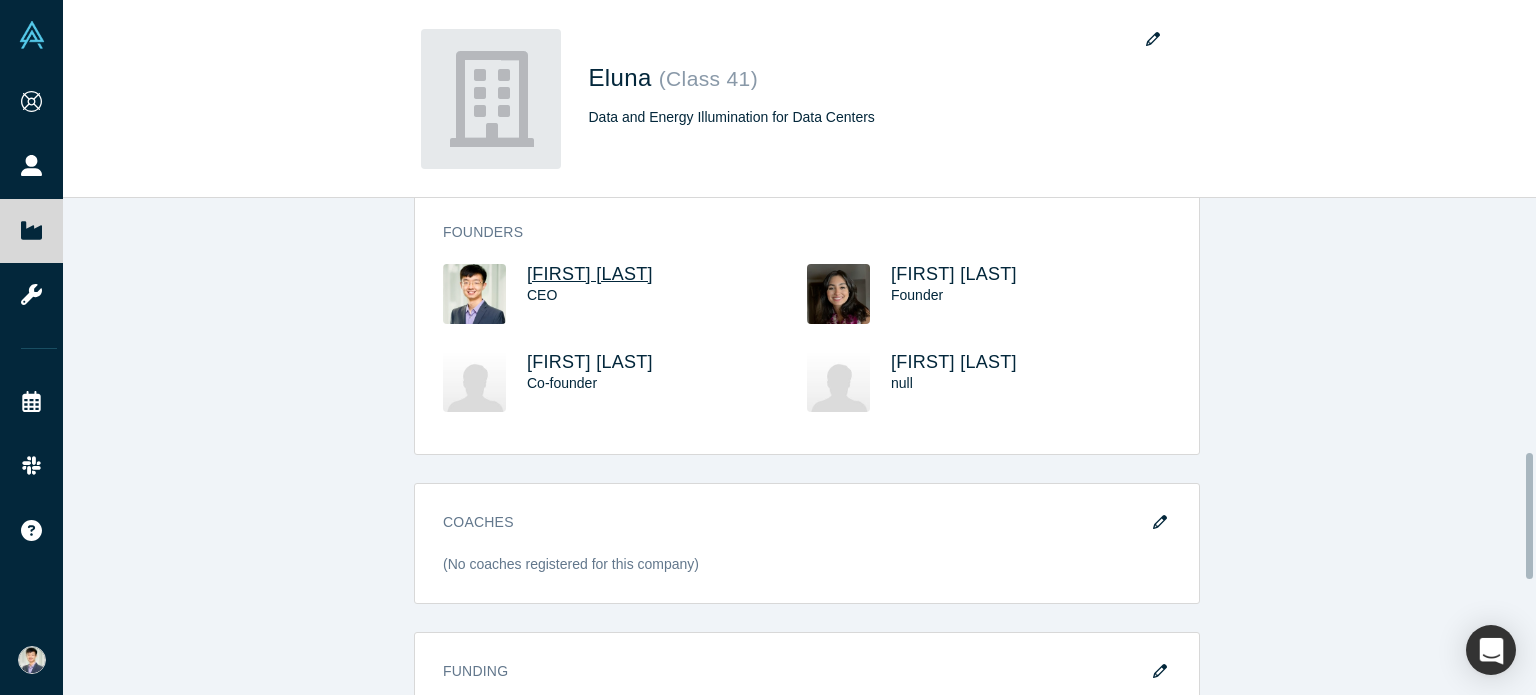 click on "[FIRST] [LAST]" at bounding box center [590, 274] 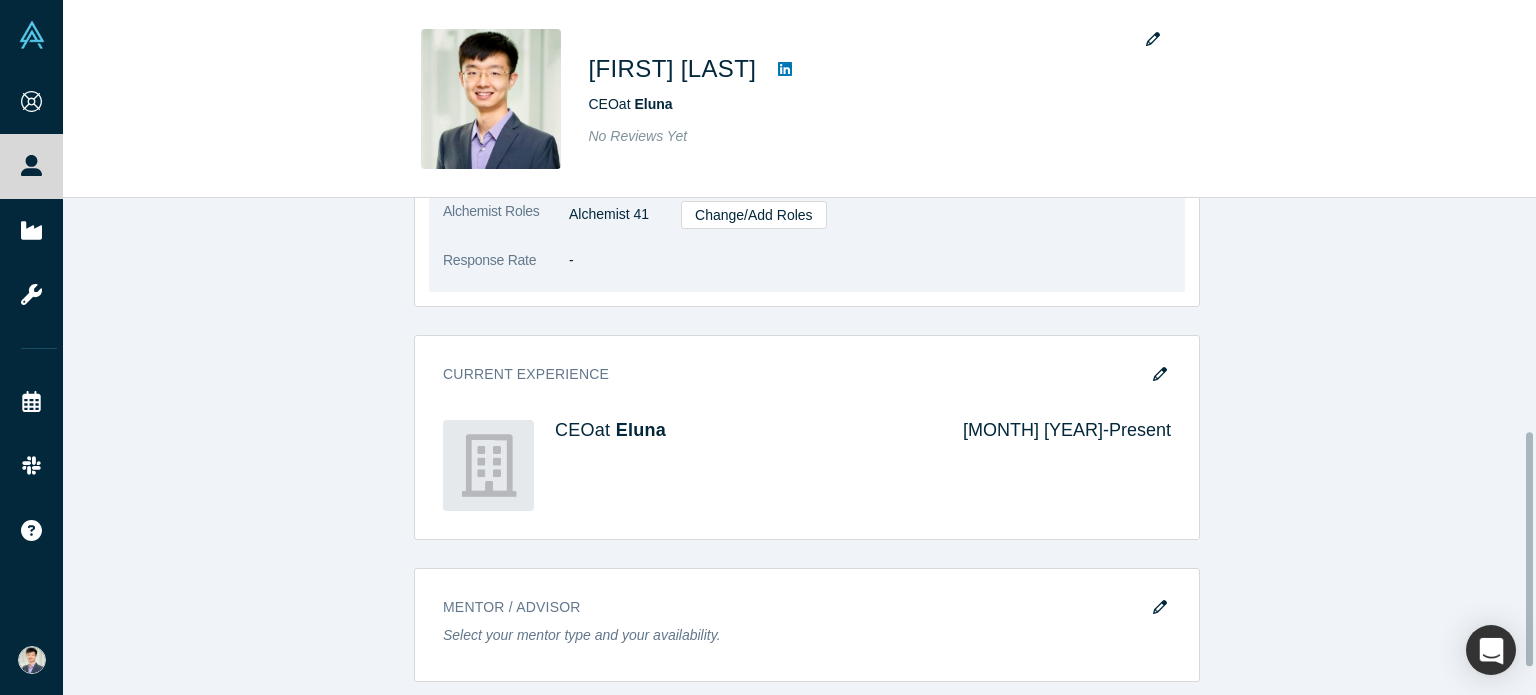 scroll, scrollTop: 552, scrollLeft: 0, axis: vertical 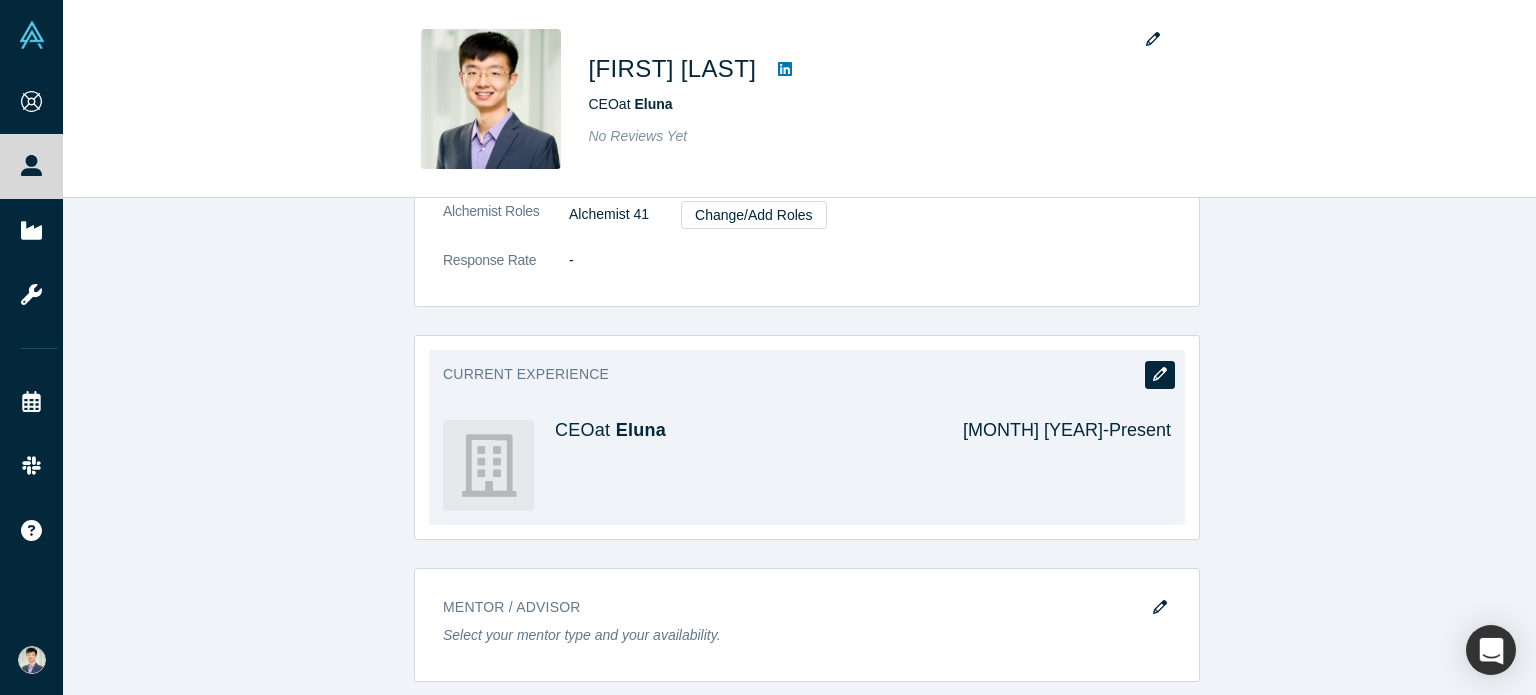 click 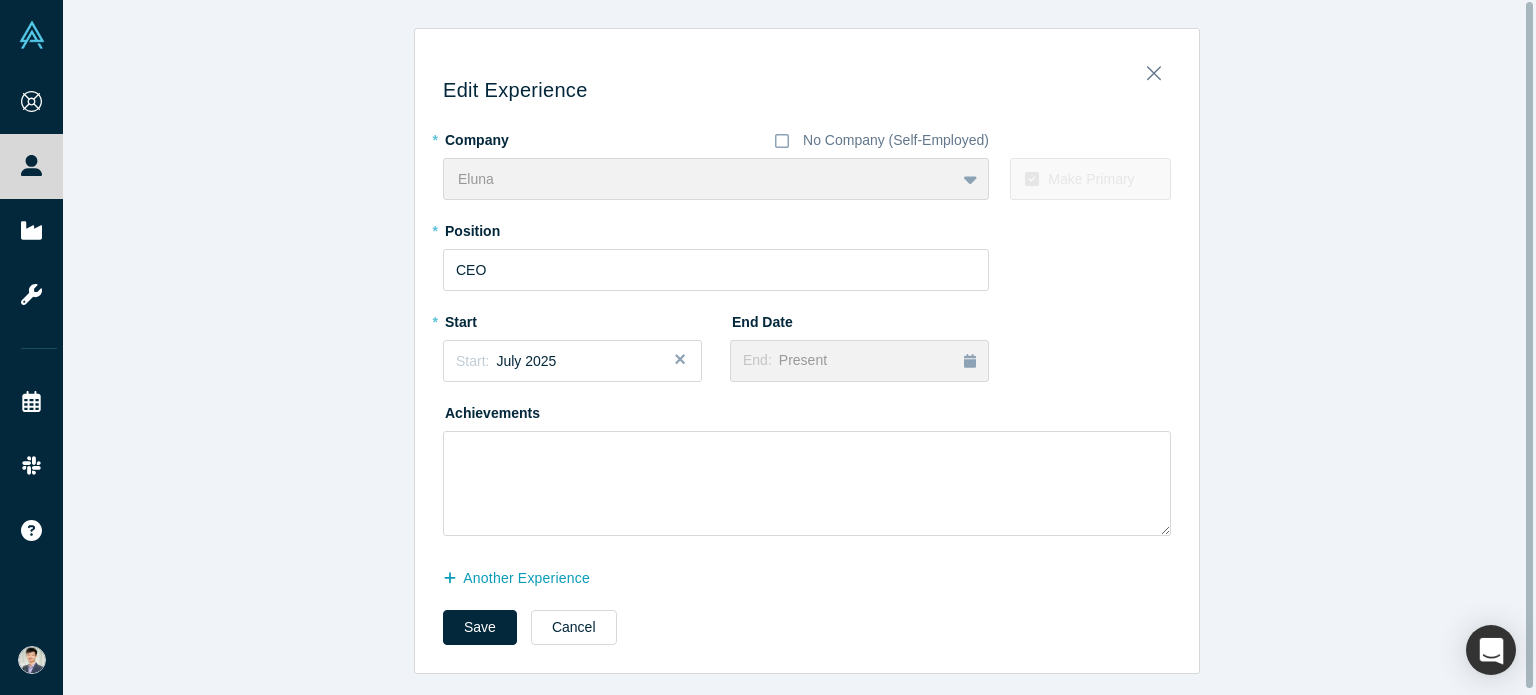 scroll, scrollTop: 0, scrollLeft: 0, axis: both 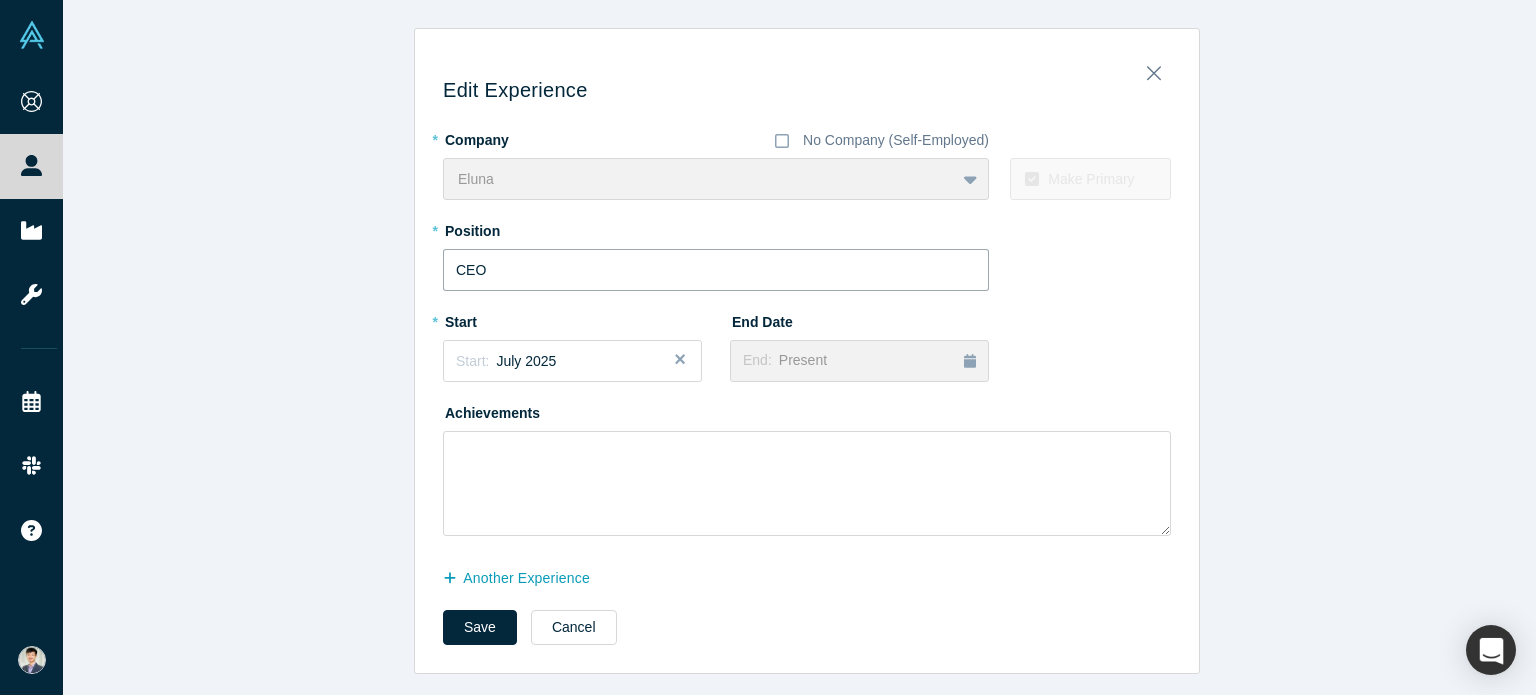 click on "CEO" at bounding box center [716, 270] 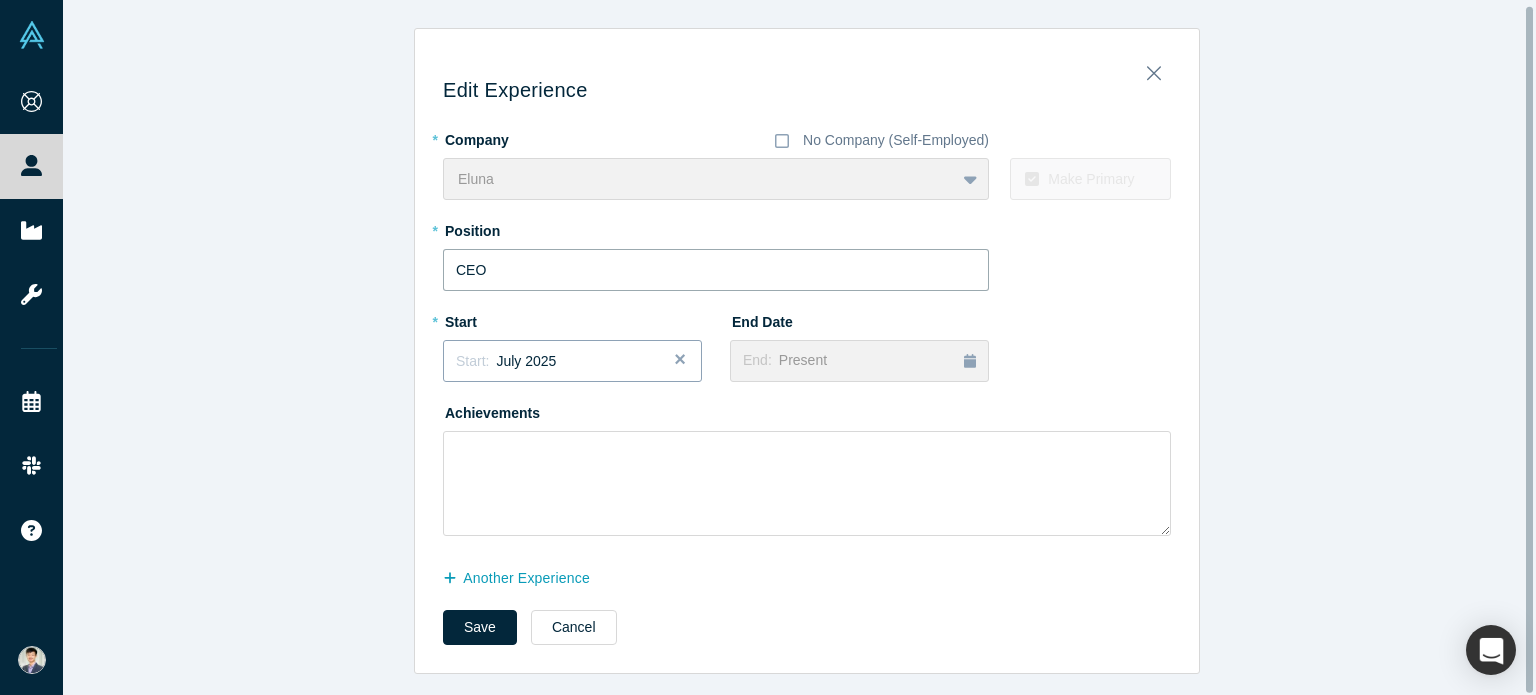 scroll, scrollTop: 5, scrollLeft: 0, axis: vertical 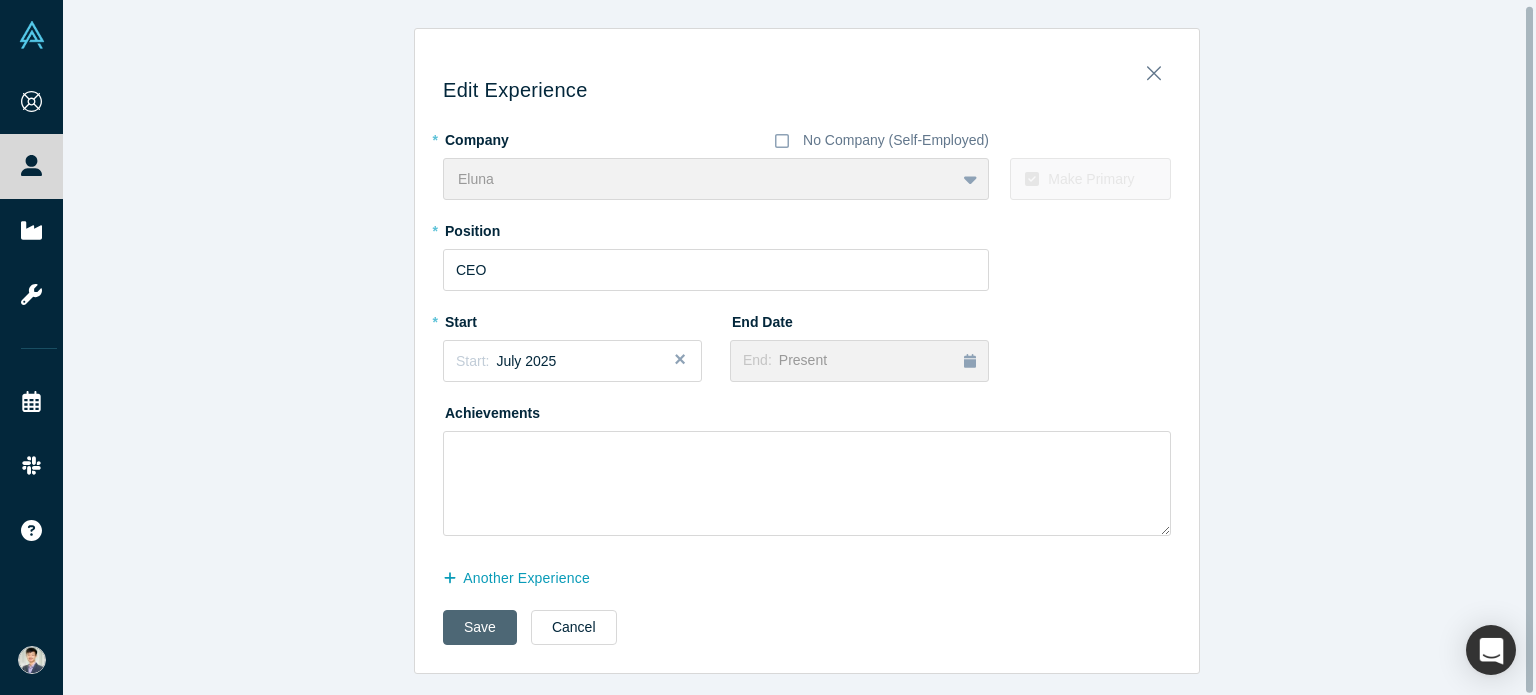click on "Save" at bounding box center [480, 627] 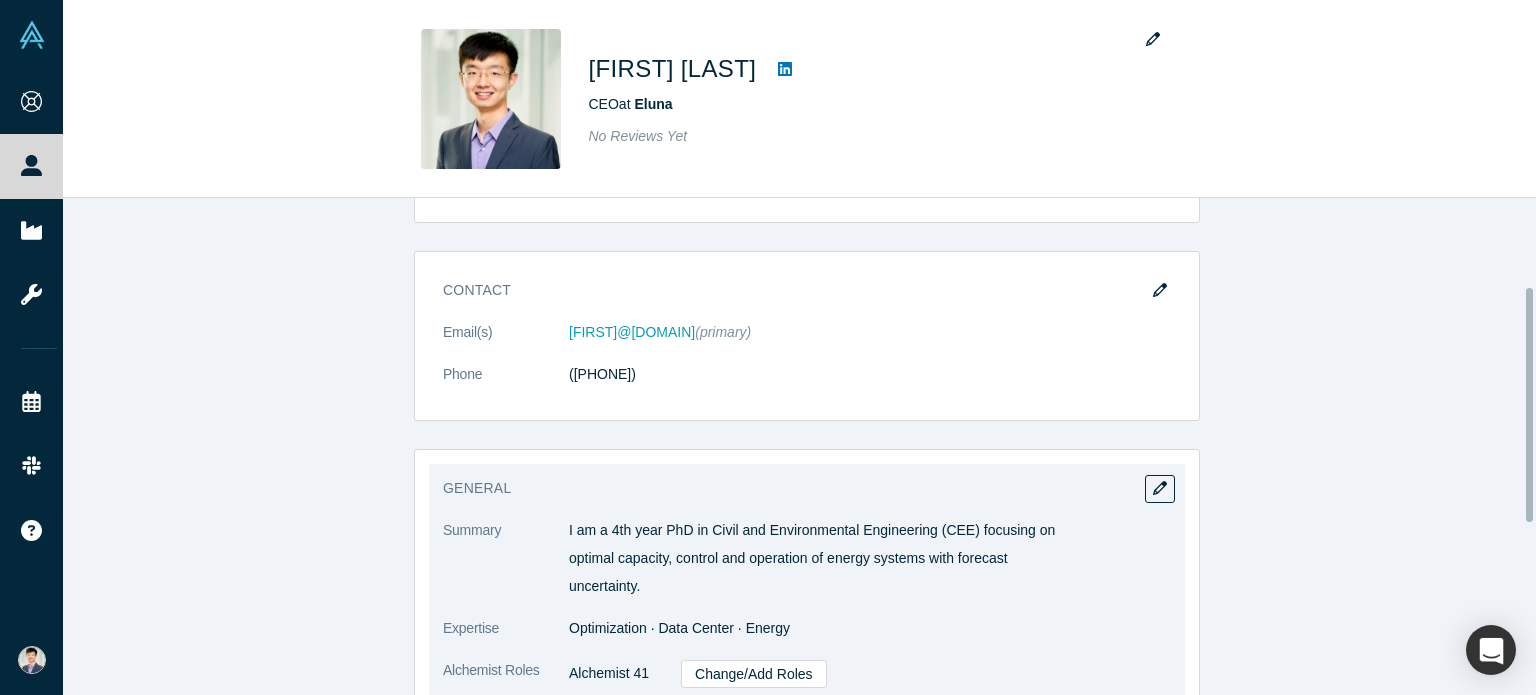 scroll, scrollTop: 200, scrollLeft: 0, axis: vertical 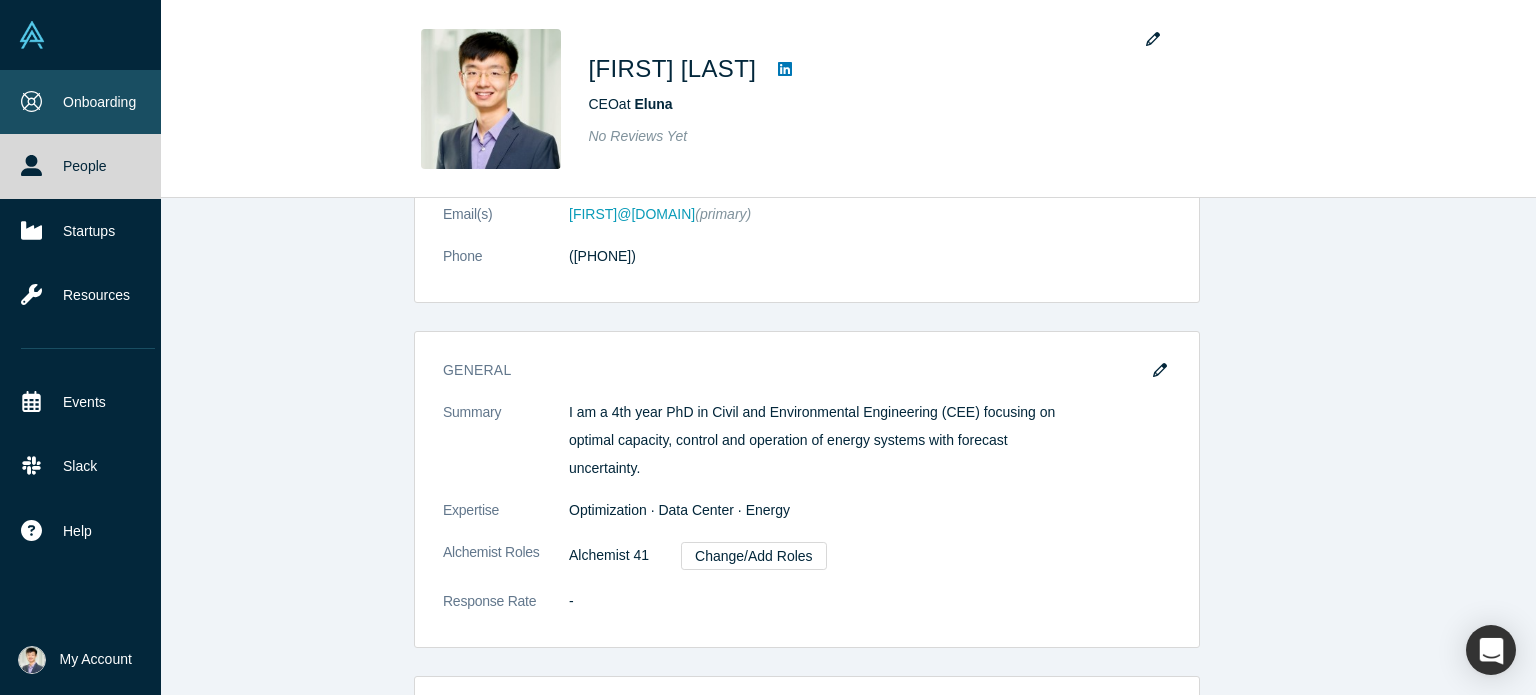 click on "Onboarding" at bounding box center [88, 102] 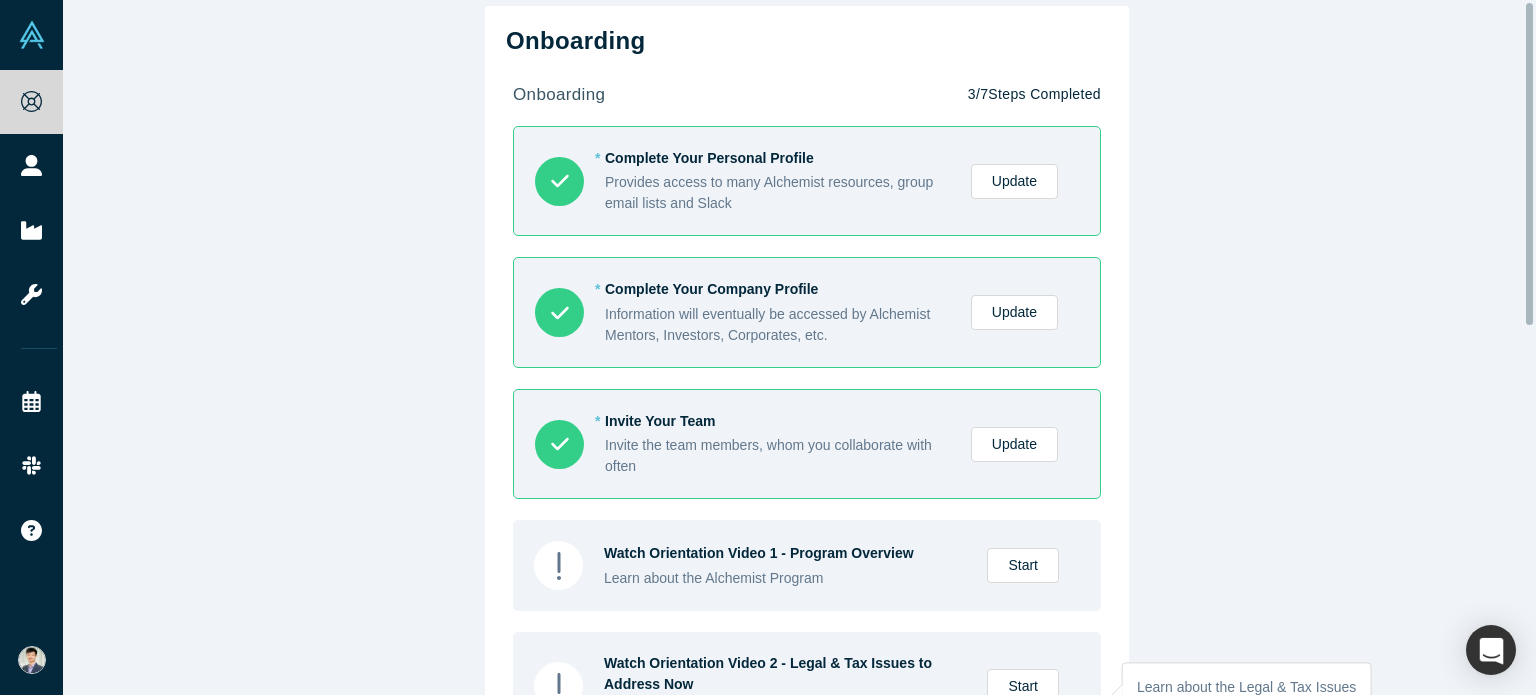 scroll, scrollTop: 0, scrollLeft: 0, axis: both 